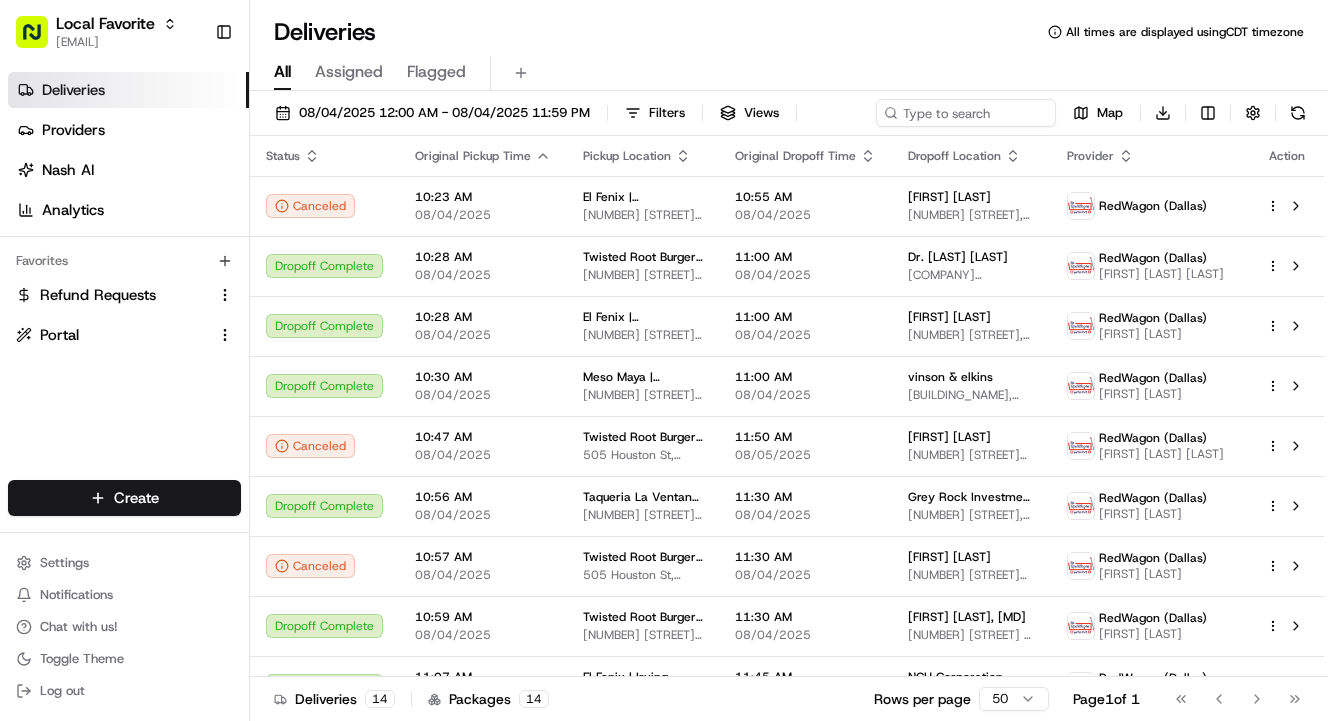 scroll, scrollTop: 0, scrollLeft: 0, axis: both 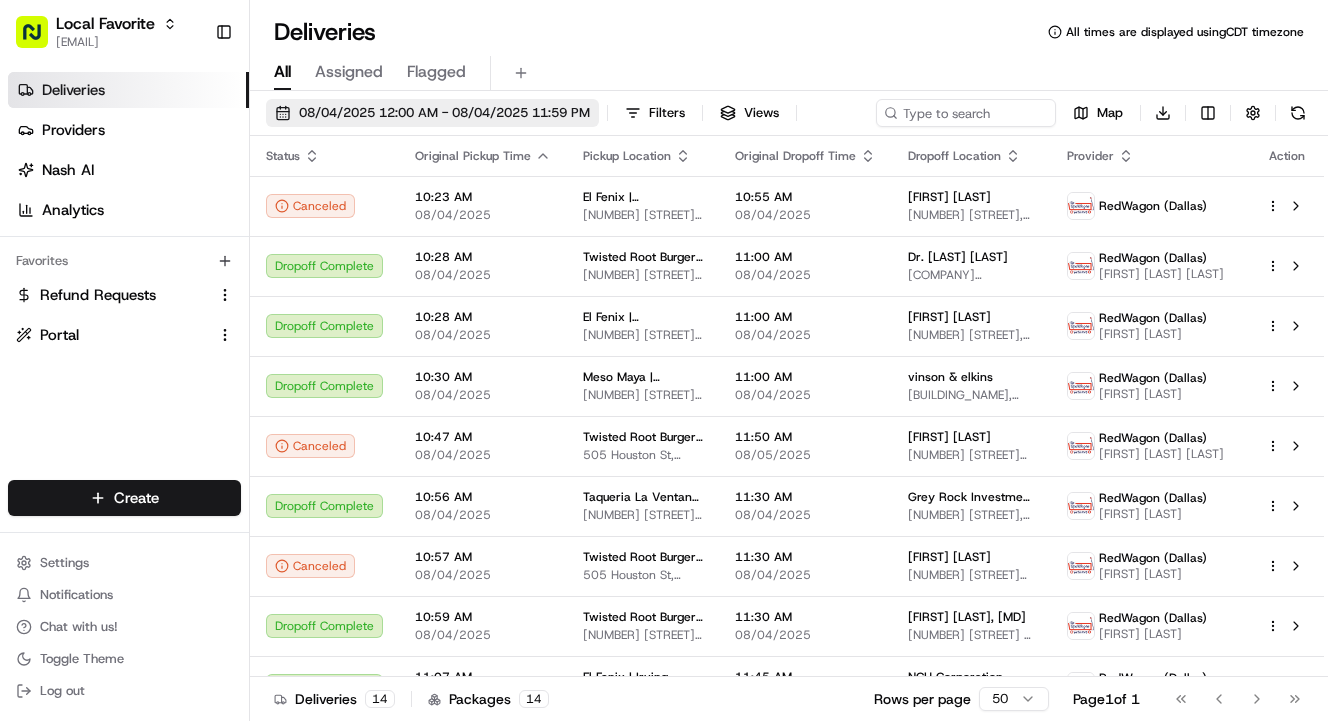 click on "08/04/2025 12:00 AM - 08/04/2025 11:59 PM" at bounding box center (444, 113) 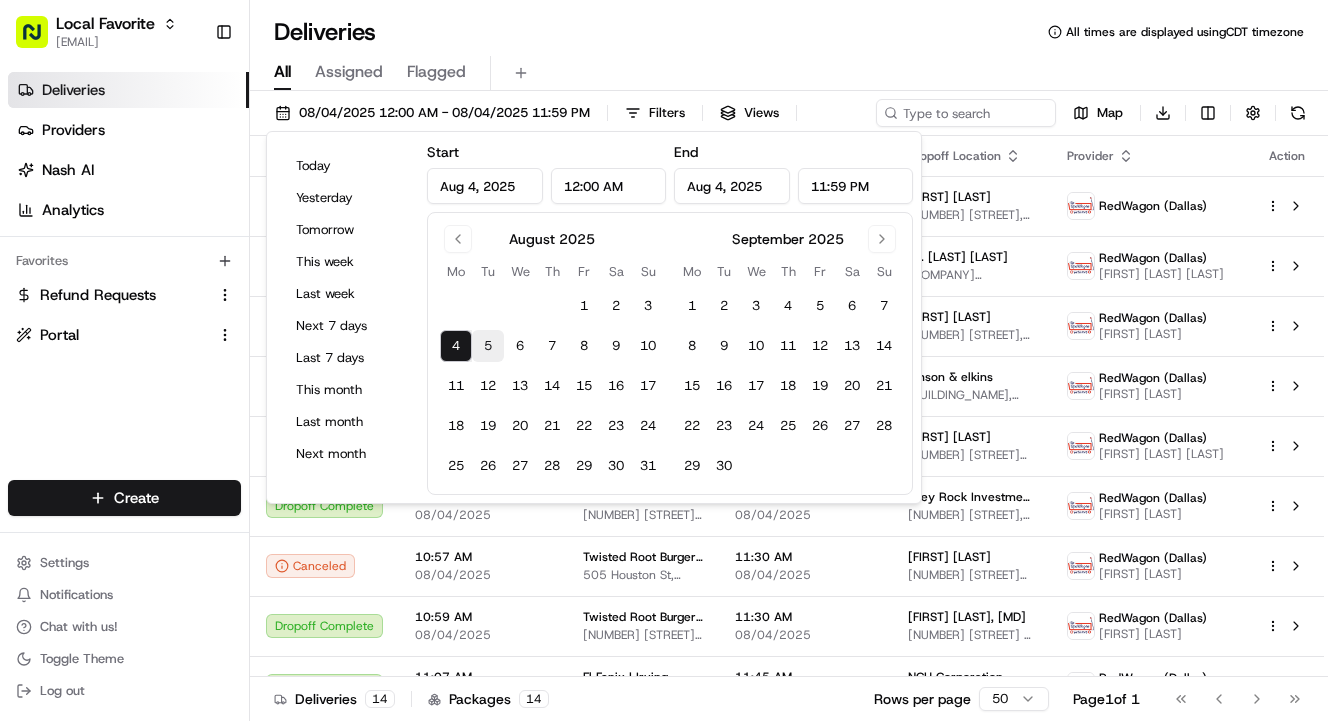 click on "5" at bounding box center (488, 346) 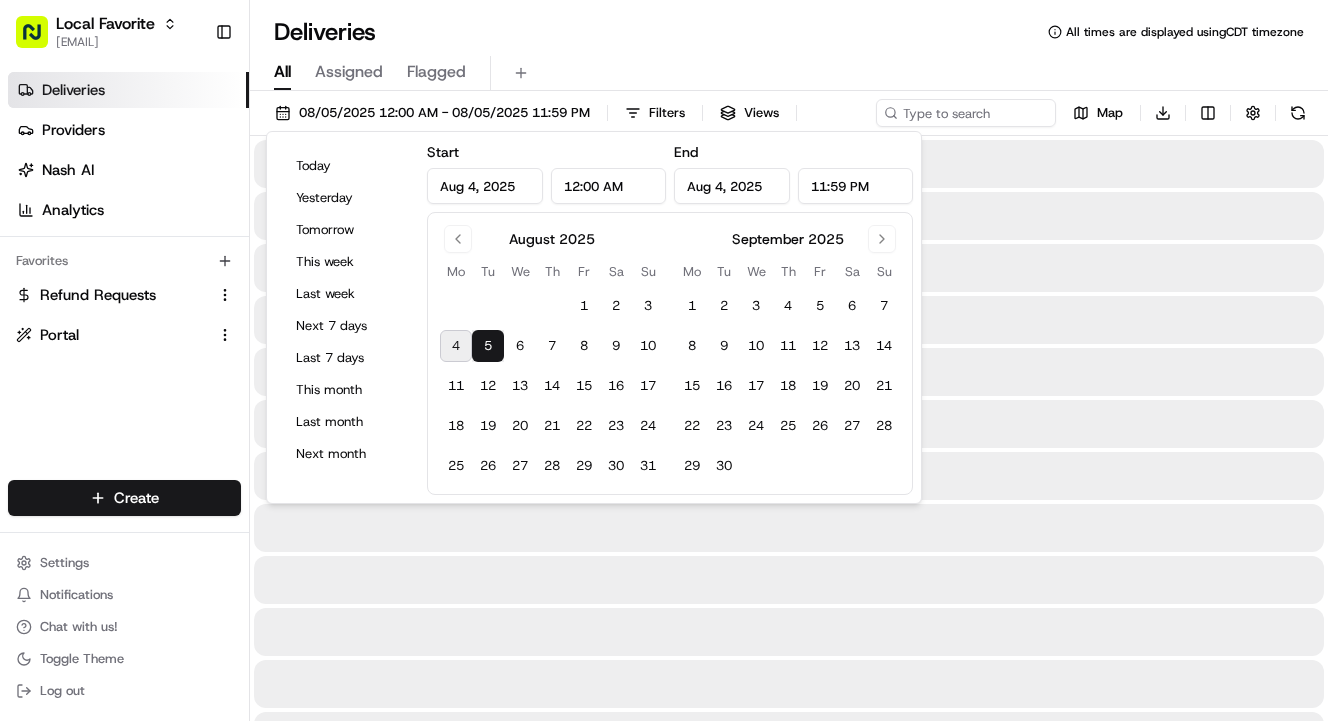 type on "Aug 5, 2025" 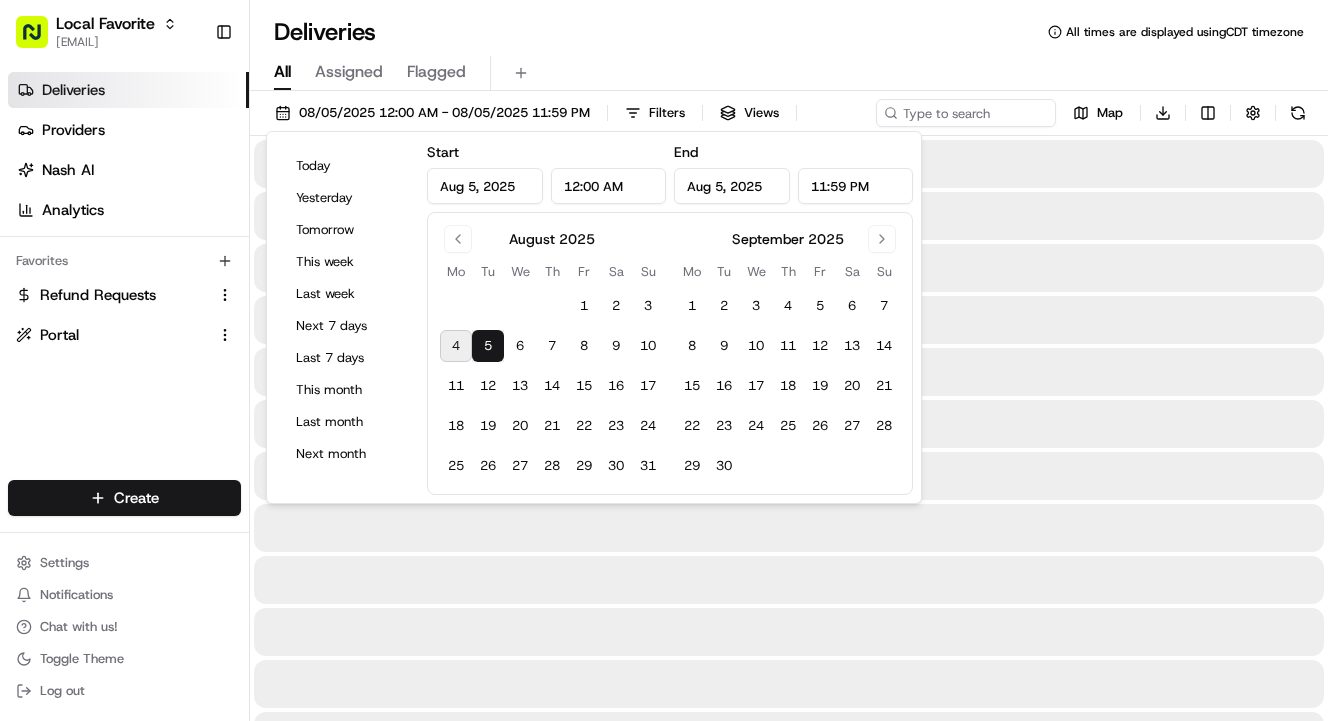click on "5" at bounding box center [488, 346] 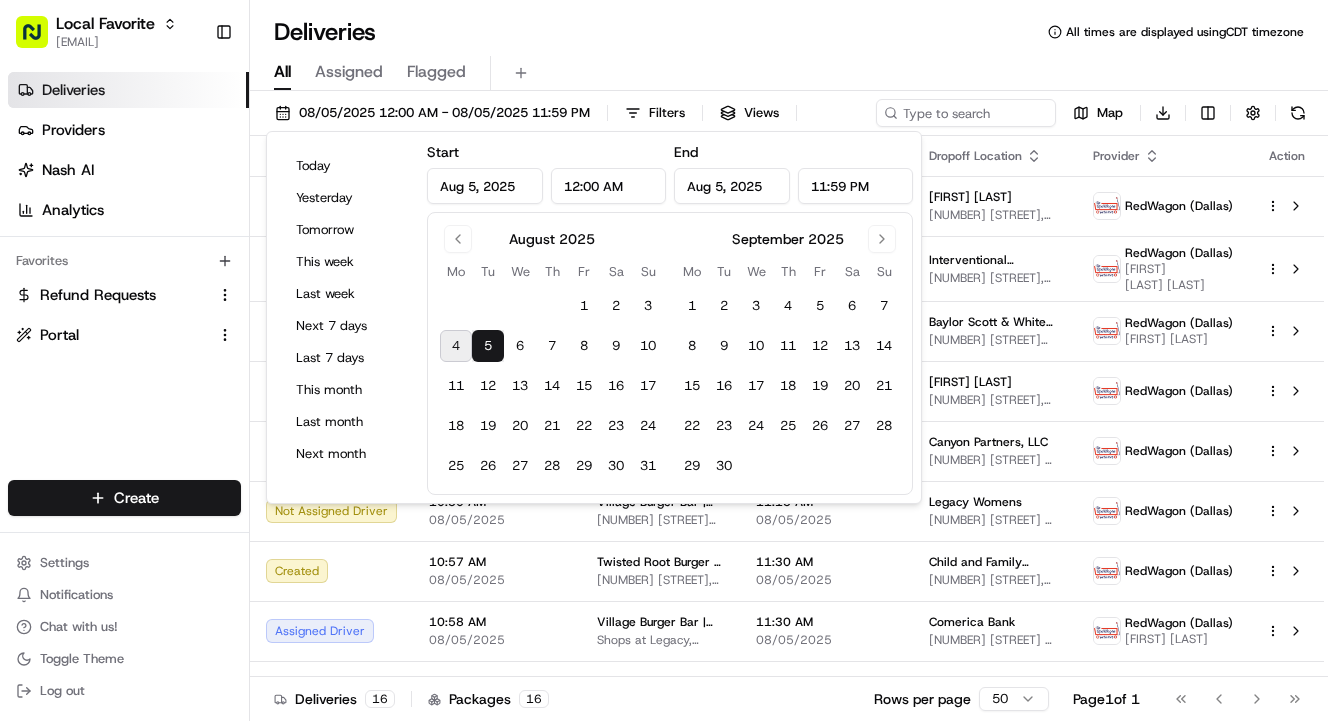 click on "All Assigned Flagged" at bounding box center [789, 69] 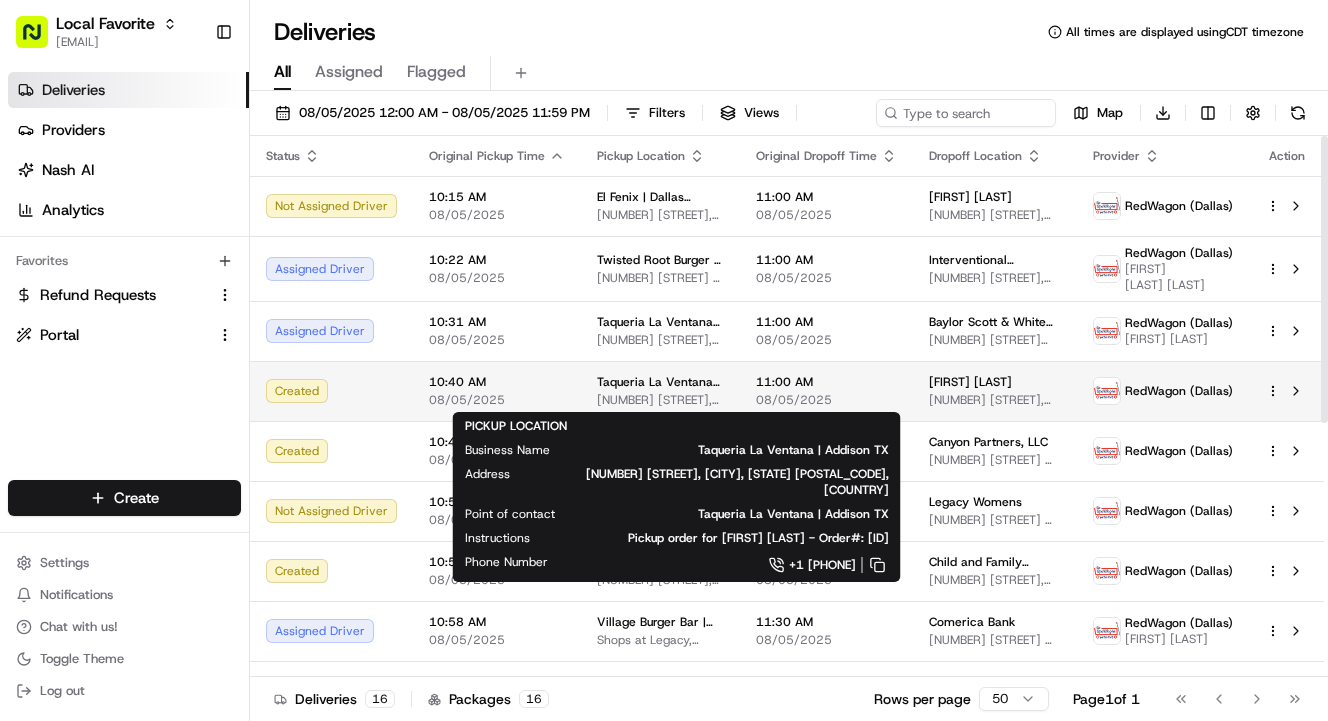 click on "4180 Belt Line Rd, Addison, TX 75001, USA" at bounding box center (660, 400) 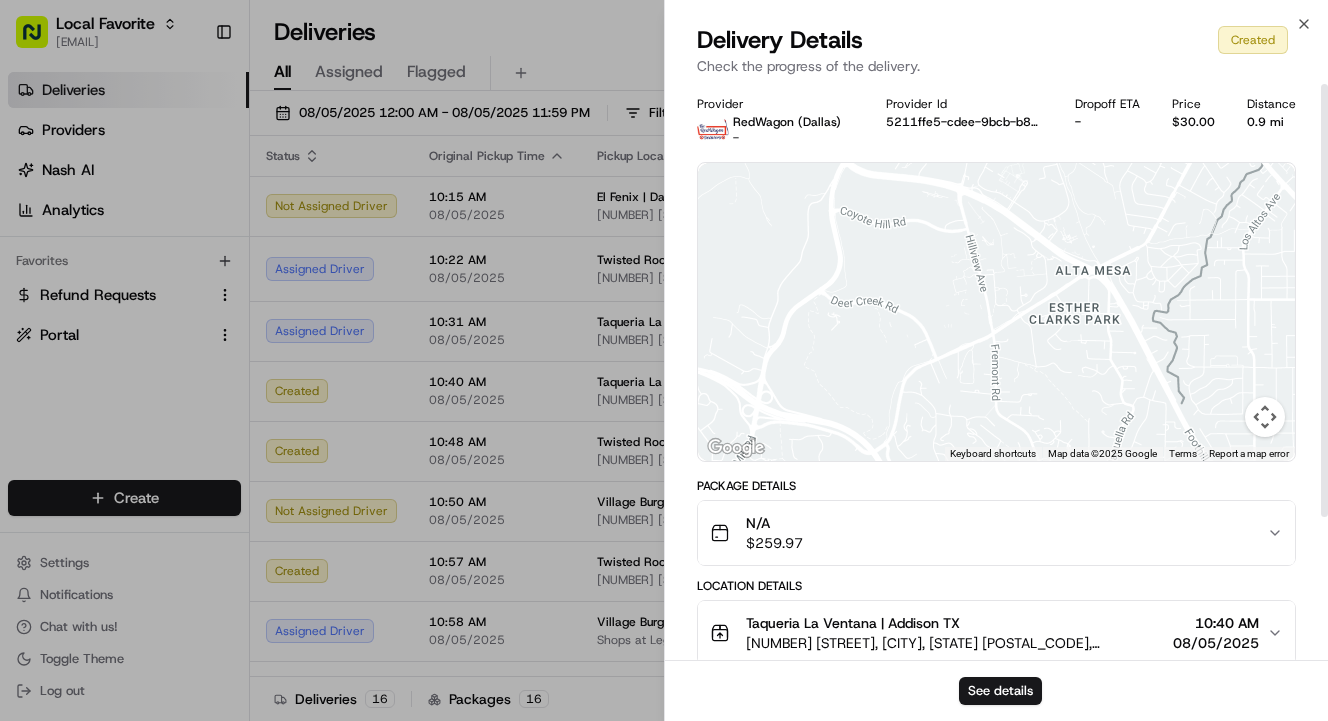 scroll, scrollTop: 0, scrollLeft: 0, axis: both 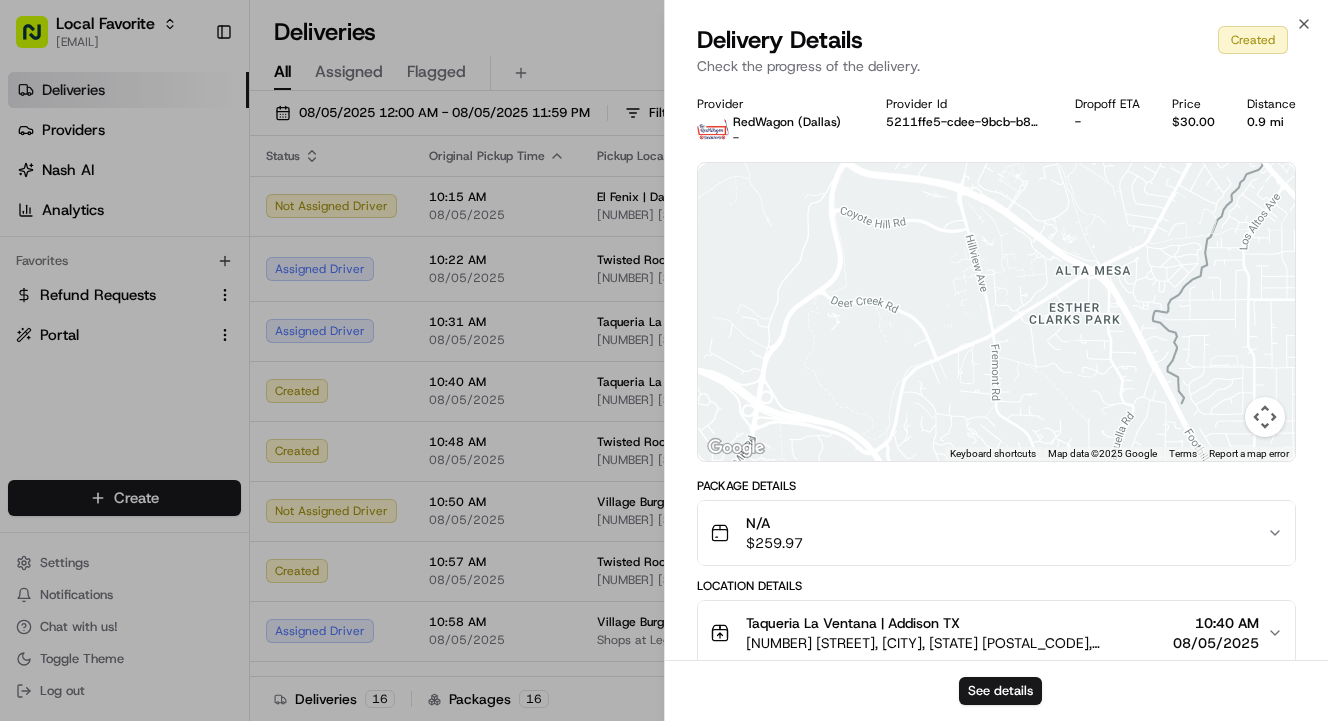 click at bounding box center (1265, 417) 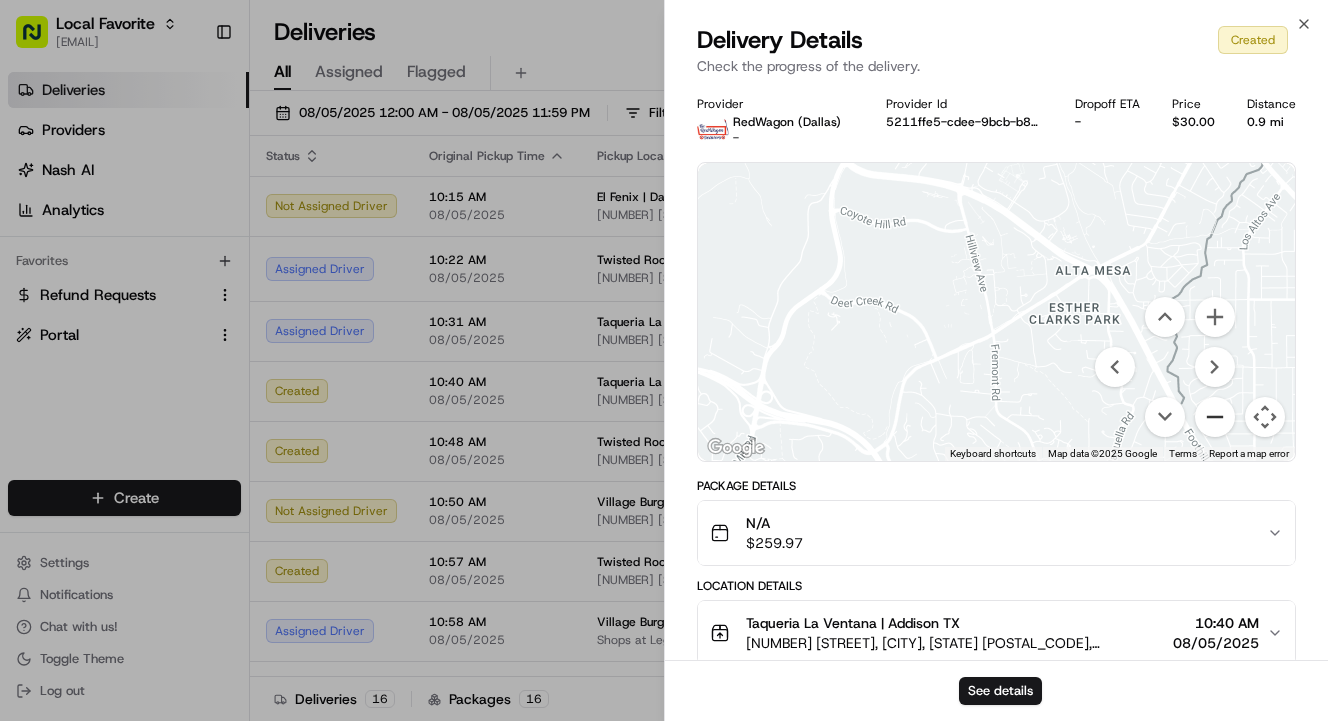 click at bounding box center (1215, 417) 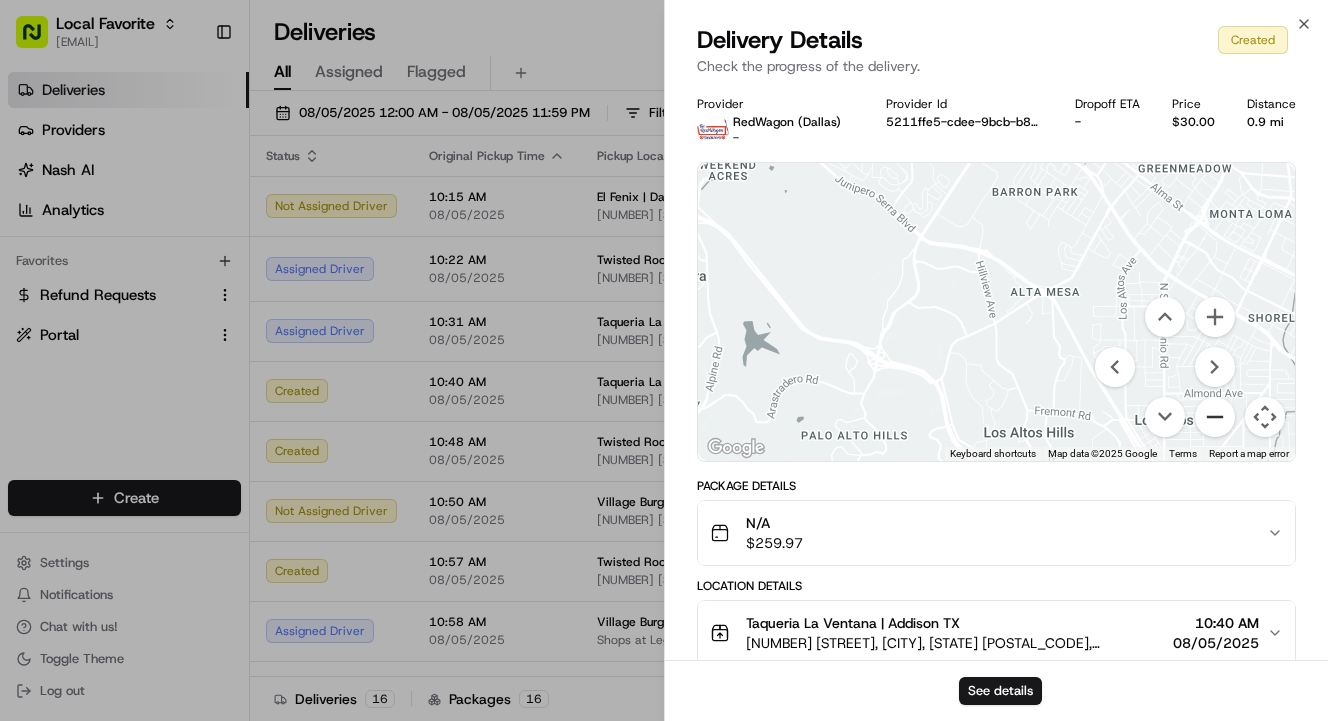 click at bounding box center (1215, 417) 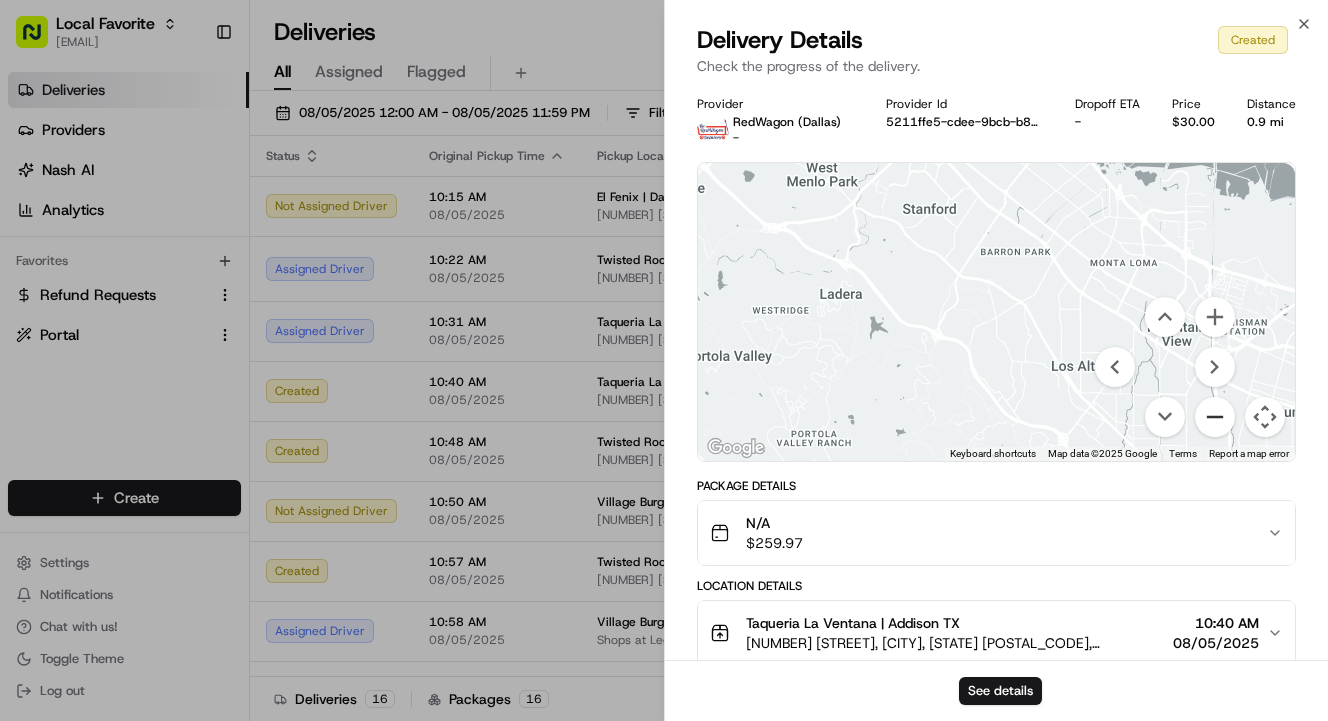 click at bounding box center [1215, 417] 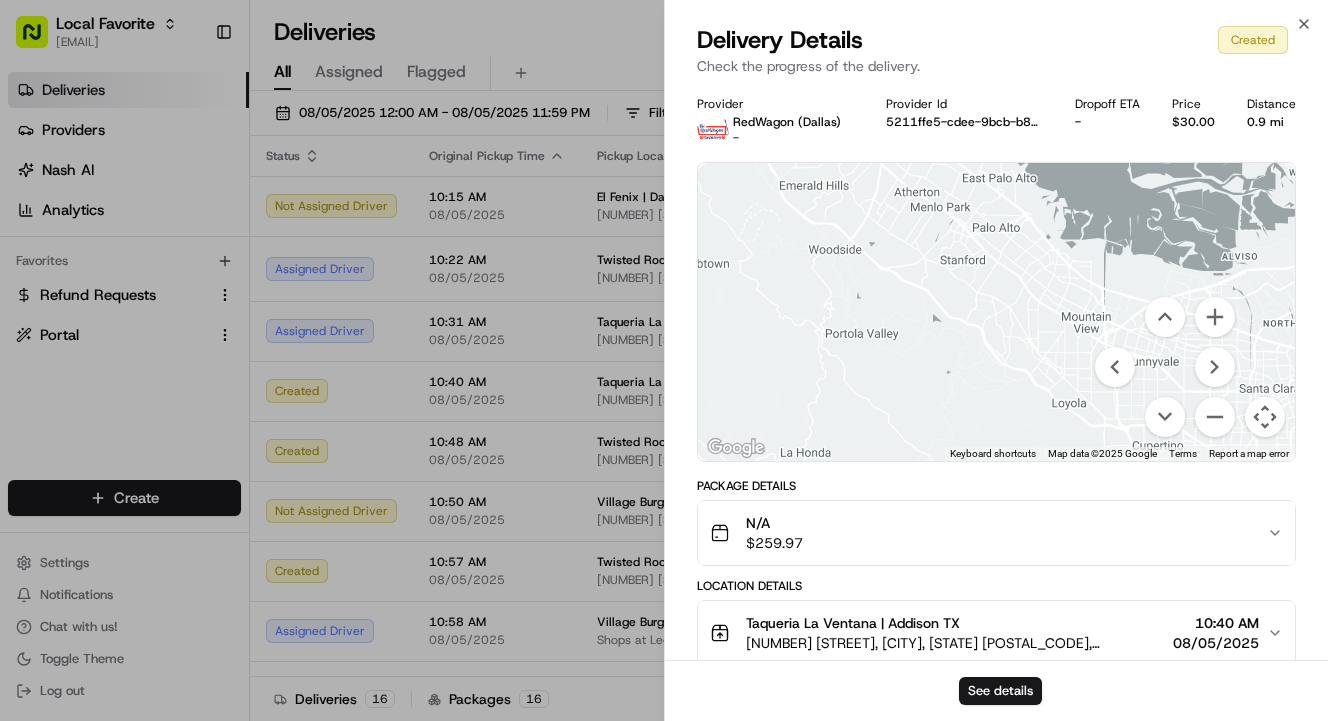 drag, startPoint x: 1103, startPoint y: 298, endPoint x: 1024, endPoint y: 279, distance: 81.25269 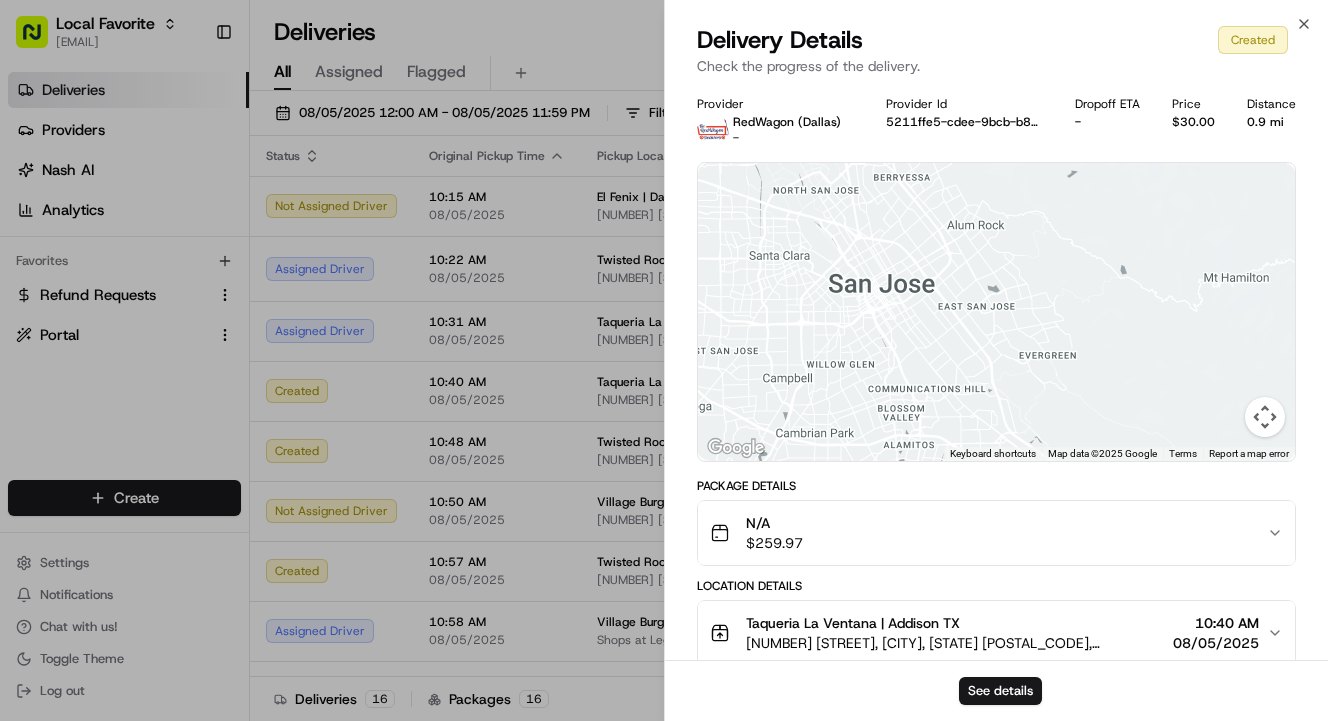drag, startPoint x: 1168, startPoint y: 385, endPoint x: 638, endPoint y: 218, distance: 555.68787 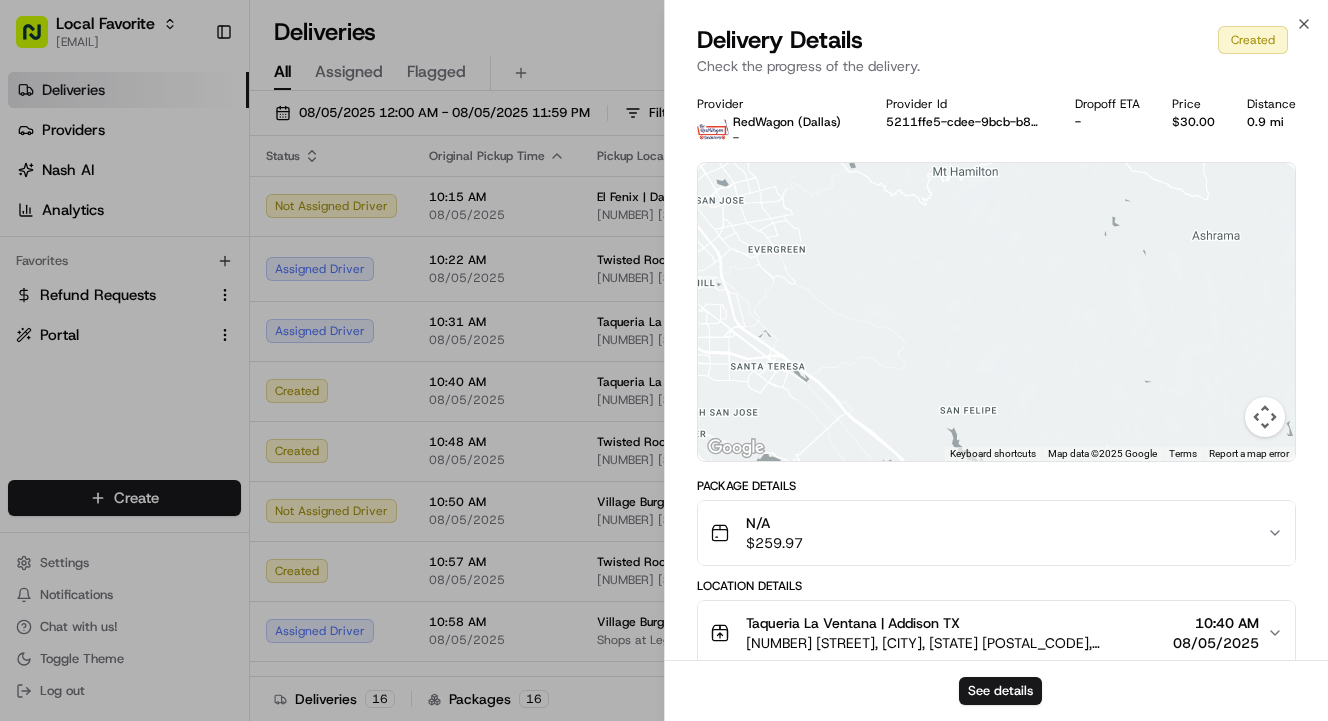 drag, startPoint x: 1160, startPoint y: 301, endPoint x: 952, endPoint y: 251, distance: 213.92522 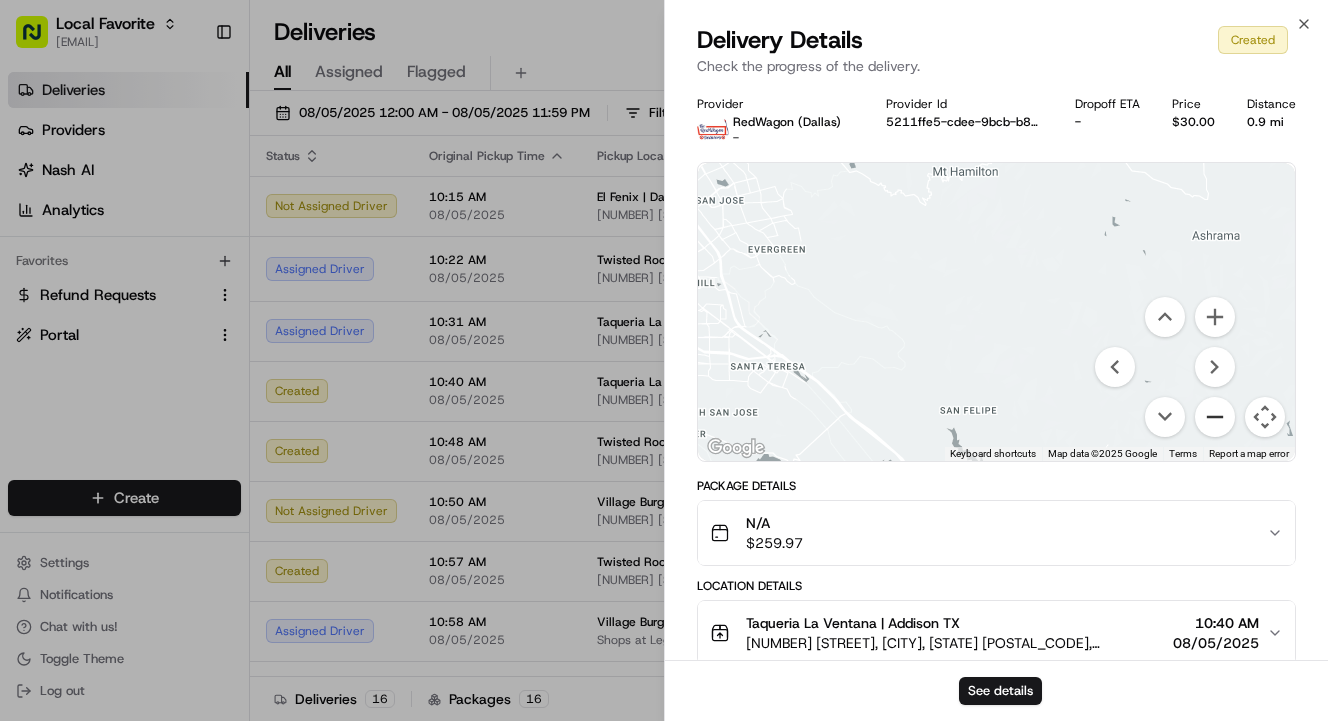 click at bounding box center (1215, 417) 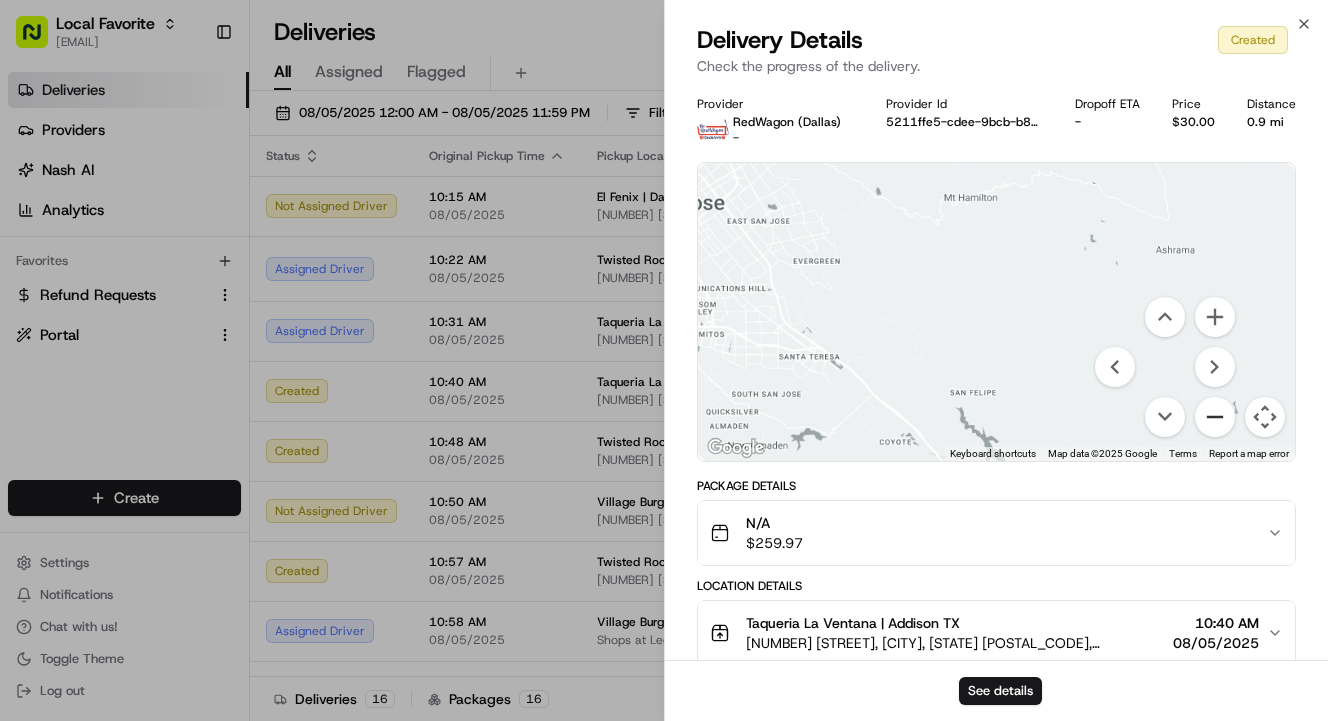 click at bounding box center [1215, 417] 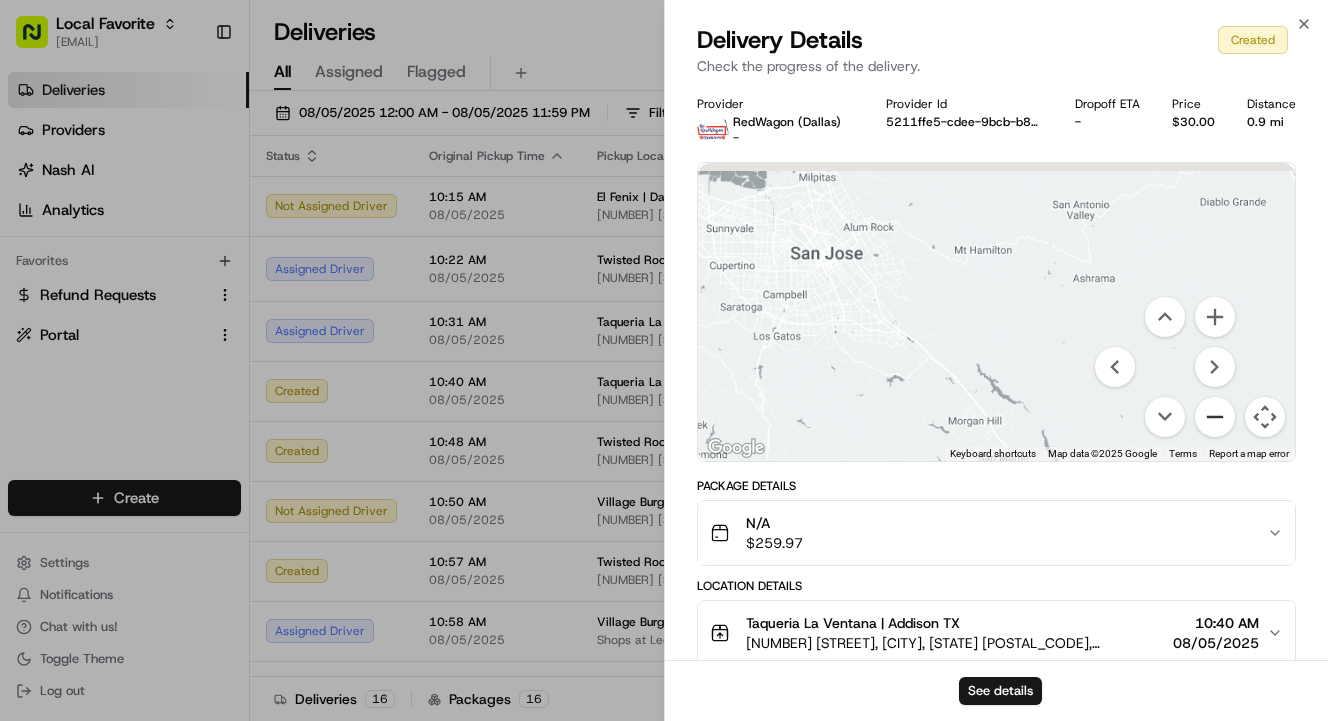 click at bounding box center [1215, 417] 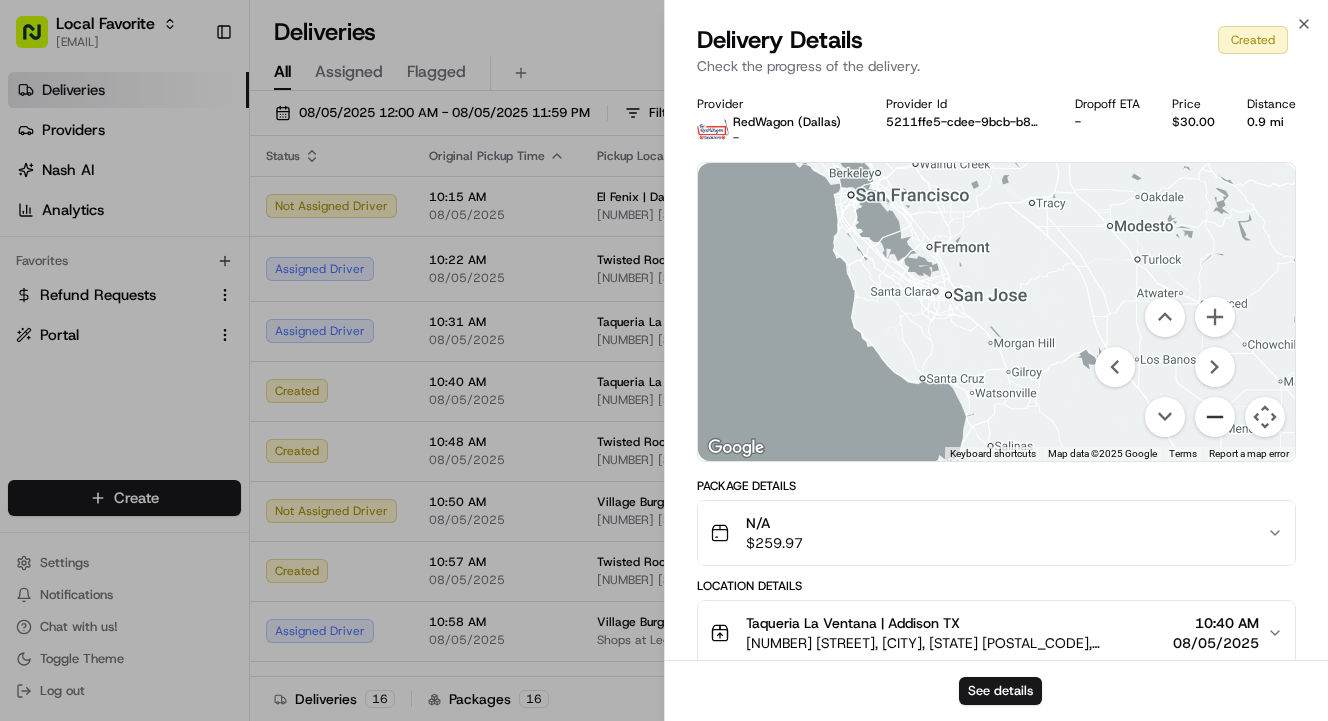 click at bounding box center [1215, 417] 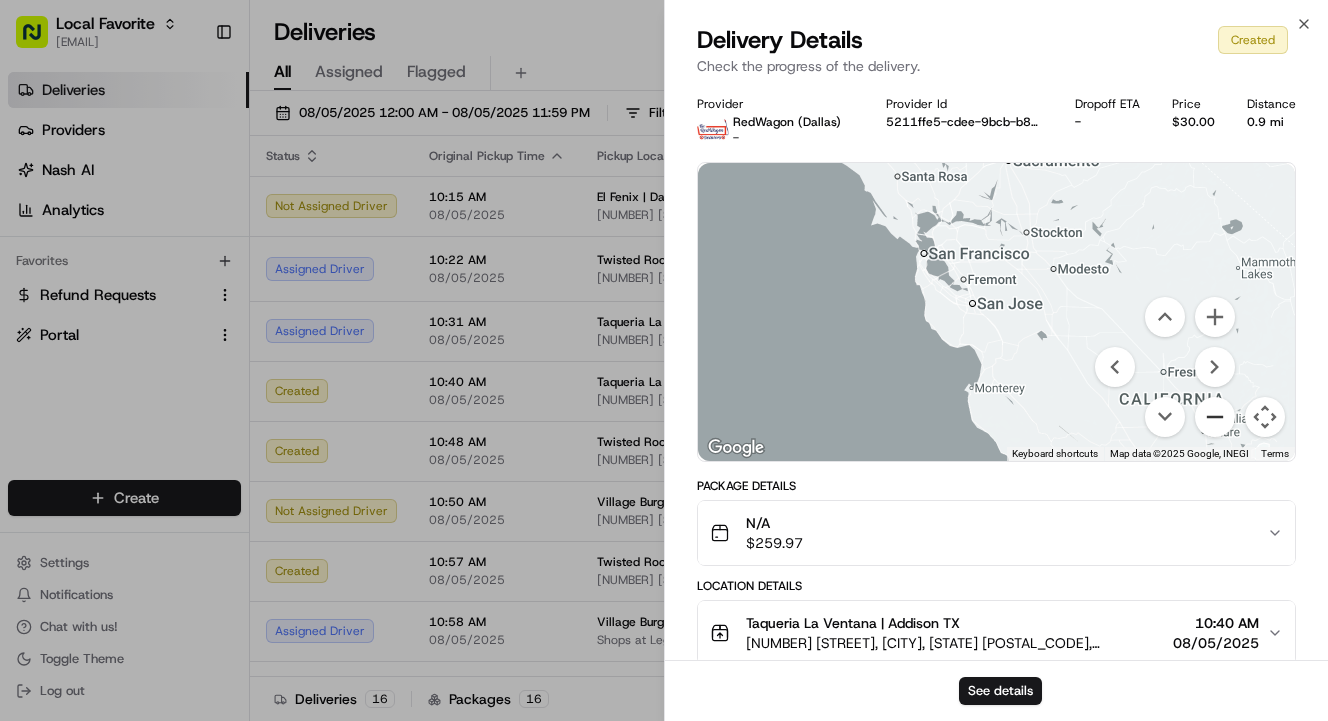 click at bounding box center (1215, 417) 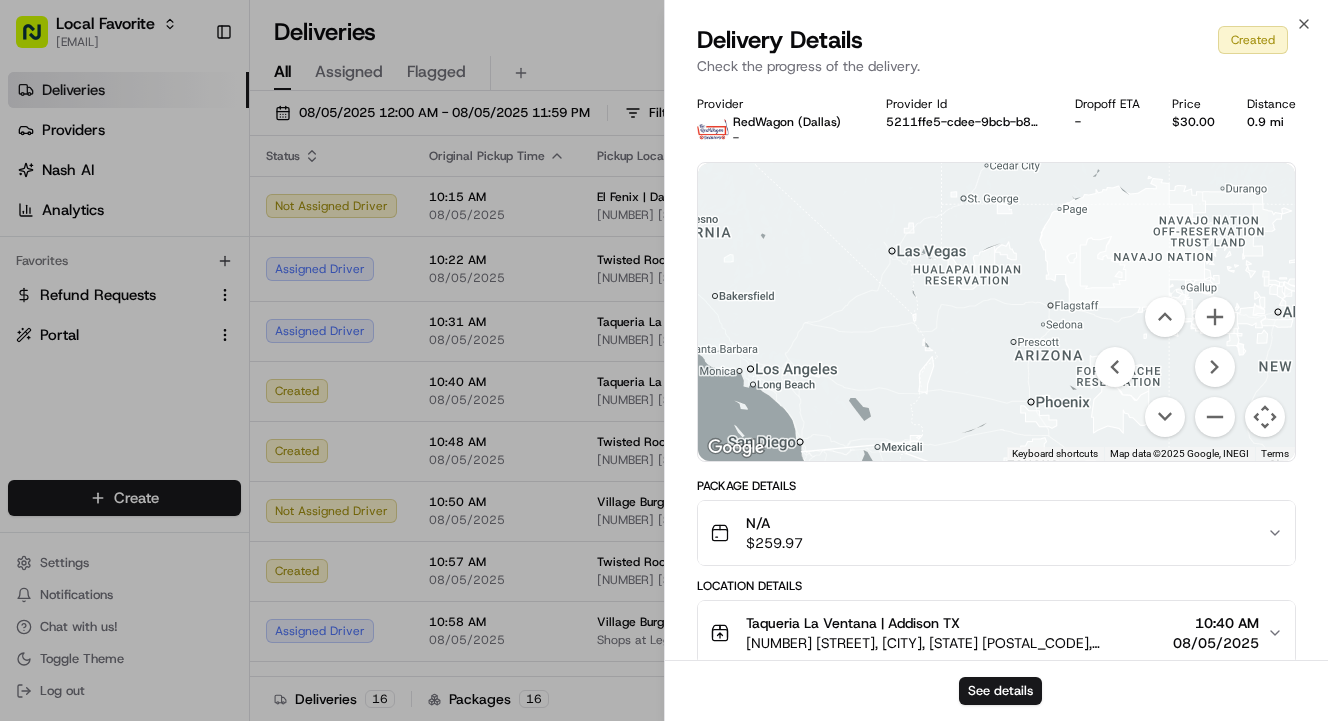 drag, startPoint x: 1175, startPoint y: 270, endPoint x: 638, endPoint y: 81, distance: 569.289 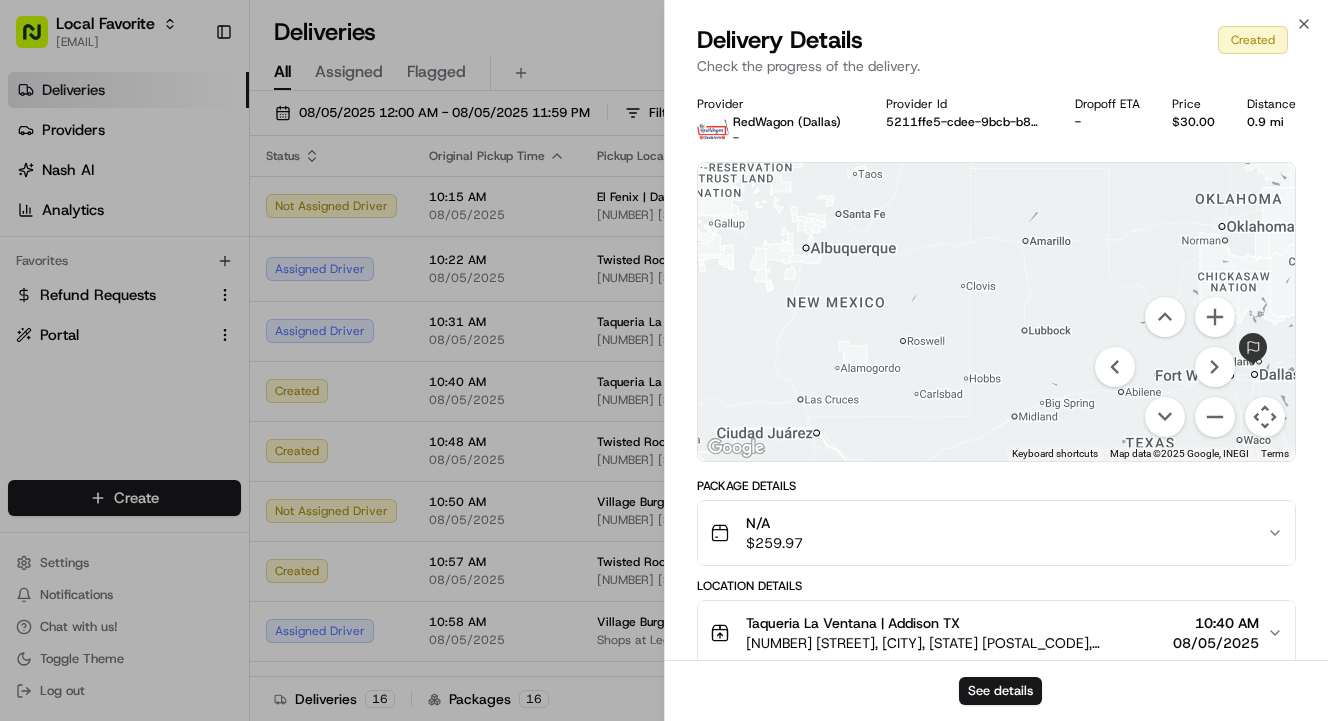 drag, startPoint x: 978, startPoint y: 364, endPoint x: 562, endPoint y: 365, distance: 416.0012 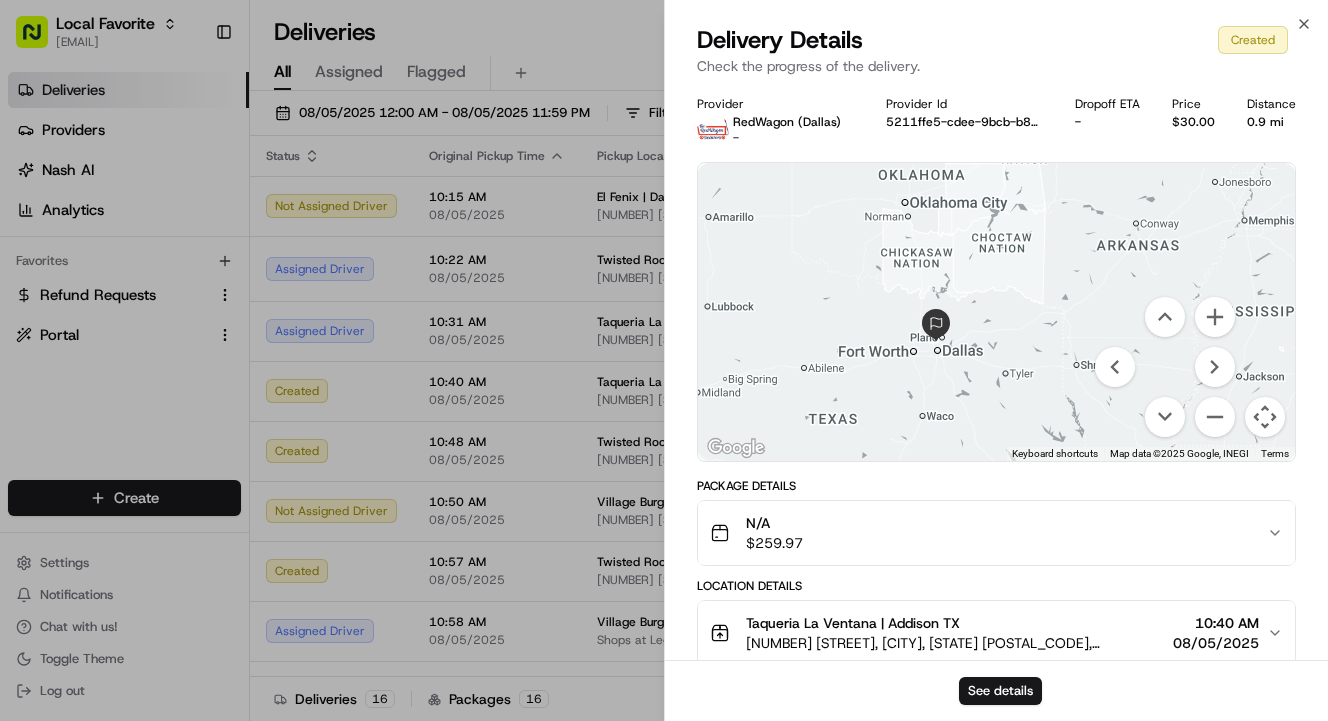 drag, startPoint x: 998, startPoint y: 382, endPoint x: 797, endPoint y: 377, distance: 201.06218 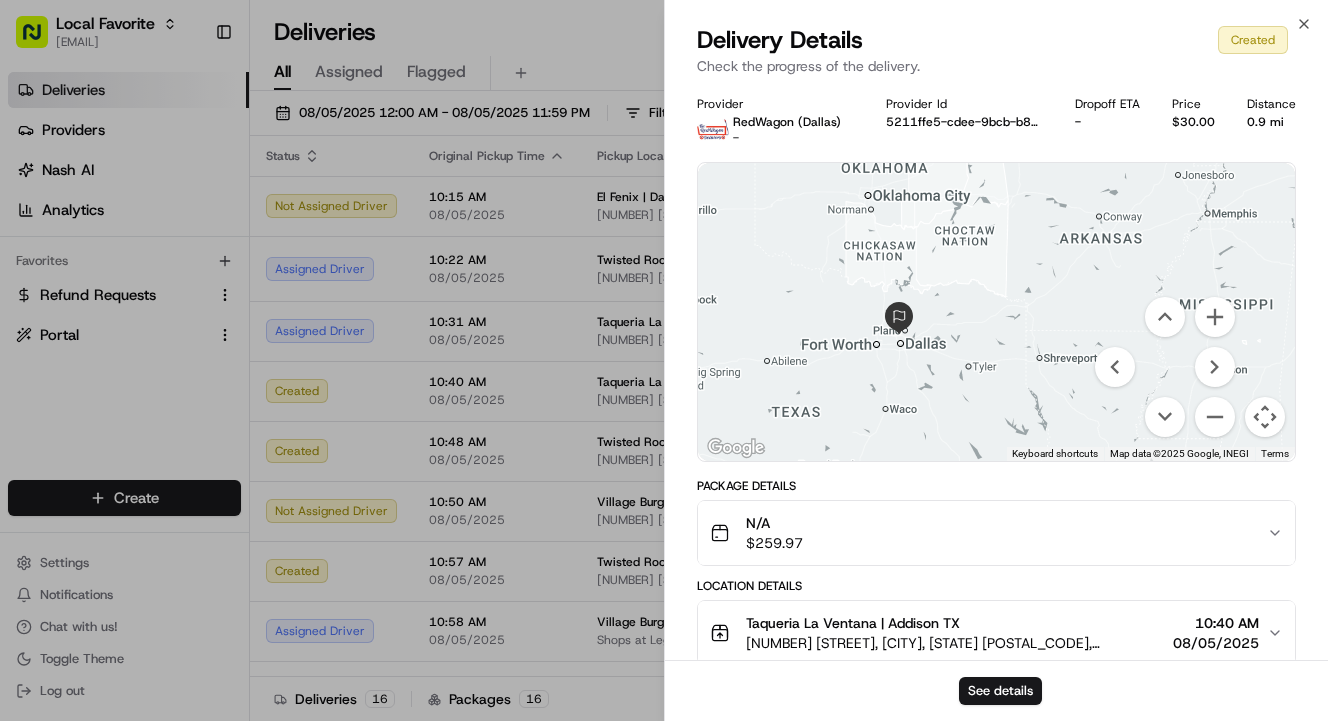 click at bounding box center [996, 312] 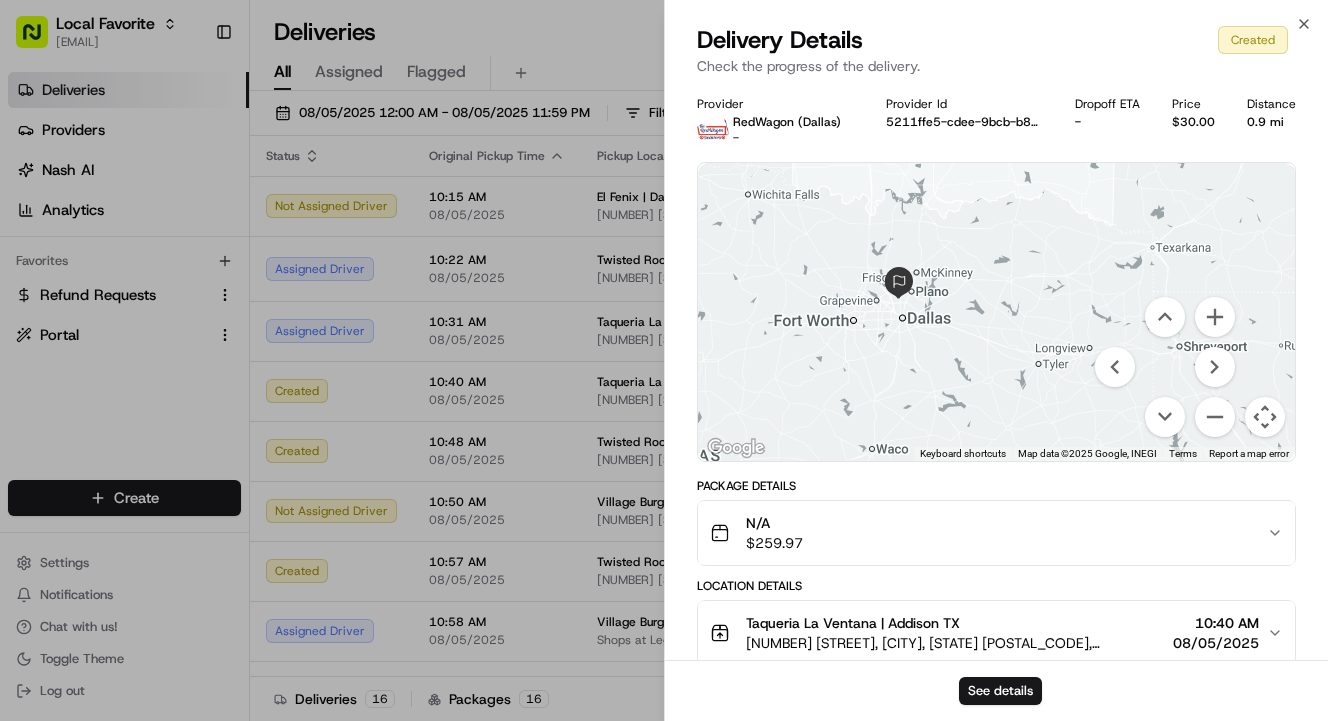 click at bounding box center (996, 312) 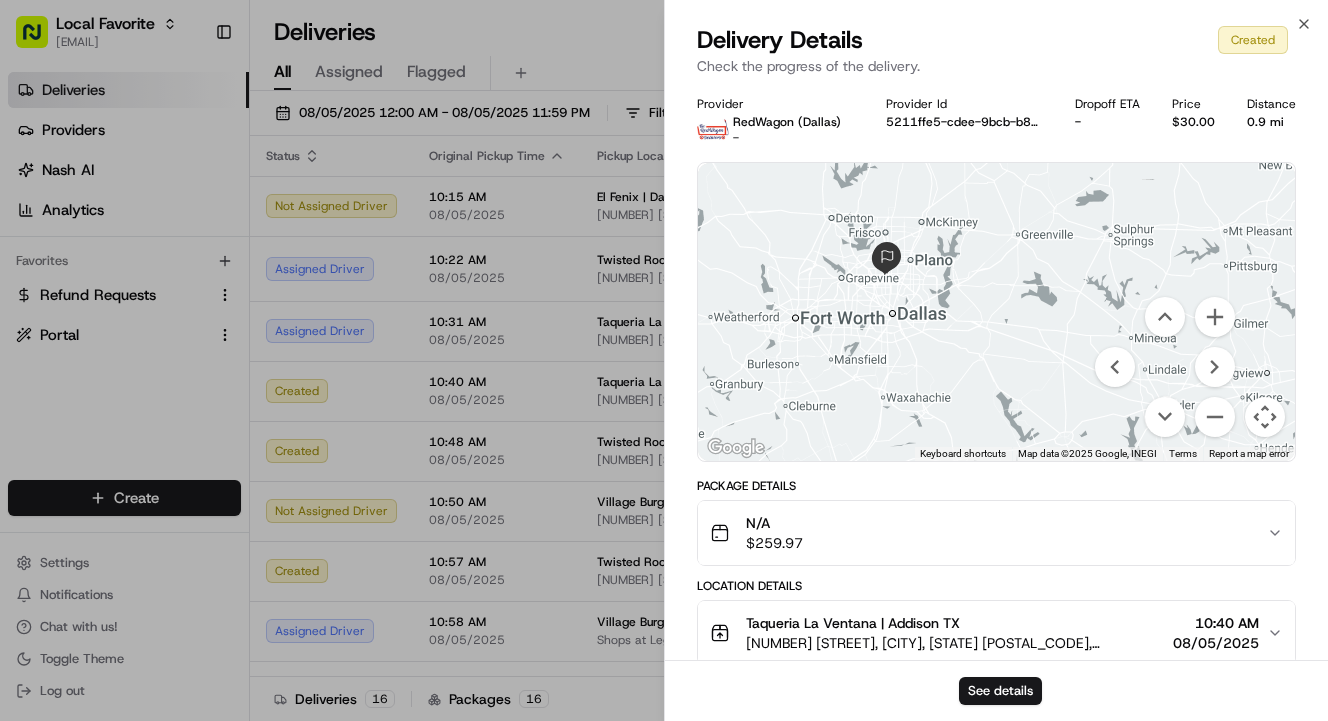 drag, startPoint x: 913, startPoint y: 332, endPoint x: 939, endPoint y: 422, distance: 93.680305 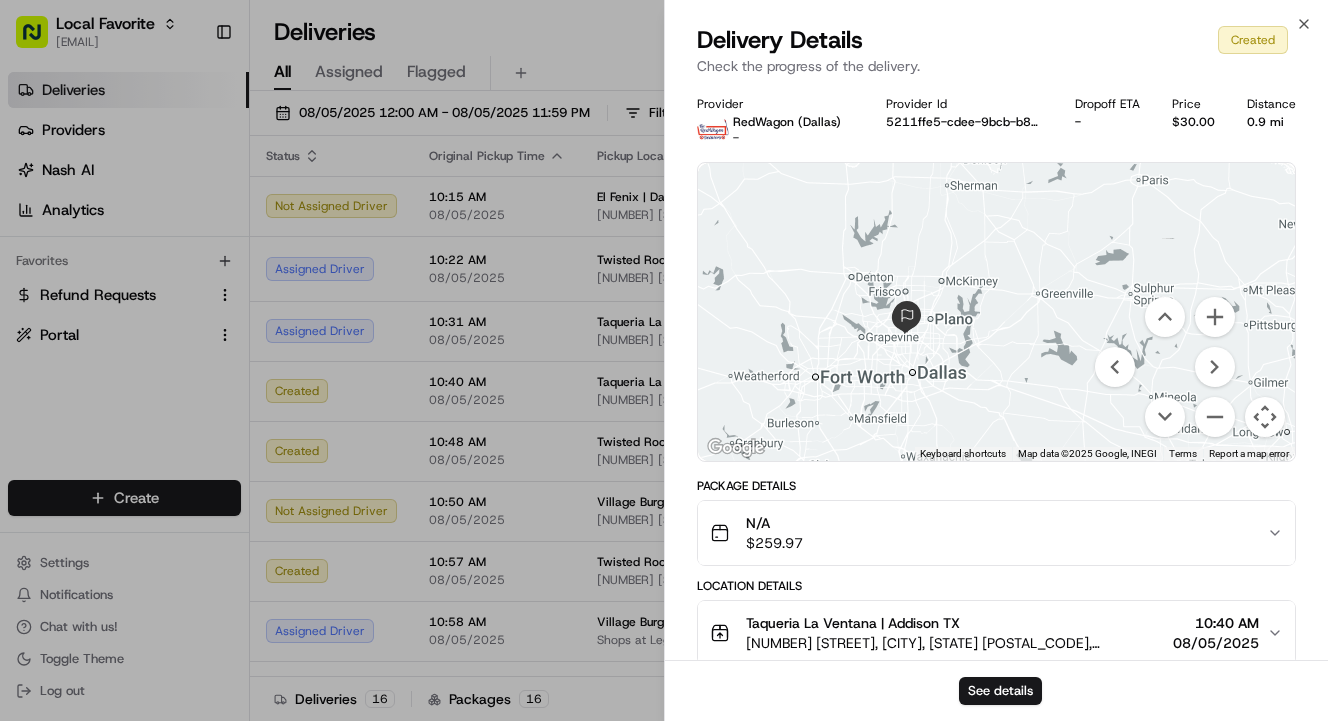 click at bounding box center [996, 312] 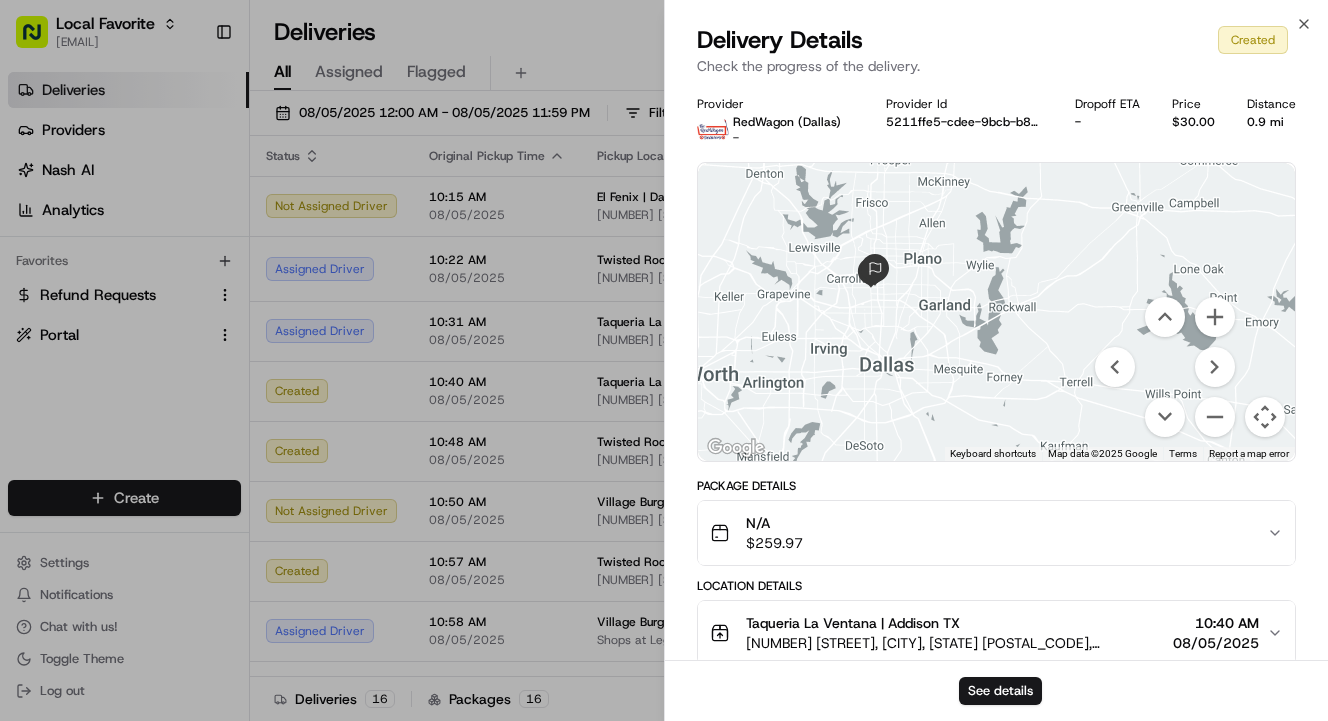 drag, startPoint x: 936, startPoint y: 366, endPoint x: 958, endPoint y: 414, distance: 52.801514 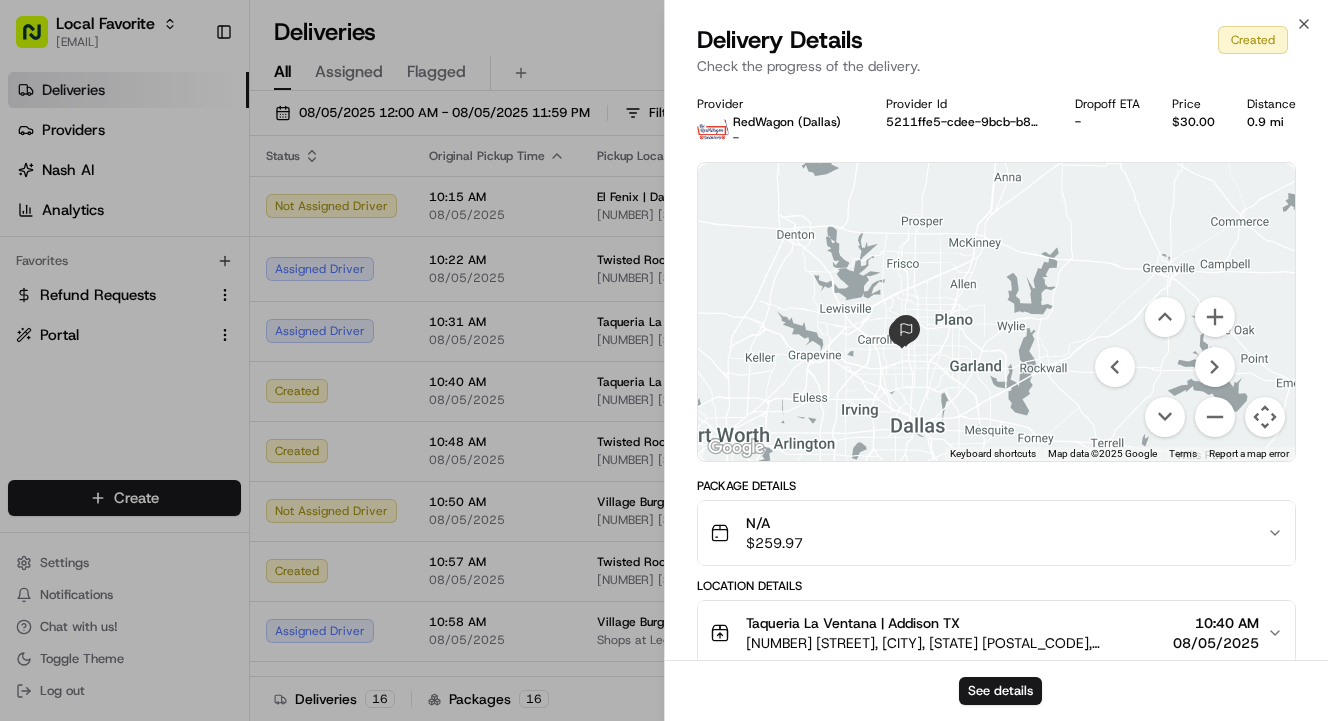 click at bounding box center (996, 312) 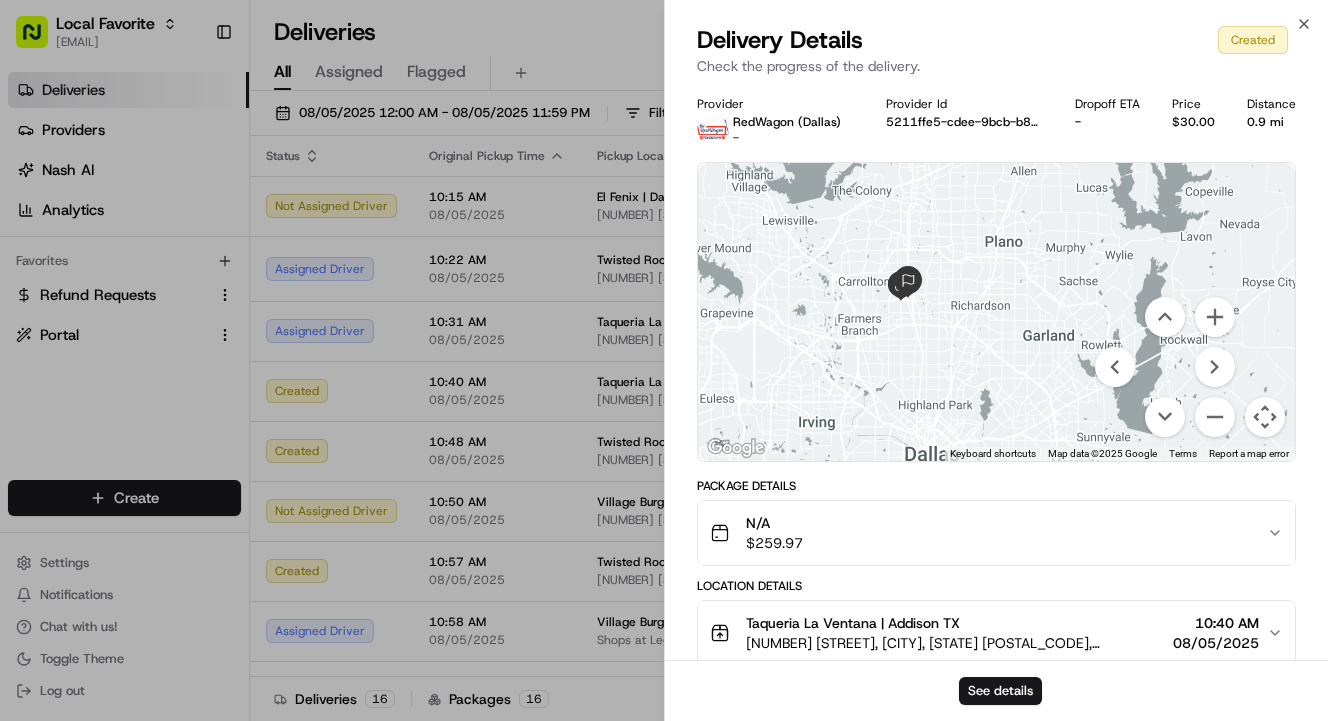 drag, startPoint x: 940, startPoint y: 364, endPoint x: 1008, endPoint y: 359, distance: 68.18358 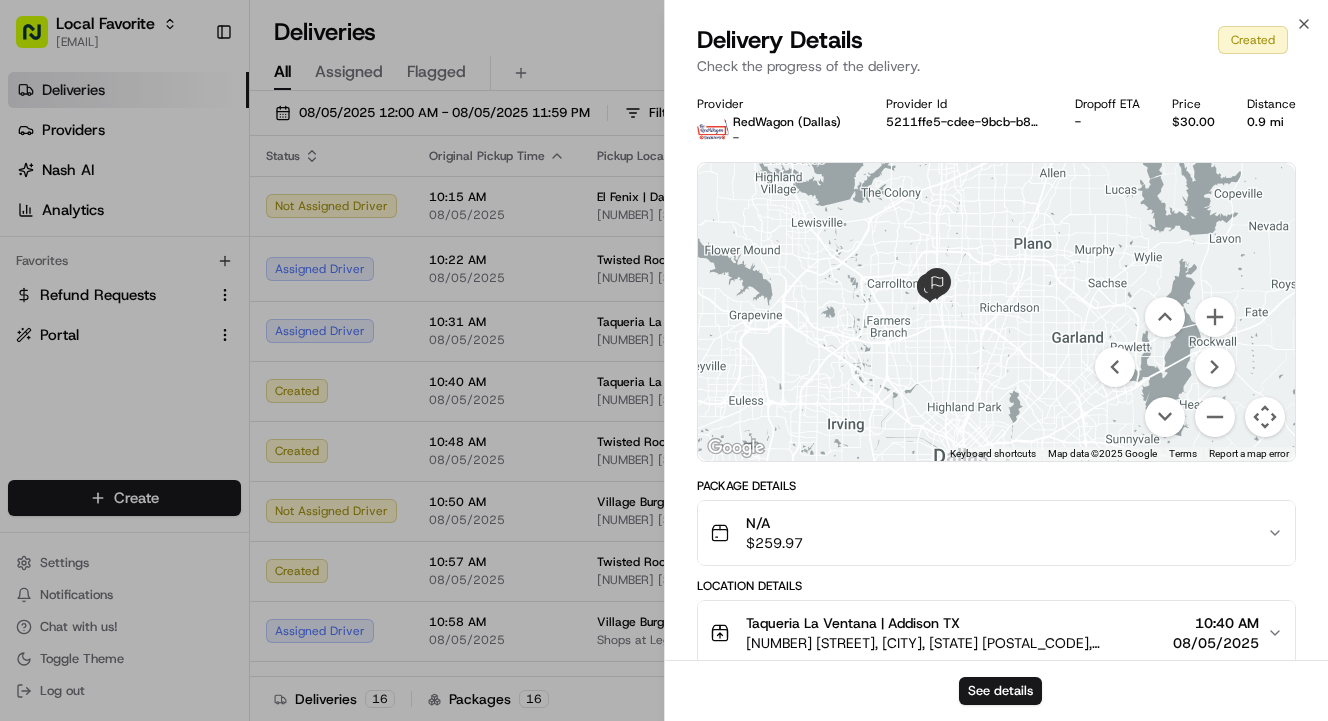click at bounding box center [996, 312] 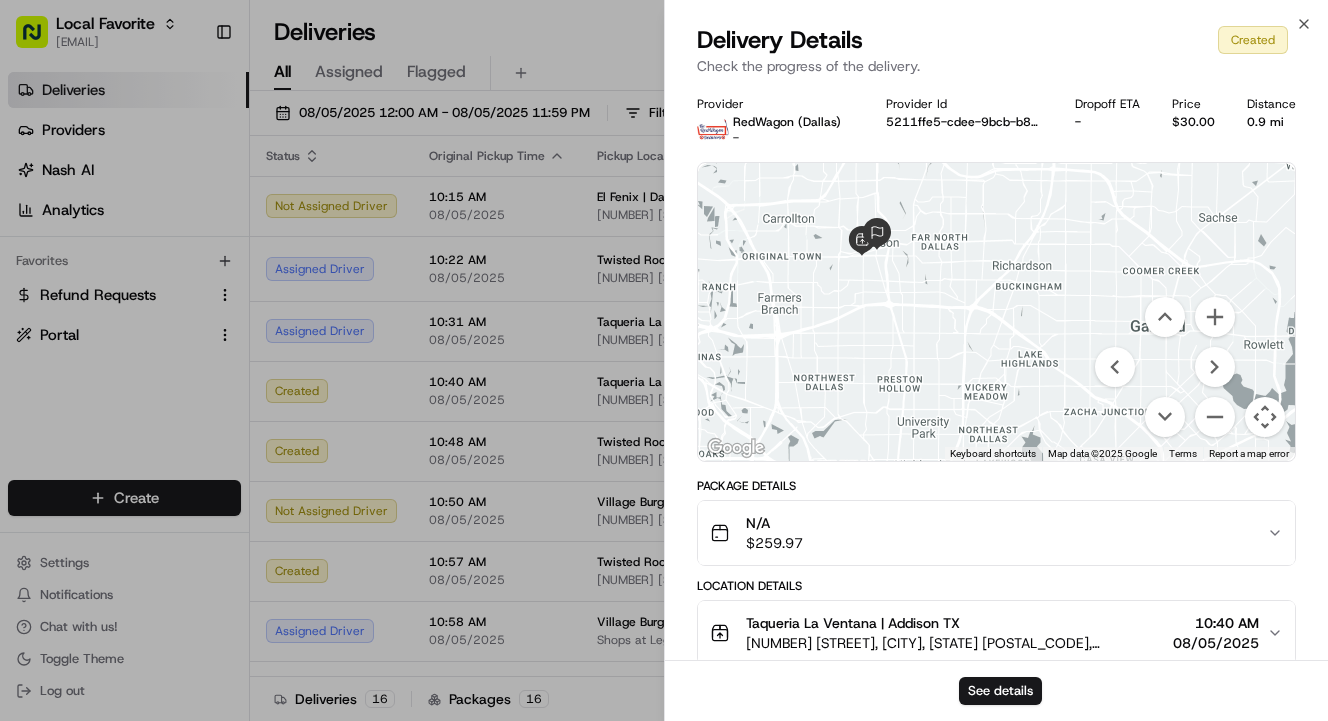 click at bounding box center [996, 312] 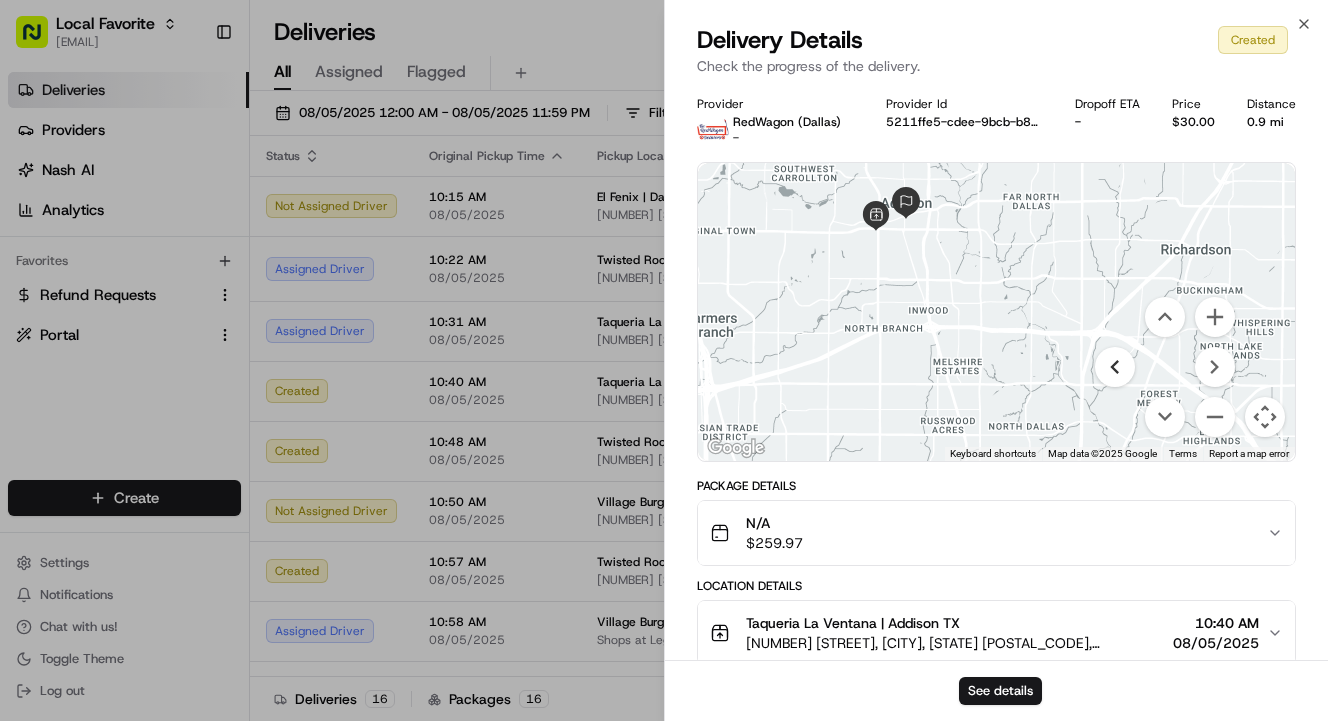 drag, startPoint x: 954, startPoint y: 321, endPoint x: 1100, endPoint y: 379, distance: 157.0987 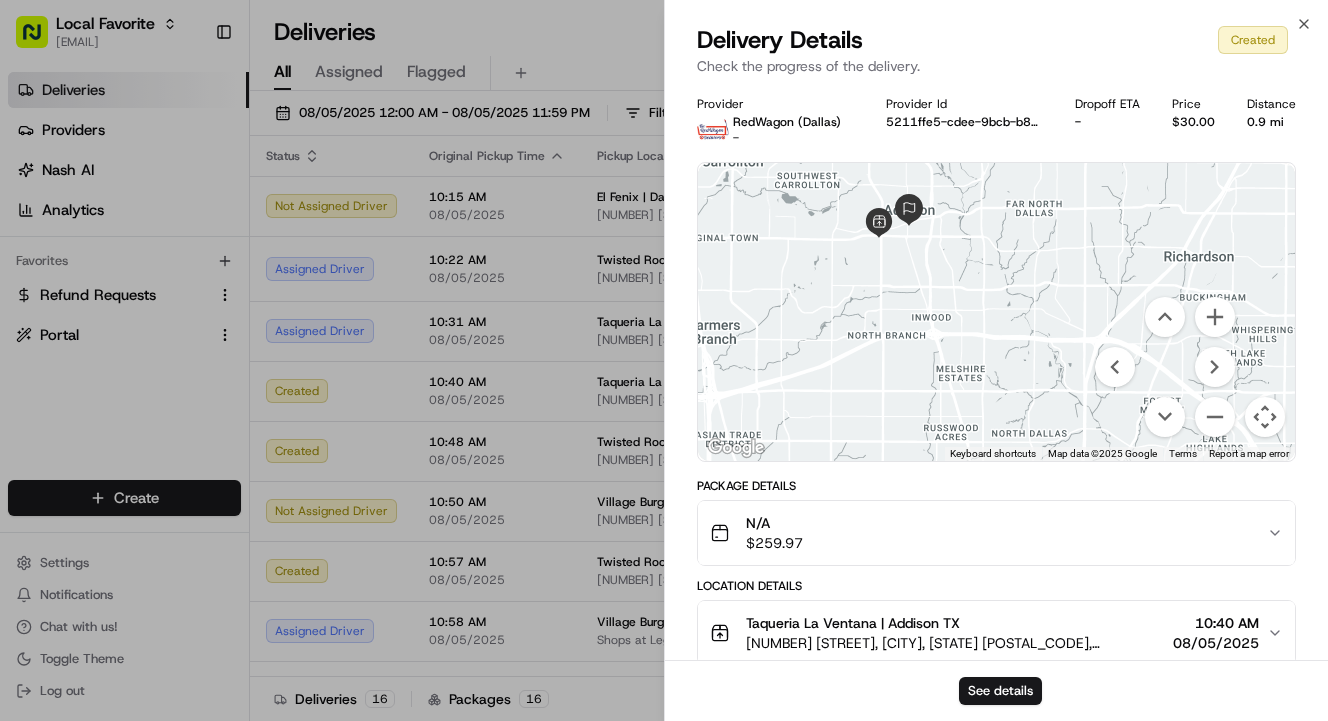 click at bounding box center (996, 312) 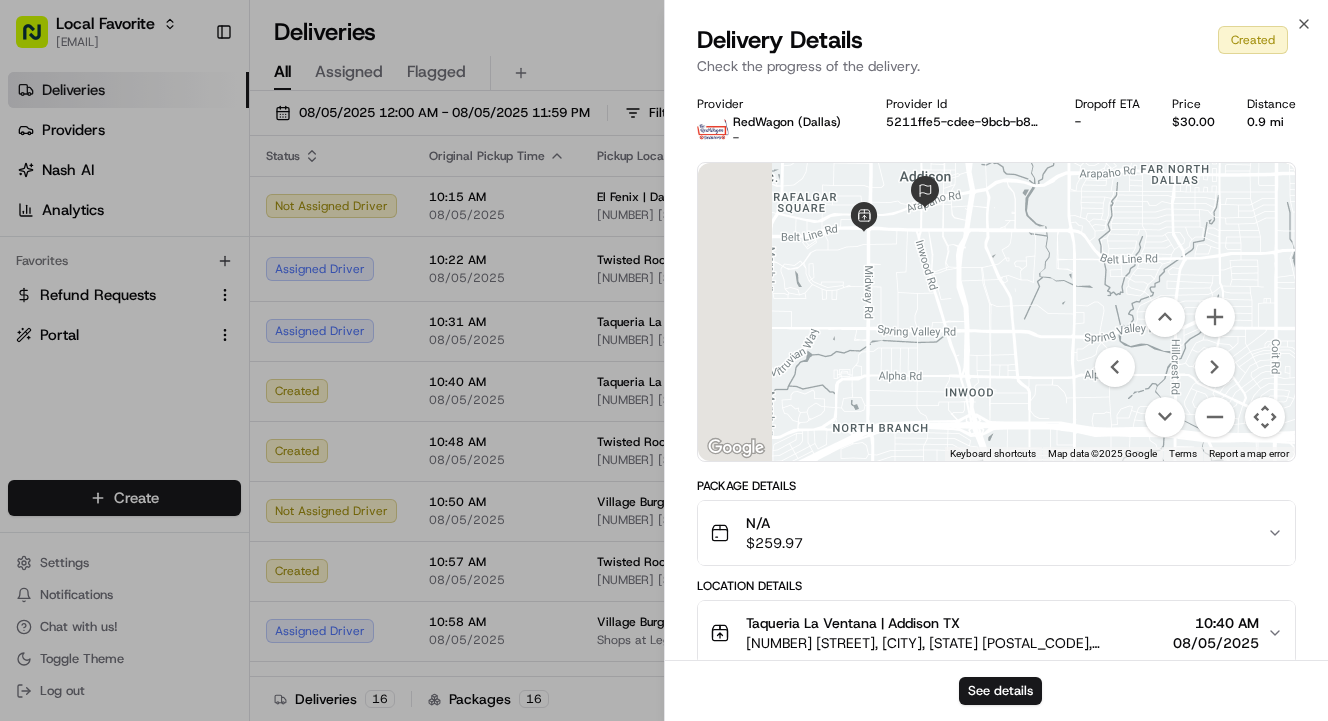 drag, startPoint x: 1021, startPoint y: 327, endPoint x: 1180, endPoint y: 466, distance: 211.19185 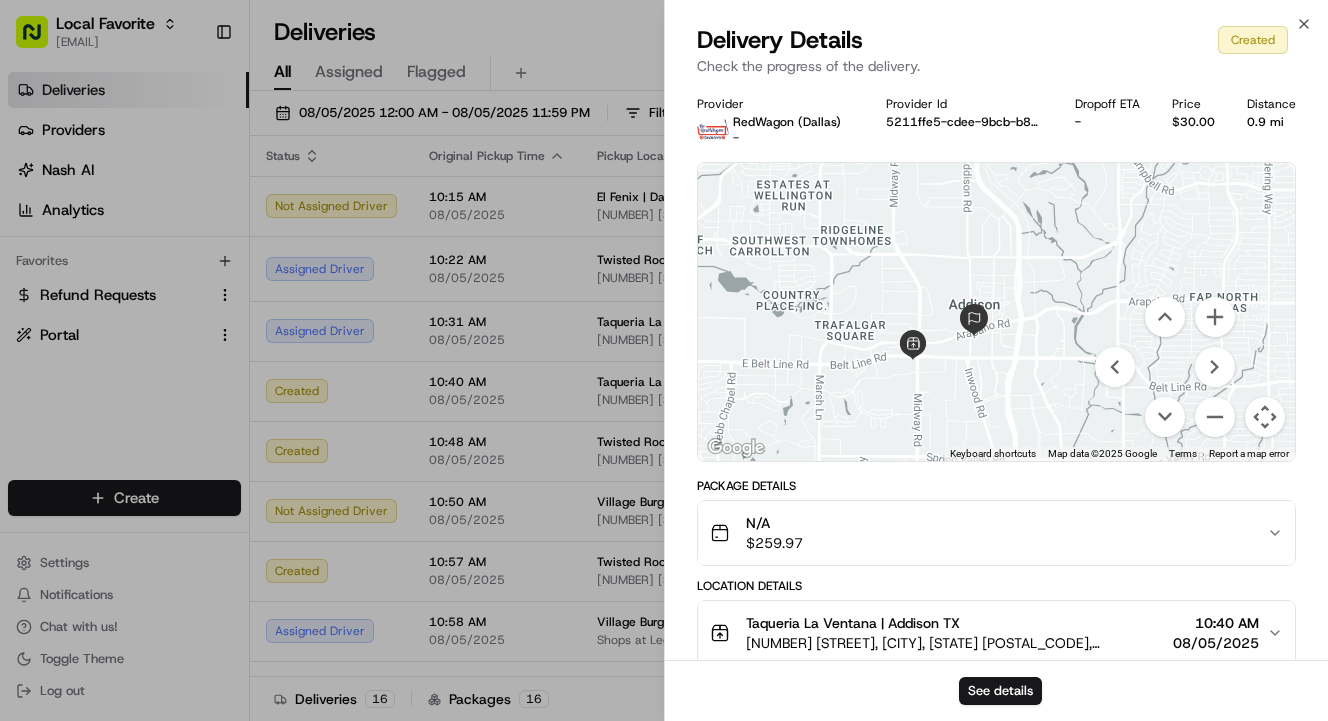 drag, startPoint x: 1076, startPoint y: 353, endPoint x: 1138, endPoint y: 451, distance: 115.965515 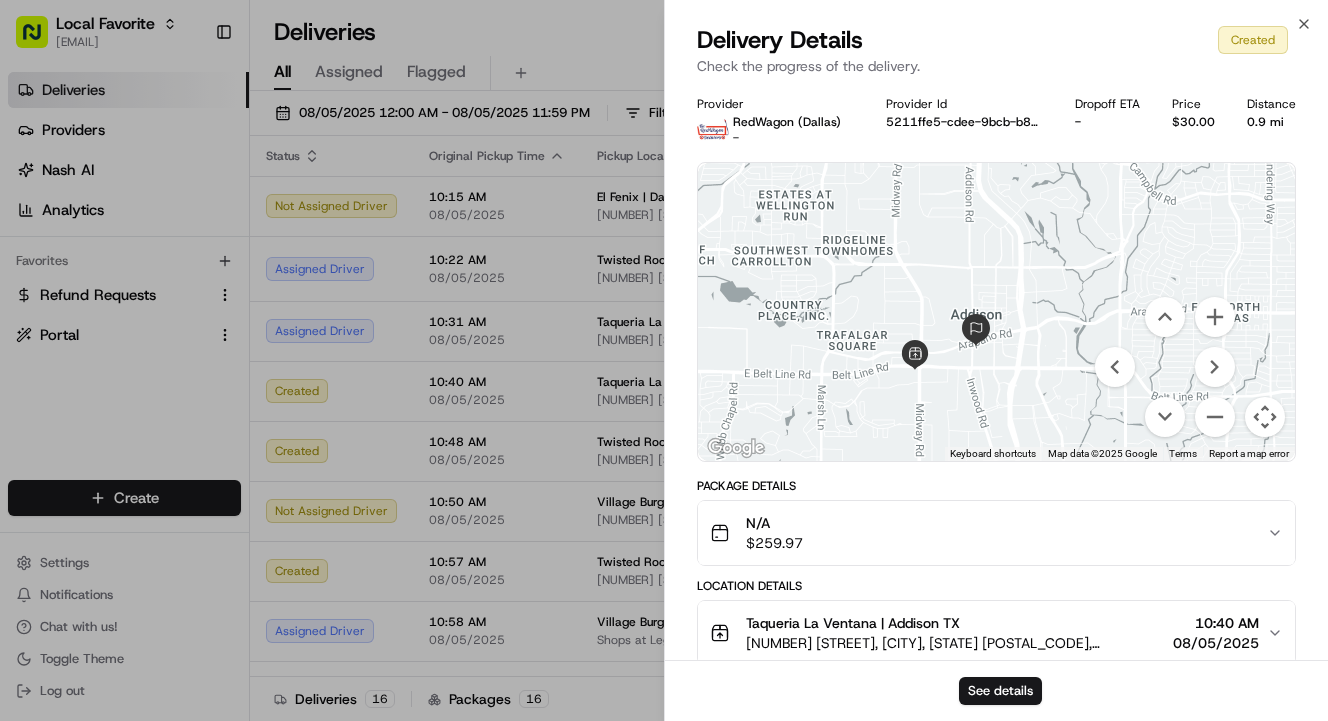 click at bounding box center [996, 312] 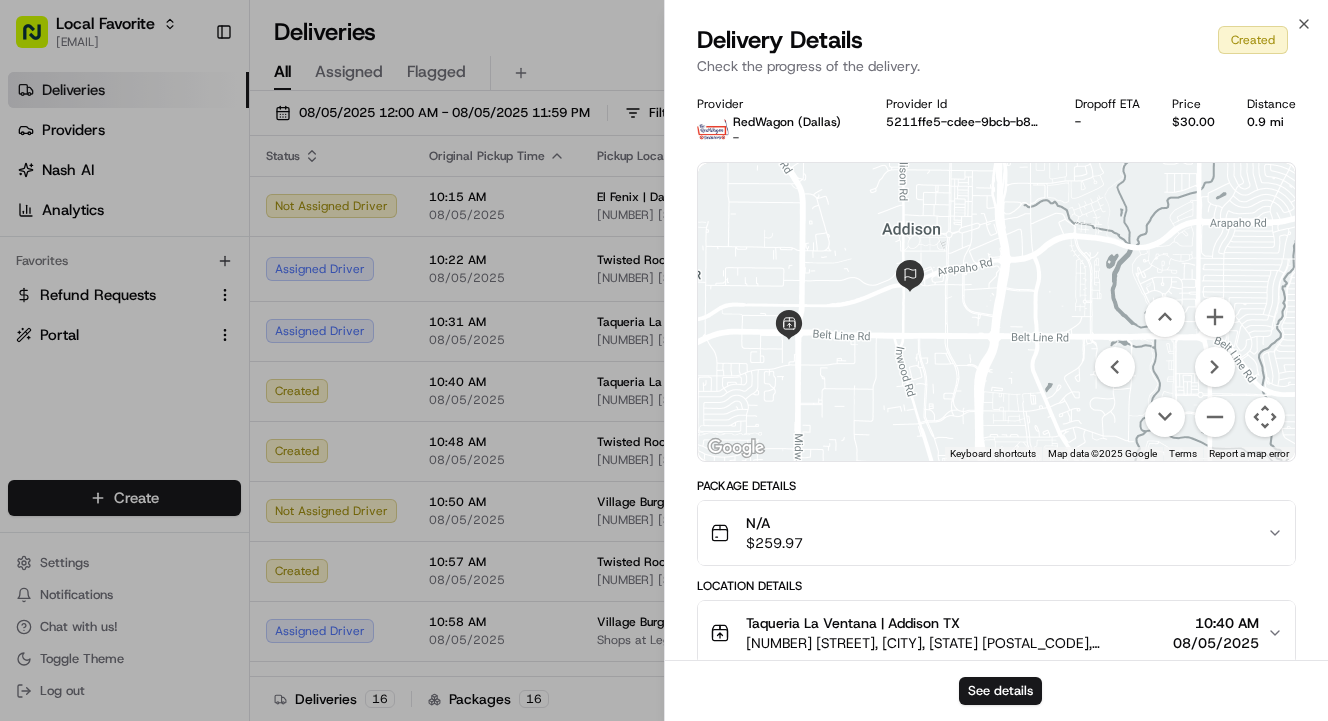 drag, startPoint x: 1017, startPoint y: 378, endPoint x: 1100, endPoint y: 389, distance: 83.725746 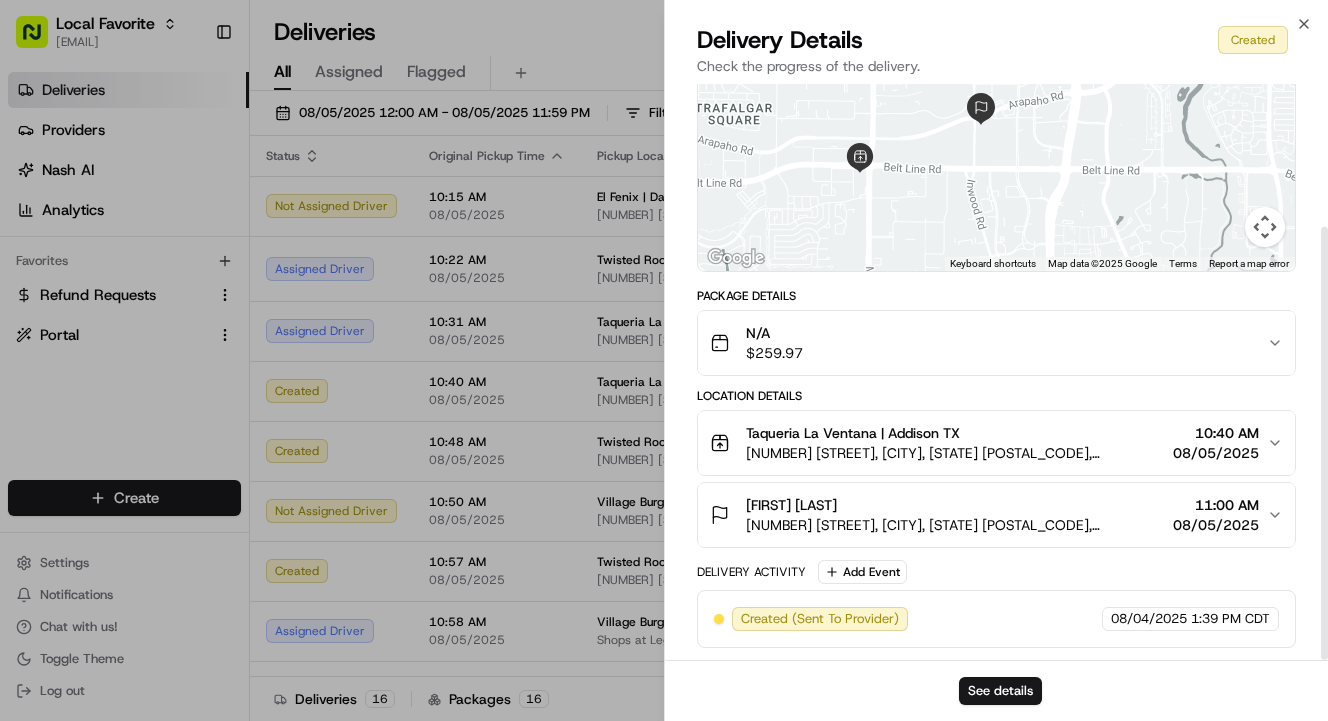 scroll, scrollTop: 190, scrollLeft: 0, axis: vertical 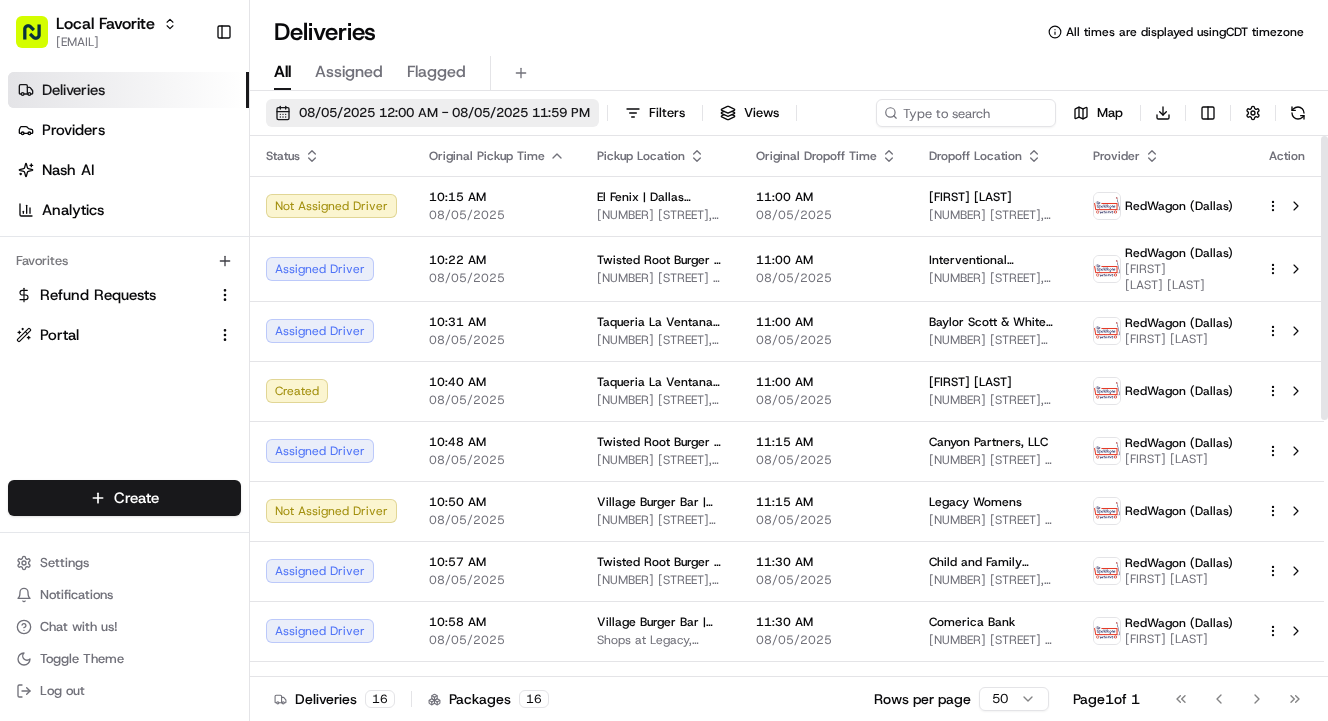 click on "08/05/2025 12:00 AM - 08/05/2025 11:59 PM" at bounding box center (444, 113) 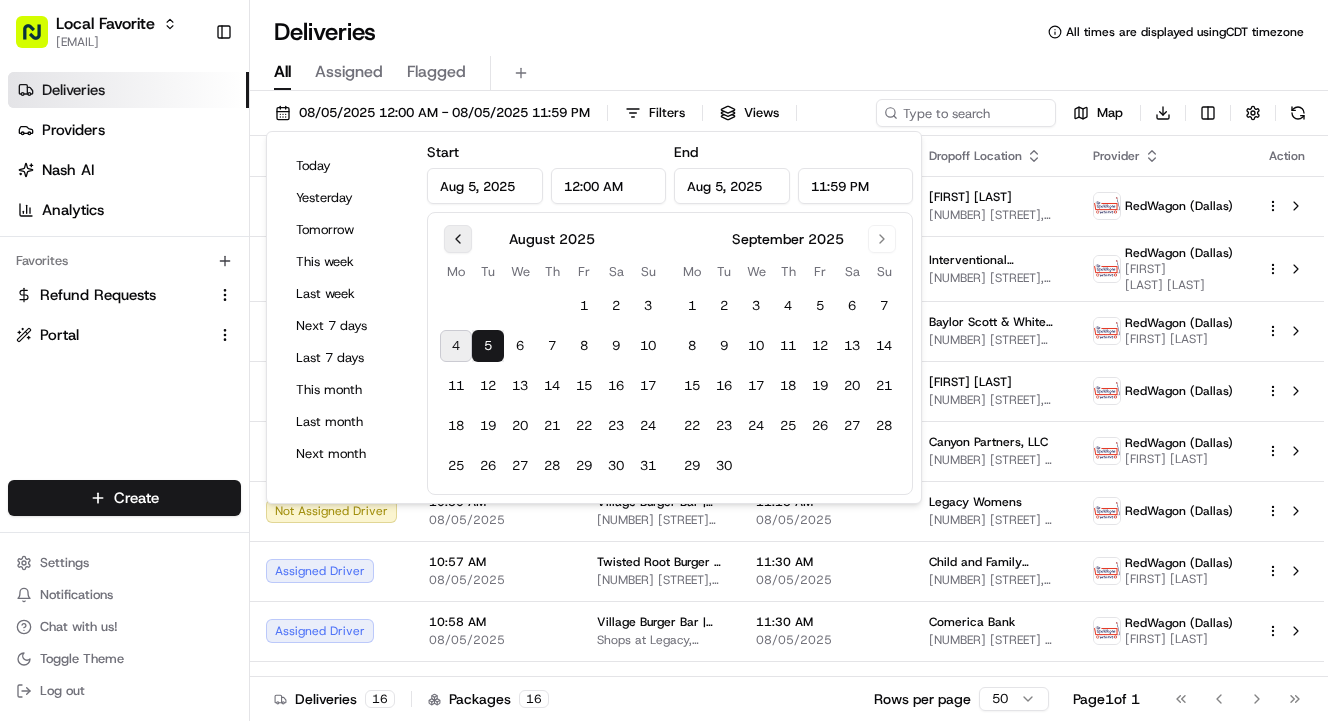 click at bounding box center (458, 239) 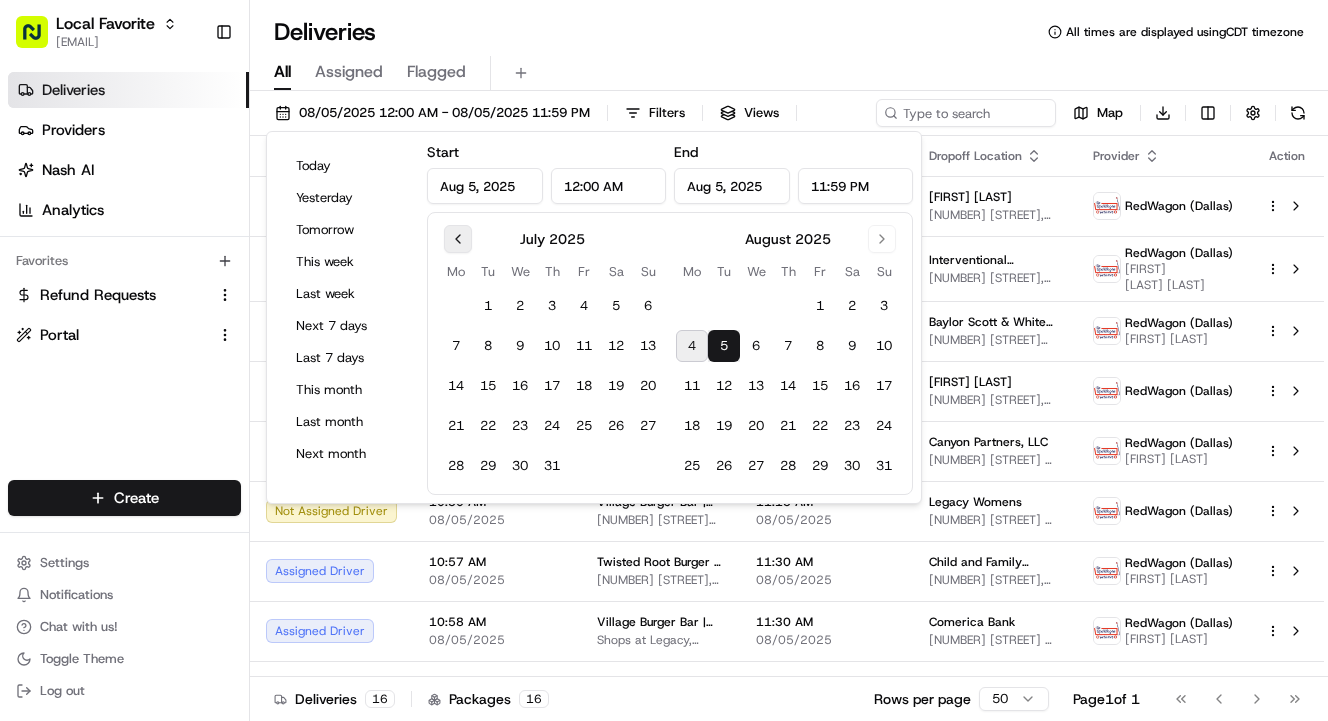 click at bounding box center [458, 239] 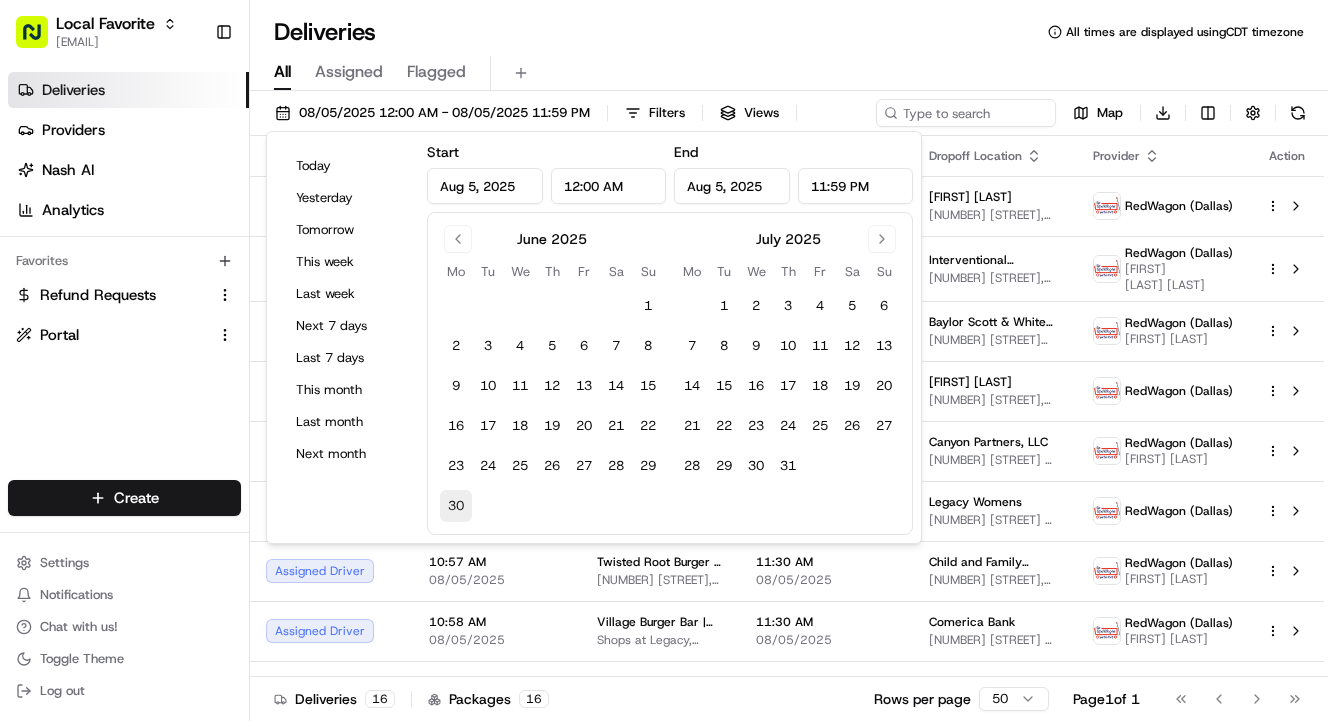 click on "30" at bounding box center [456, 506] 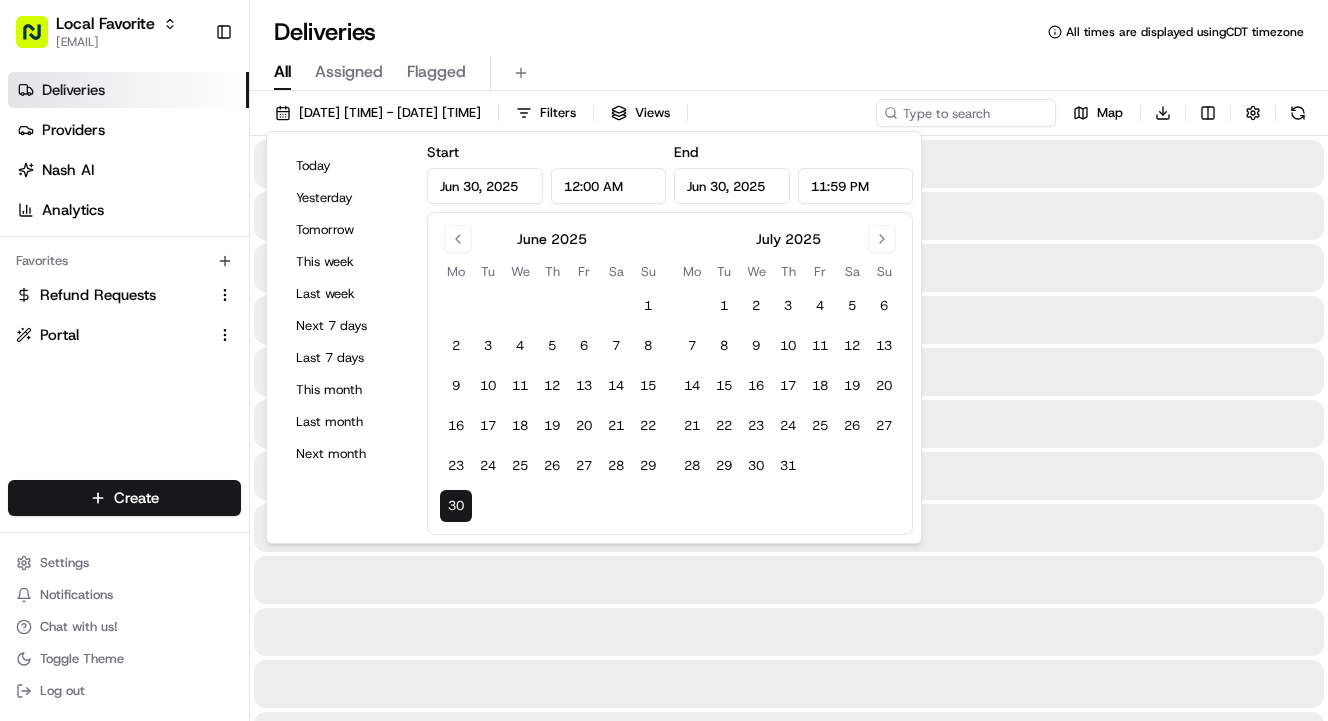 click on "30" at bounding box center [456, 506] 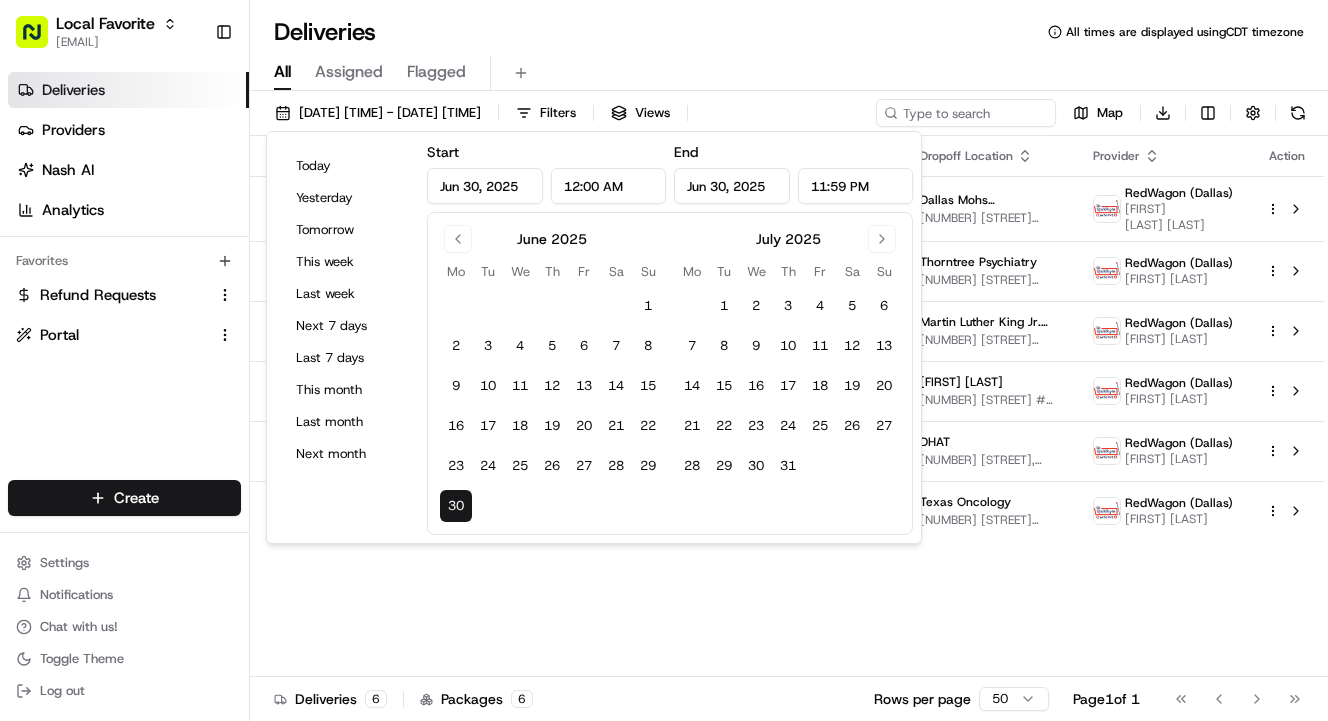 click on "All Assigned Flagged" at bounding box center (789, 73) 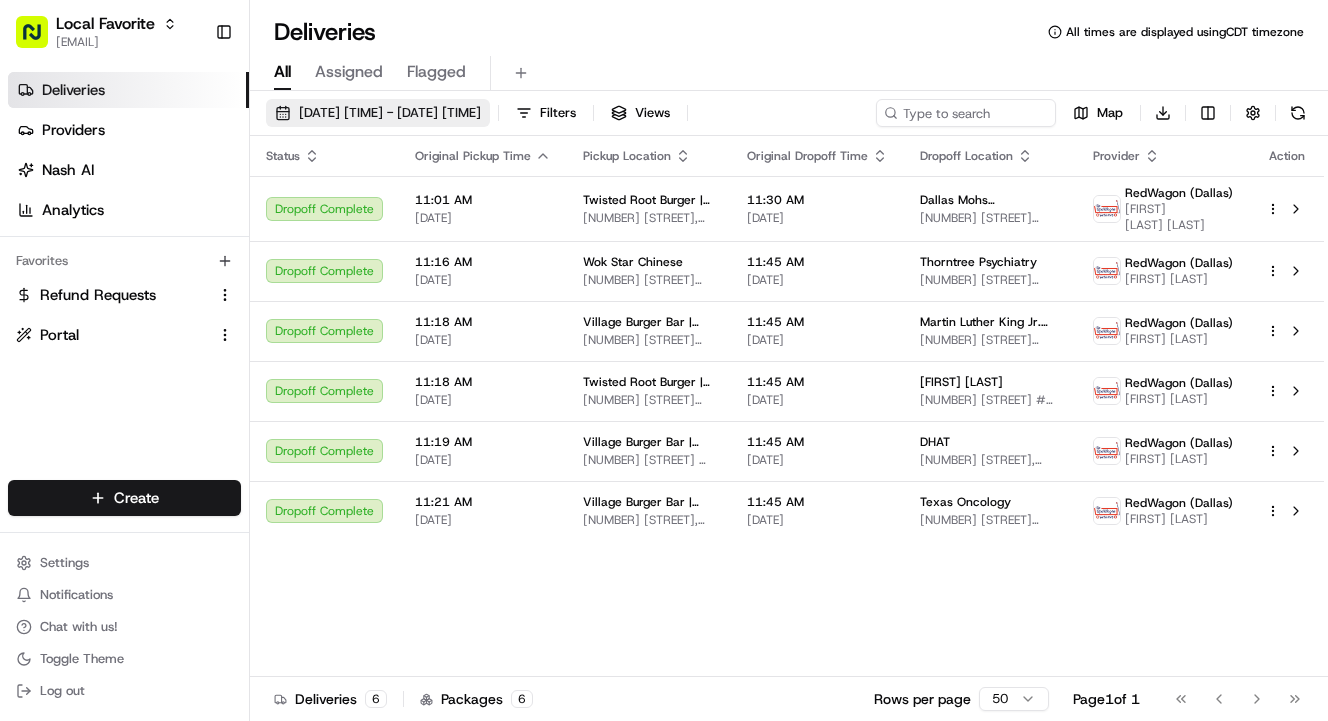 click on "06/30/2025 12:00 AM - 06/30/2025 11:59 PM" at bounding box center (390, 113) 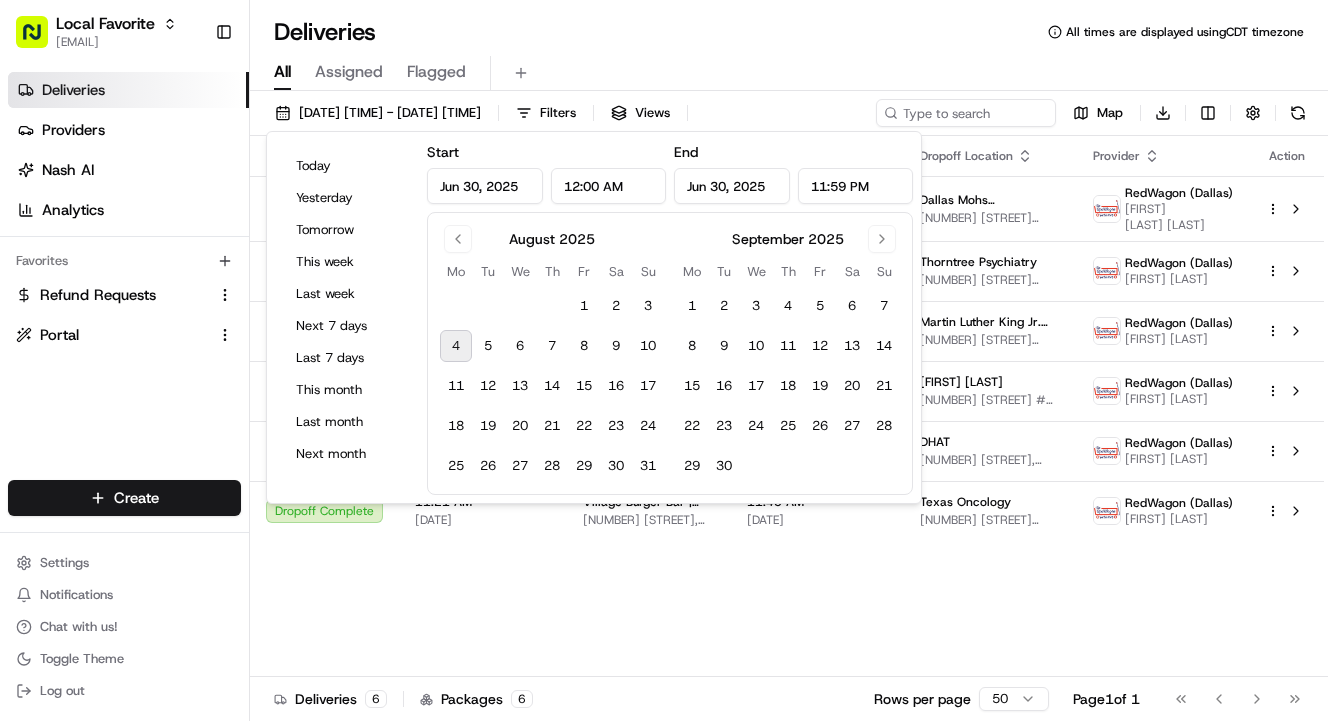 click on "August 2025 Mo Tu We Th Fr Sa Su 1 2 3 4 5 6 7 8 9 10 11 12 13 14 15 16 17 18 19 20 21 22 23 24 25 26 27 28 29 30 31 September 2025 Mo Tu We Th Fr Sa Su 1 2 3 4 5 6 7 8 9 10 11 12 13 14 15 16 17 18 19 20 21 22 23 24 25 26 27 28 29 30" at bounding box center [670, 353] 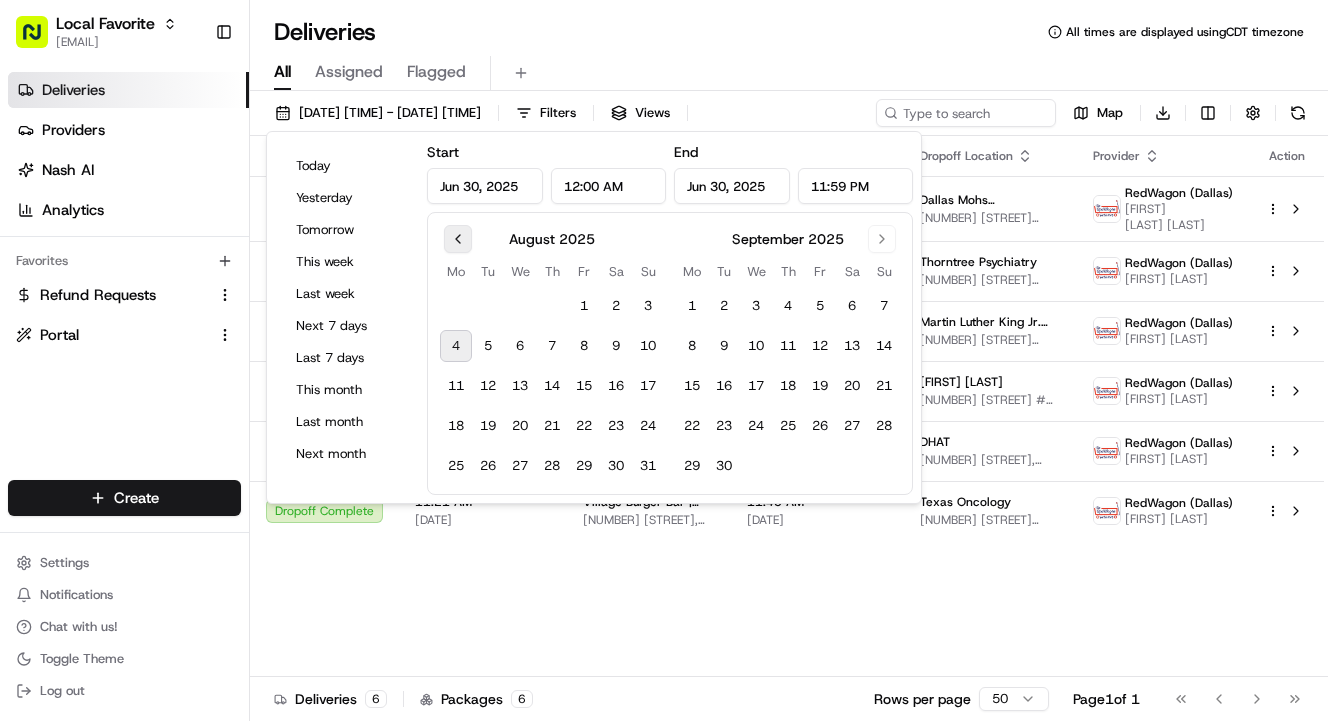 click at bounding box center (458, 239) 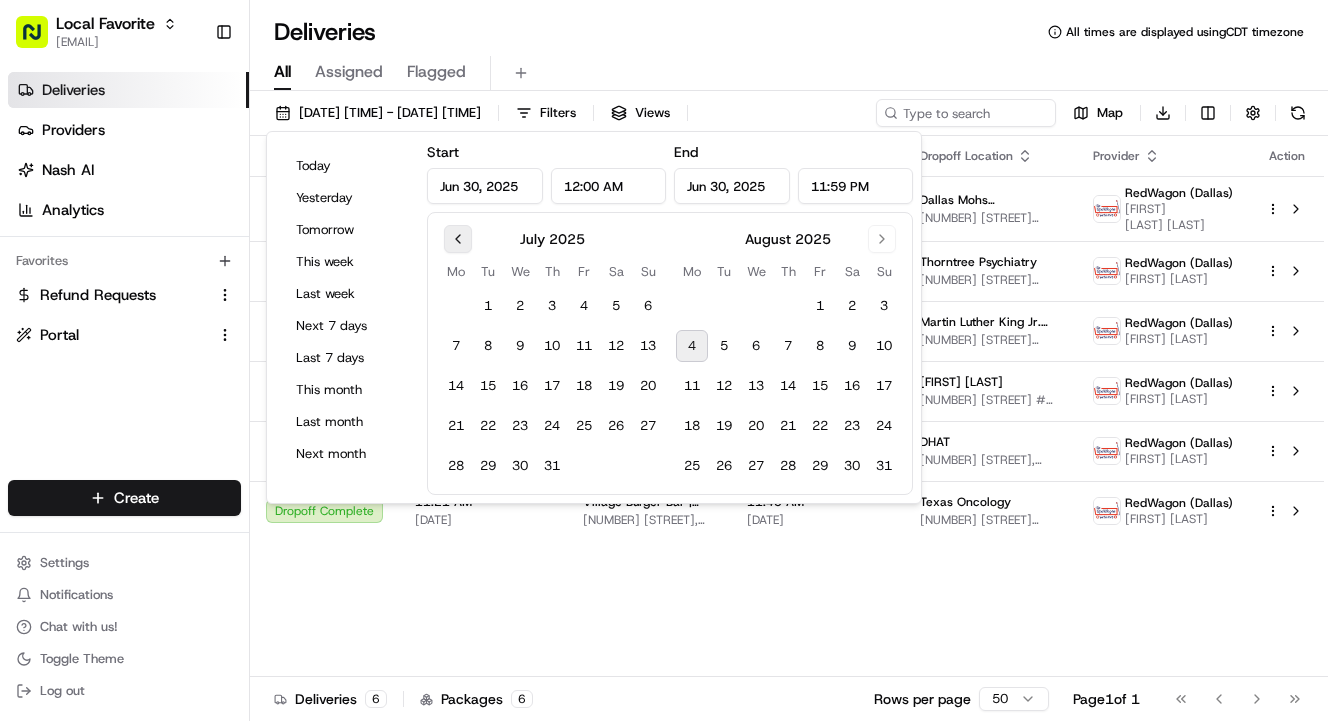 click at bounding box center (458, 239) 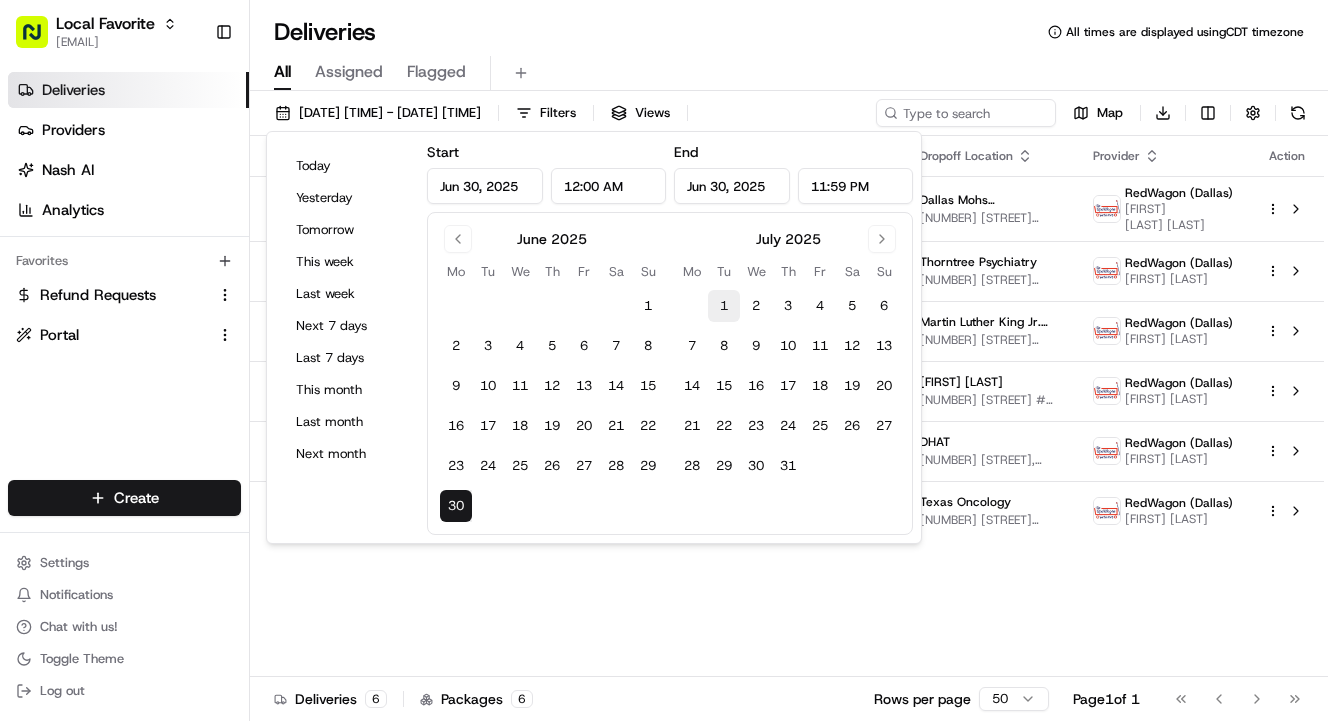 click on "1" at bounding box center [724, 306] 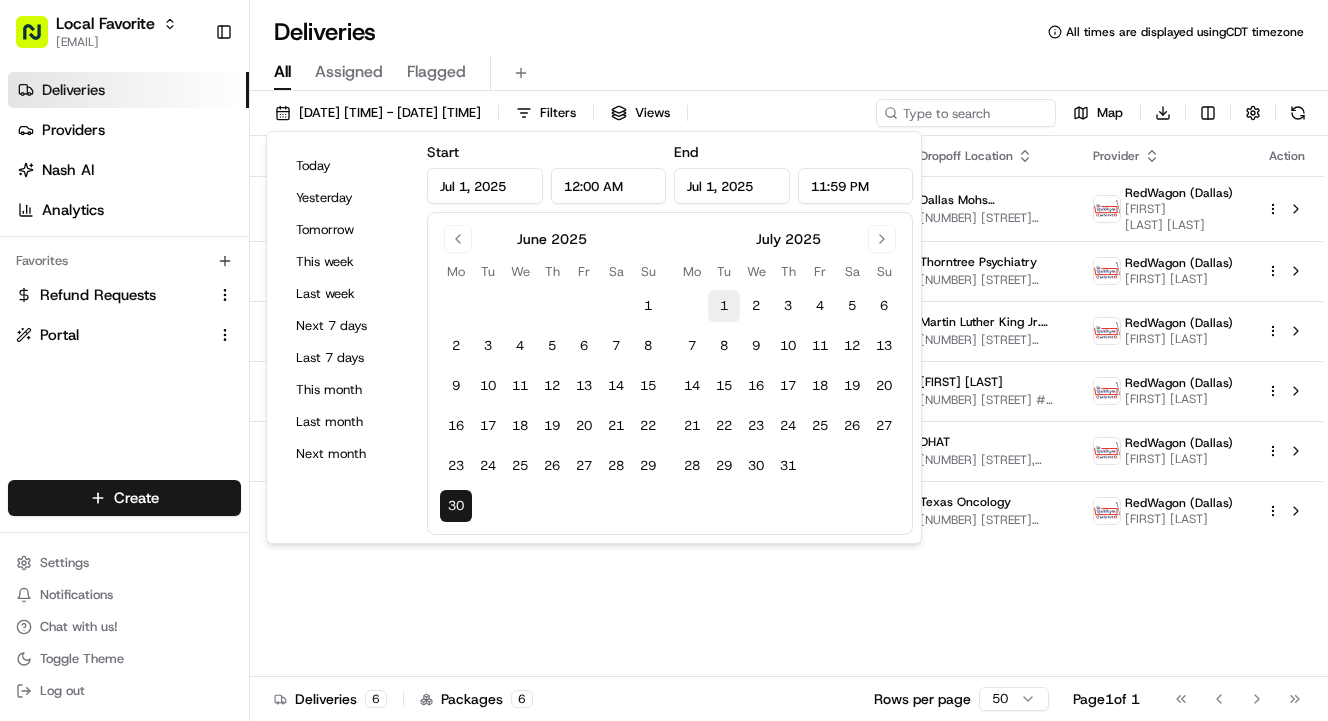 click on "1" at bounding box center (724, 306) 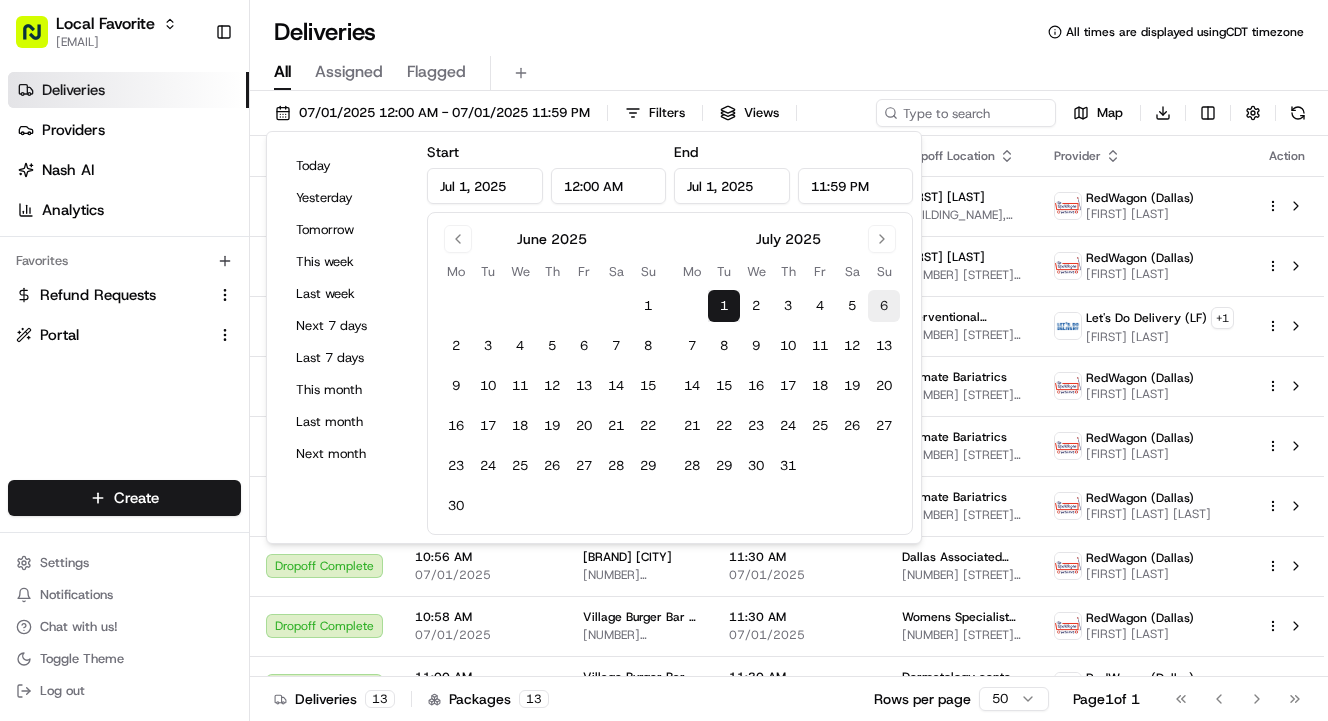 click on "6" at bounding box center (884, 306) 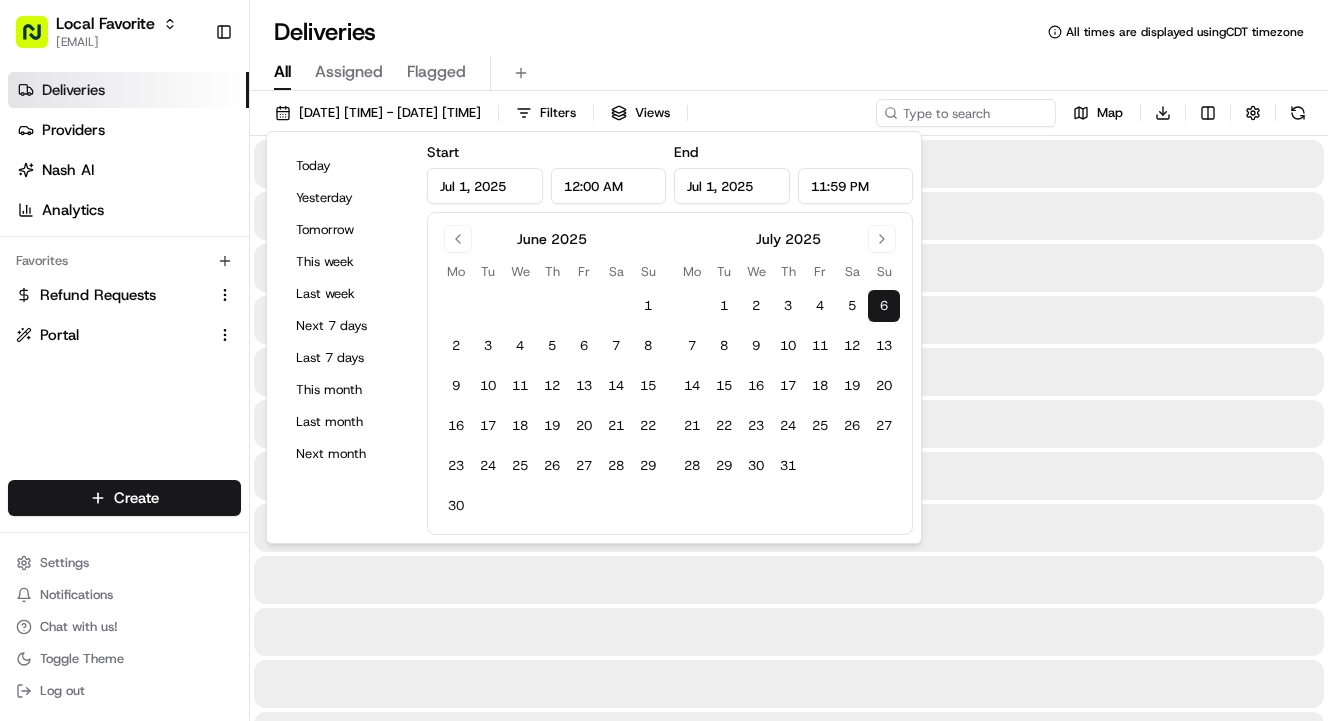 type on "Jul 6, 2025" 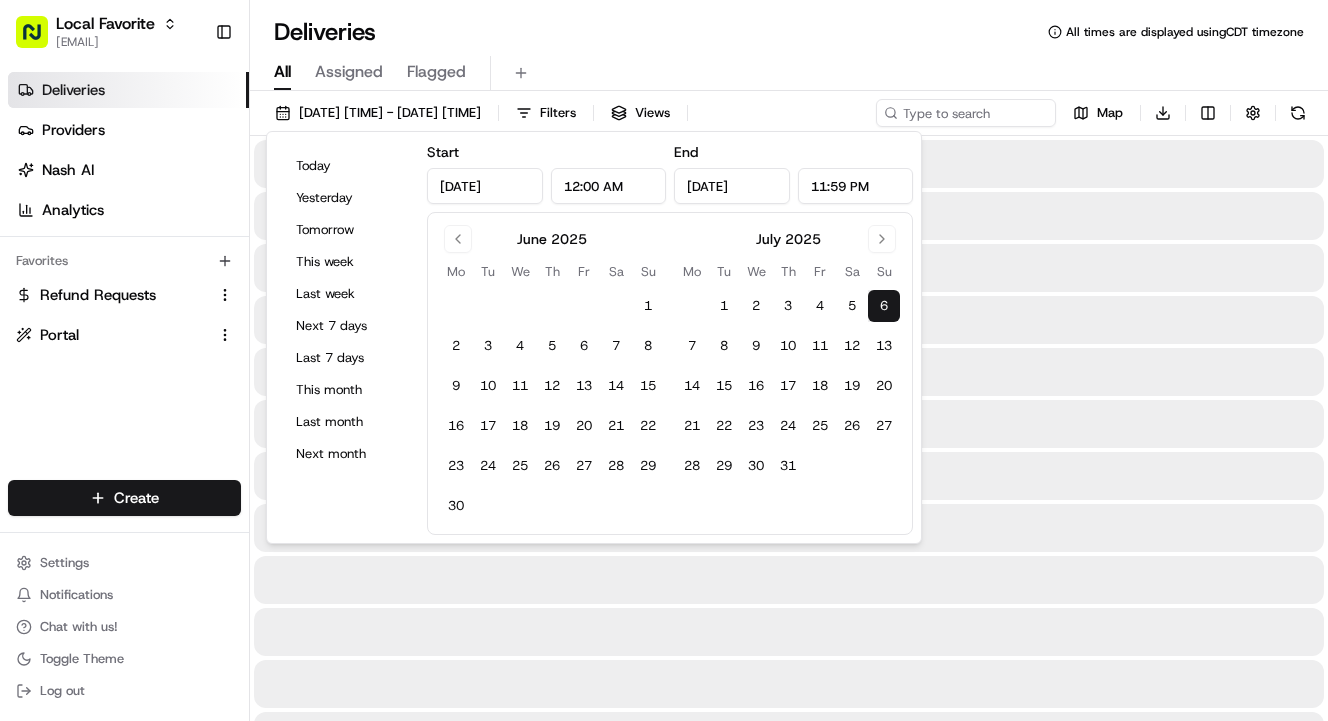 click on "6" at bounding box center [884, 306] 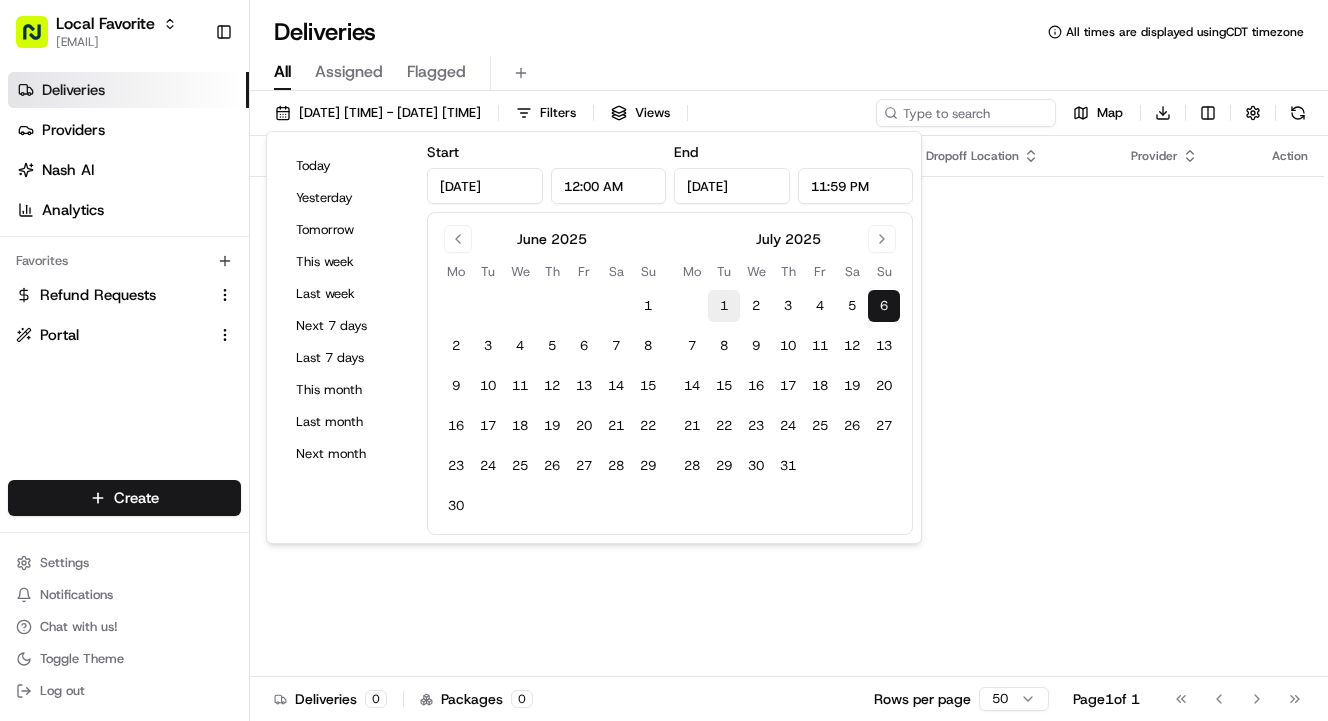 click on "1" at bounding box center (724, 306) 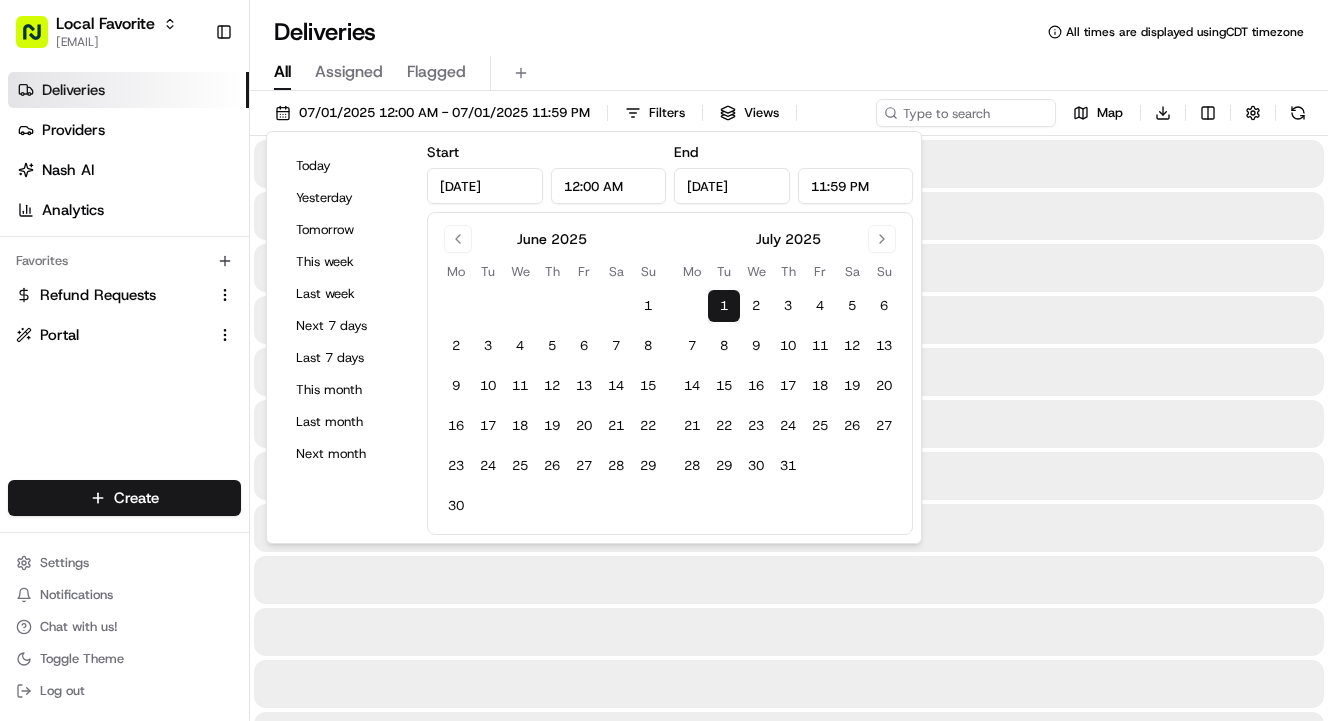 type on "Jul 1, 2025" 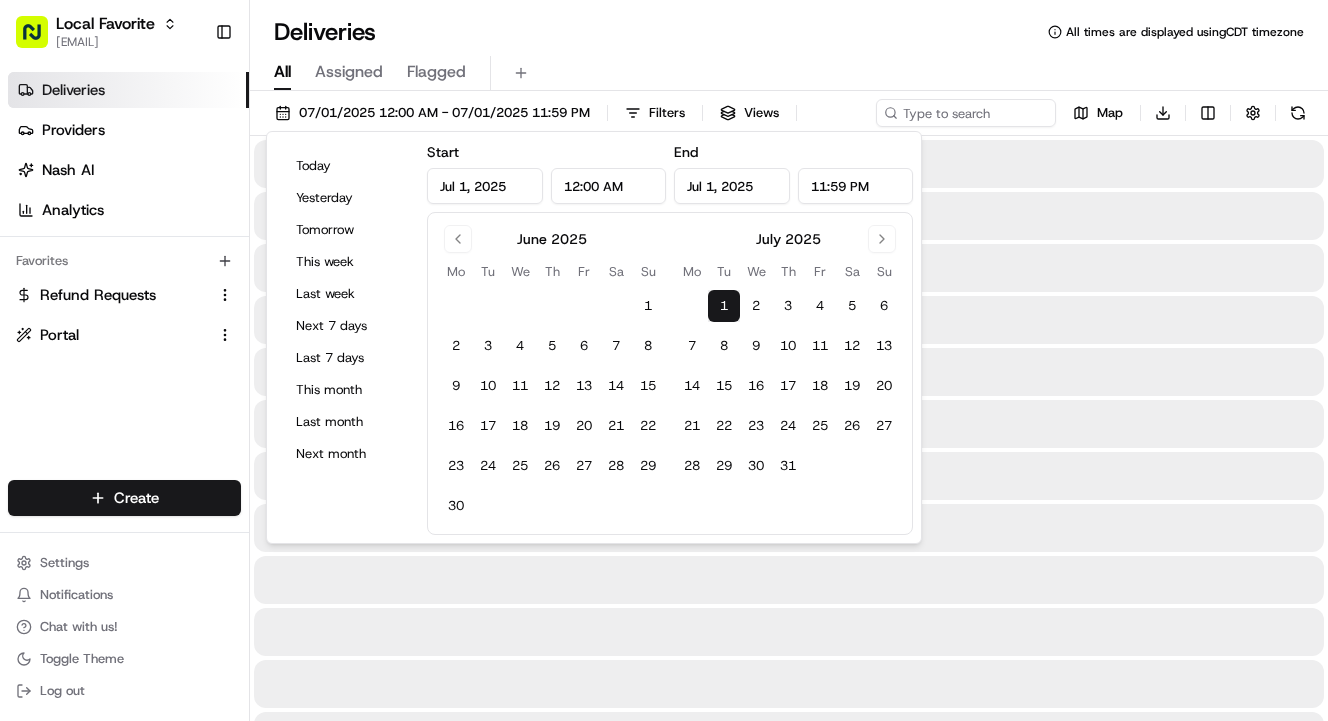 click on "1" at bounding box center [724, 306] 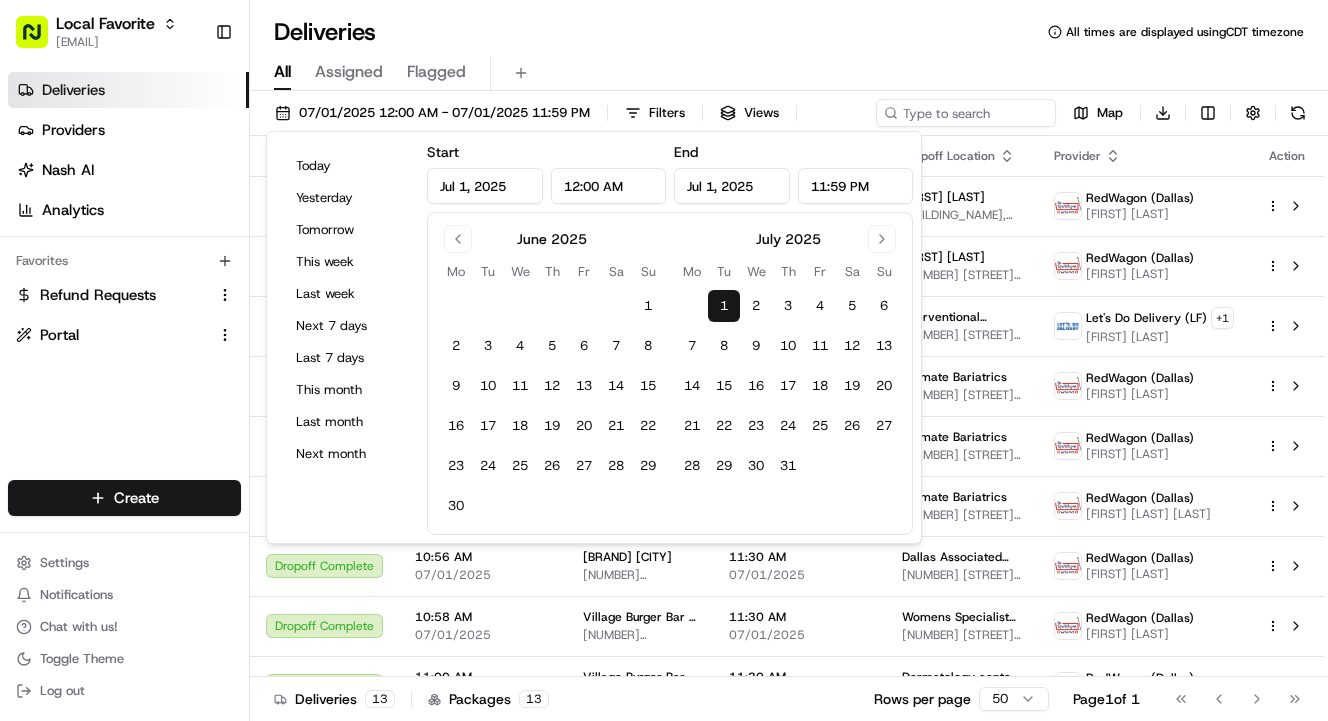 click on "All Assigned Flagged" at bounding box center [789, 69] 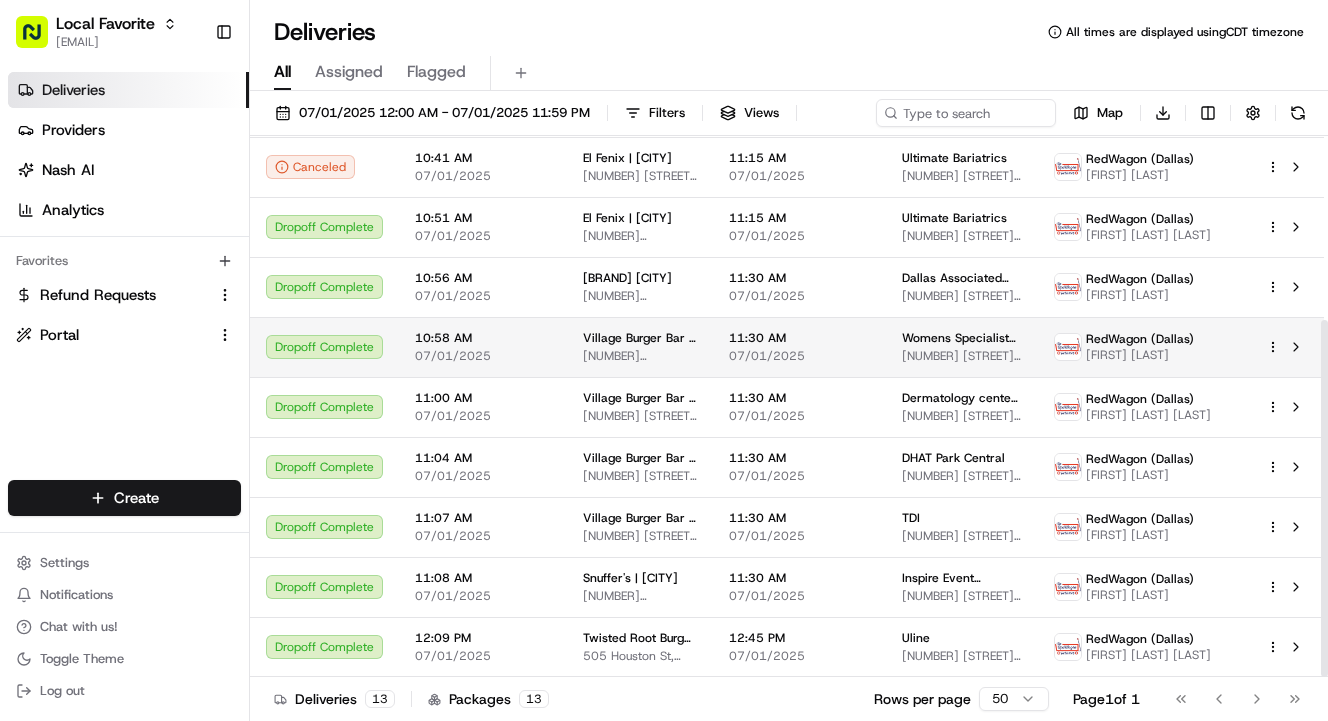 scroll, scrollTop: 279, scrollLeft: 0, axis: vertical 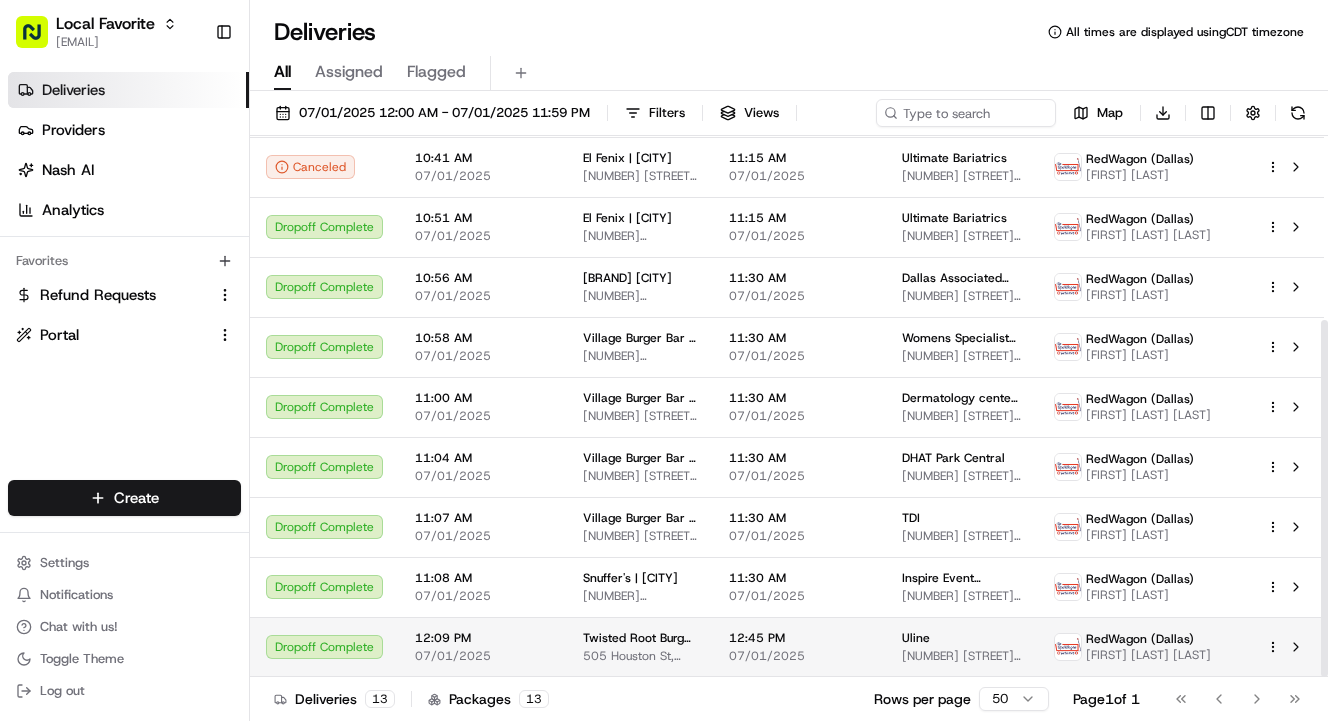 click on "505 Houston St, Coppell, TX 75019, USA" at bounding box center (640, 656) 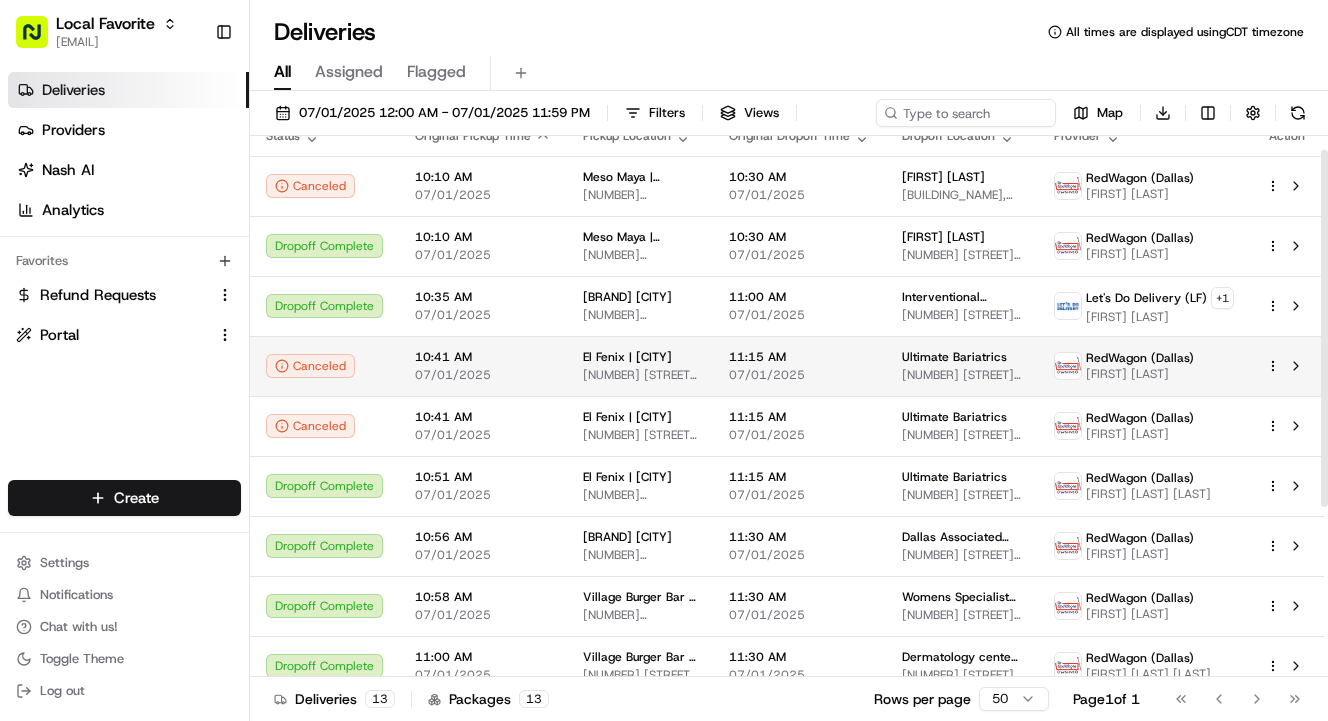 scroll, scrollTop: 21, scrollLeft: 0, axis: vertical 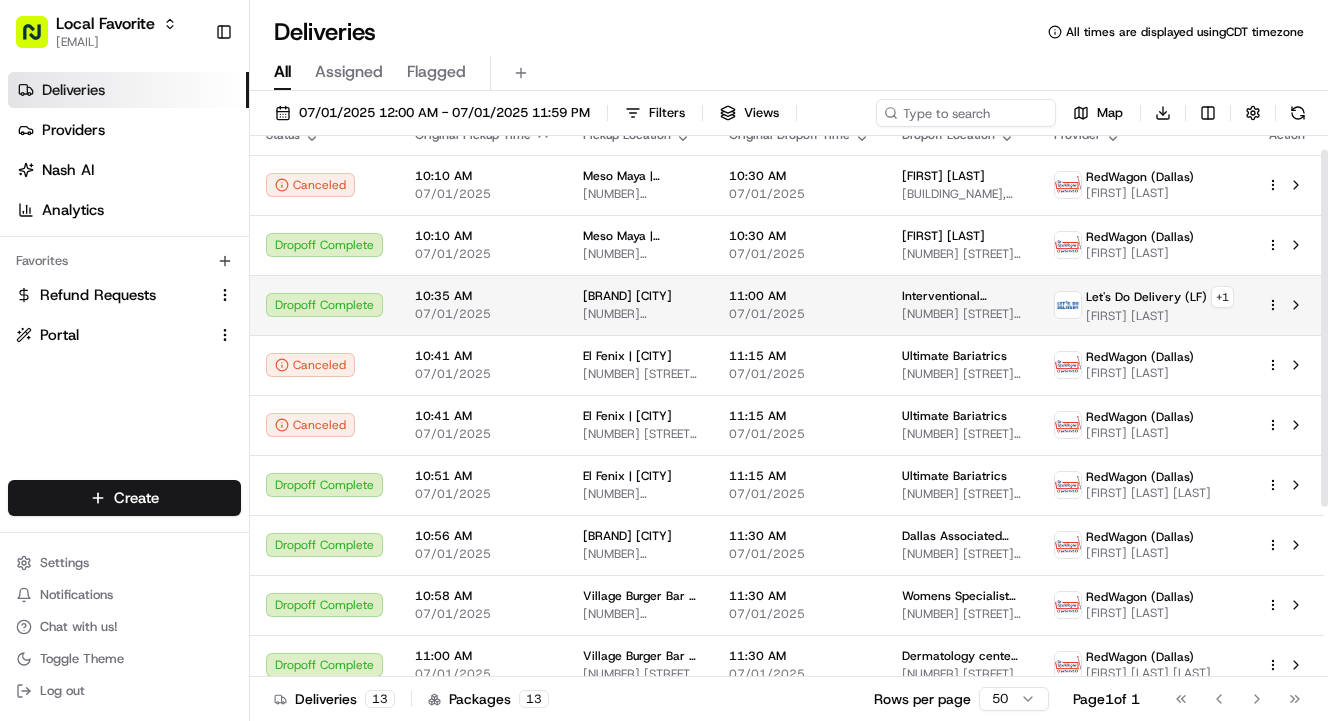 click on "Twisted Root Burger | Lubbock 116 W Loop 289 Acc Rd, Lubbock, TX 79416, USA" at bounding box center (640, 305) 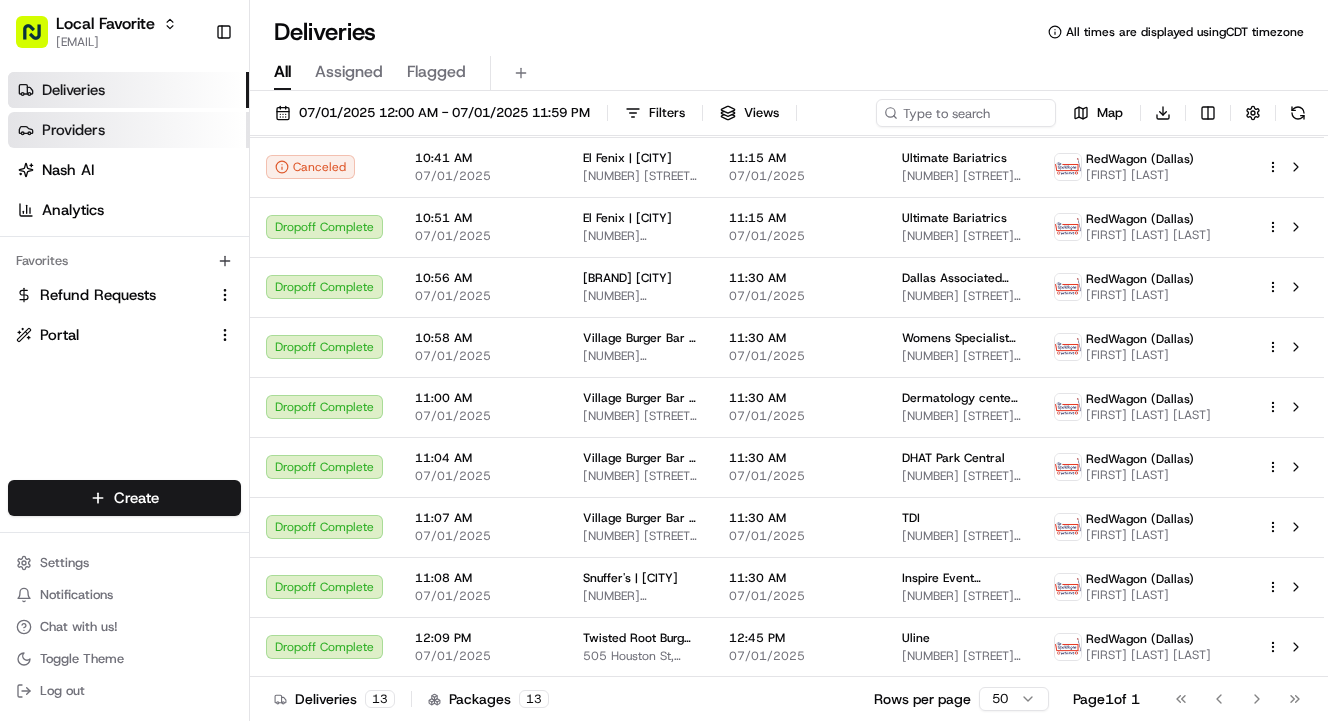 scroll, scrollTop: 279, scrollLeft: 0, axis: vertical 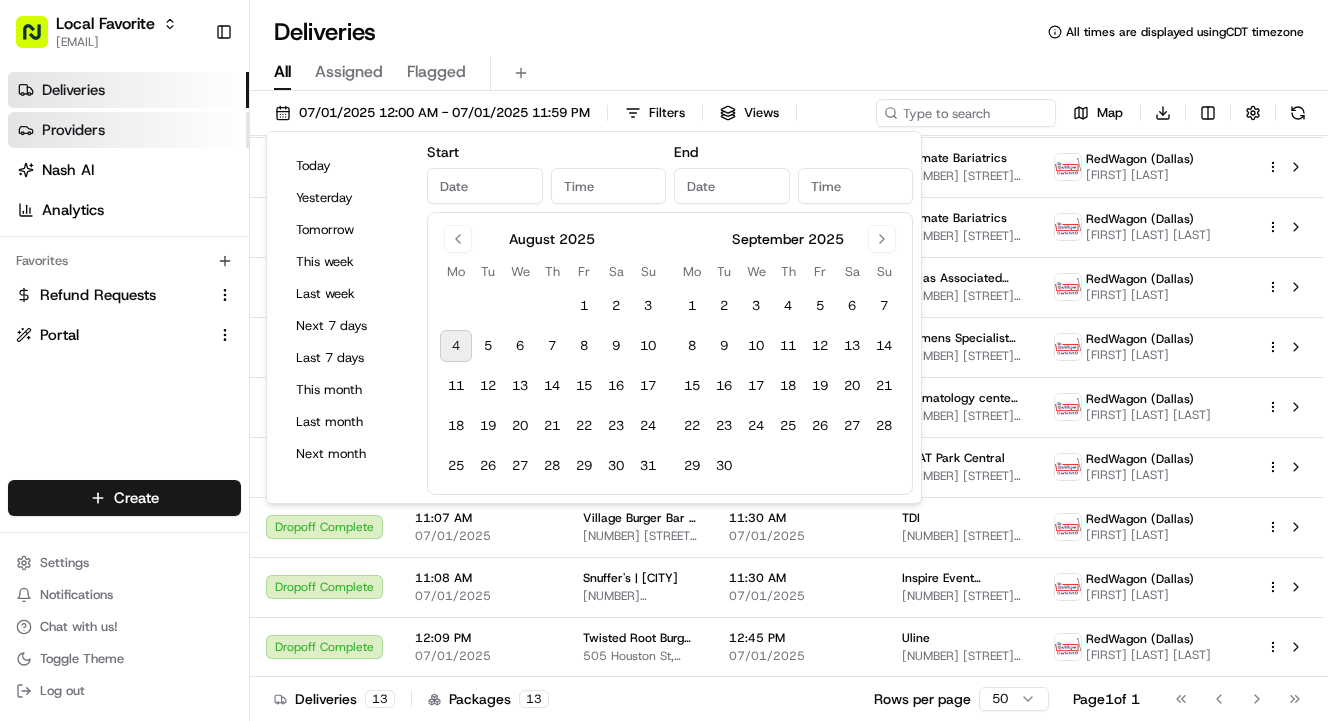 type on "Jul 1, 2025" 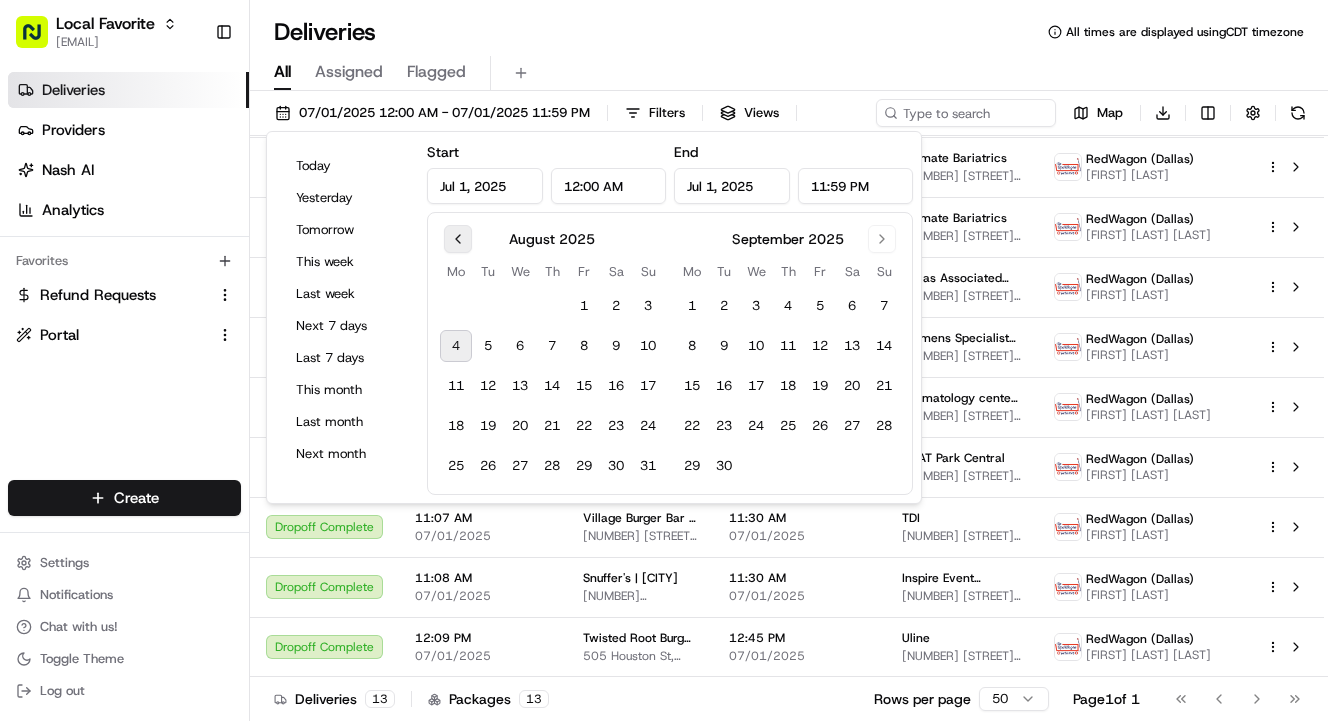 click at bounding box center [458, 239] 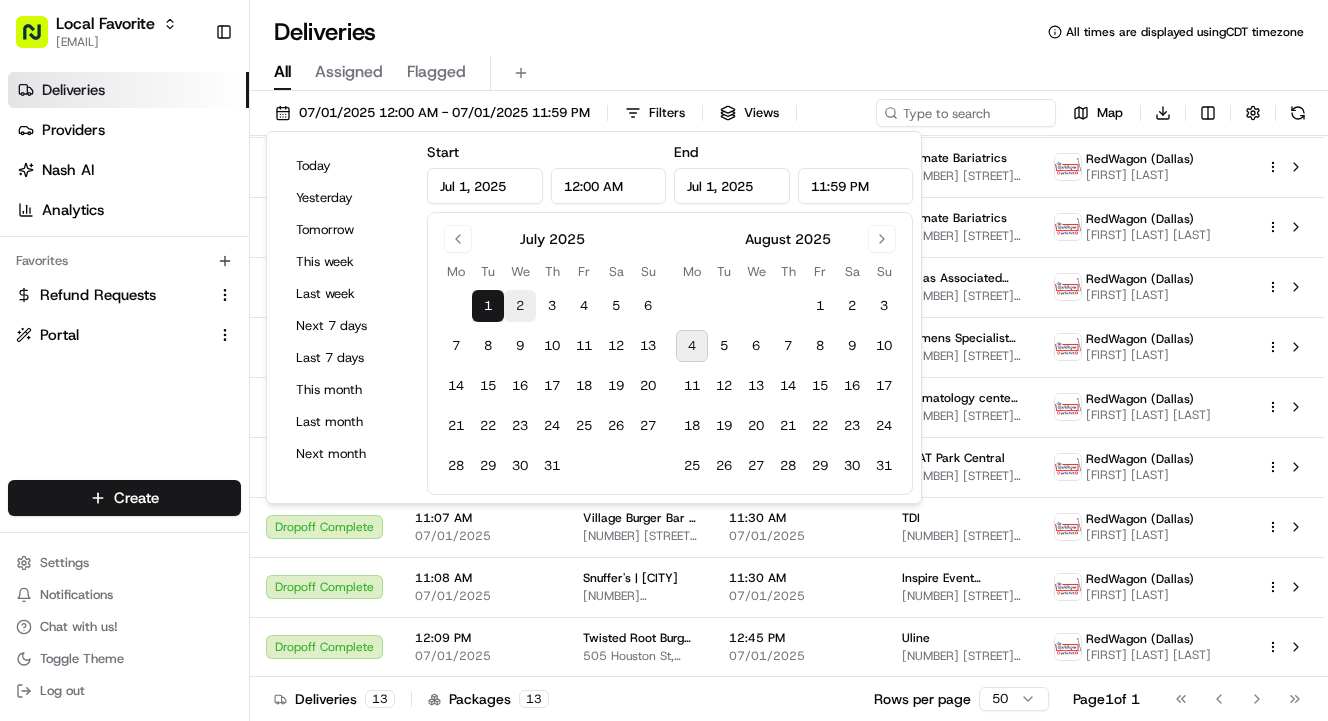 click on "2" at bounding box center (520, 306) 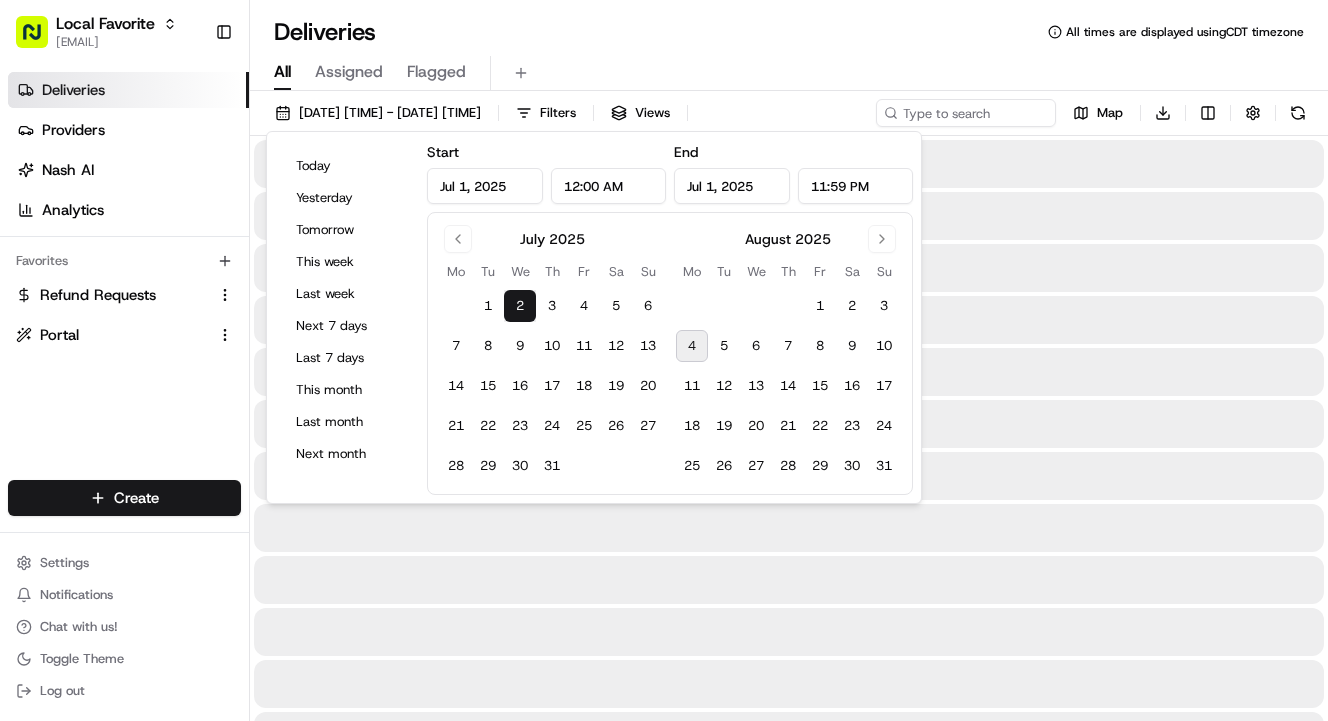 type on "Jul 2, 2025" 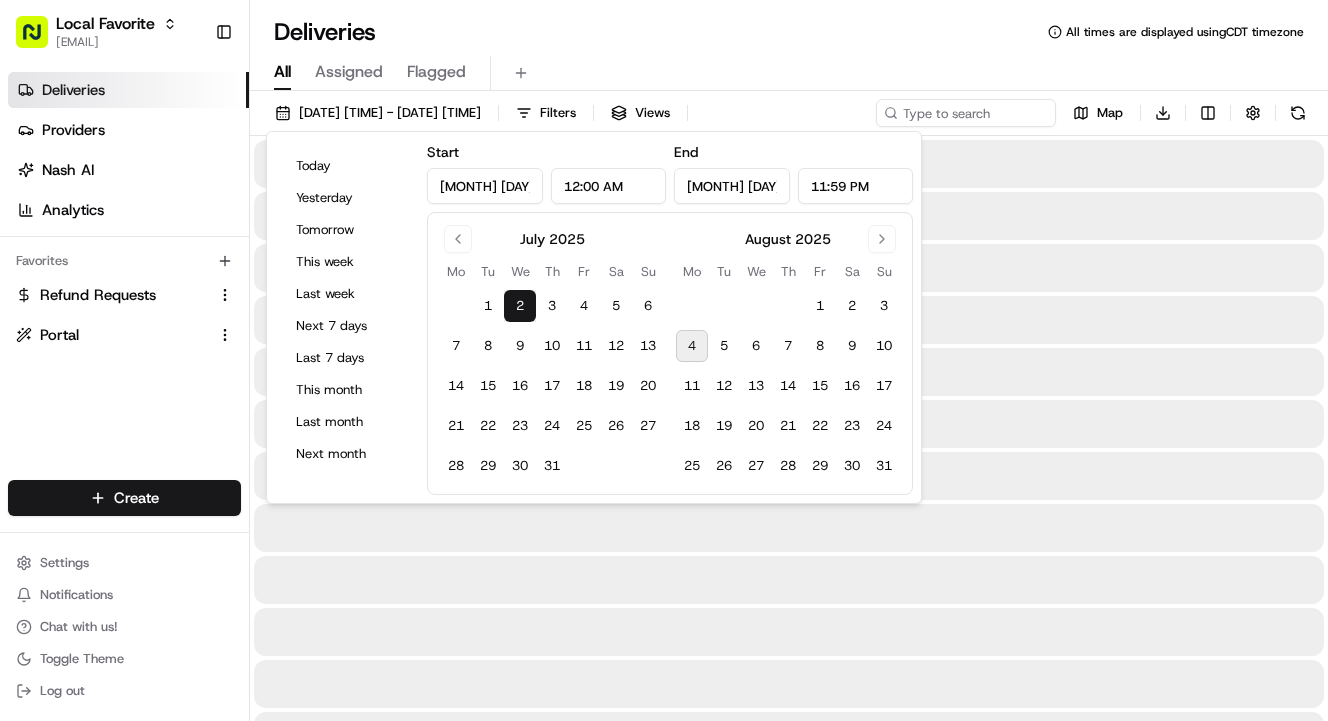 click on "2" at bounding box center [520, 306] 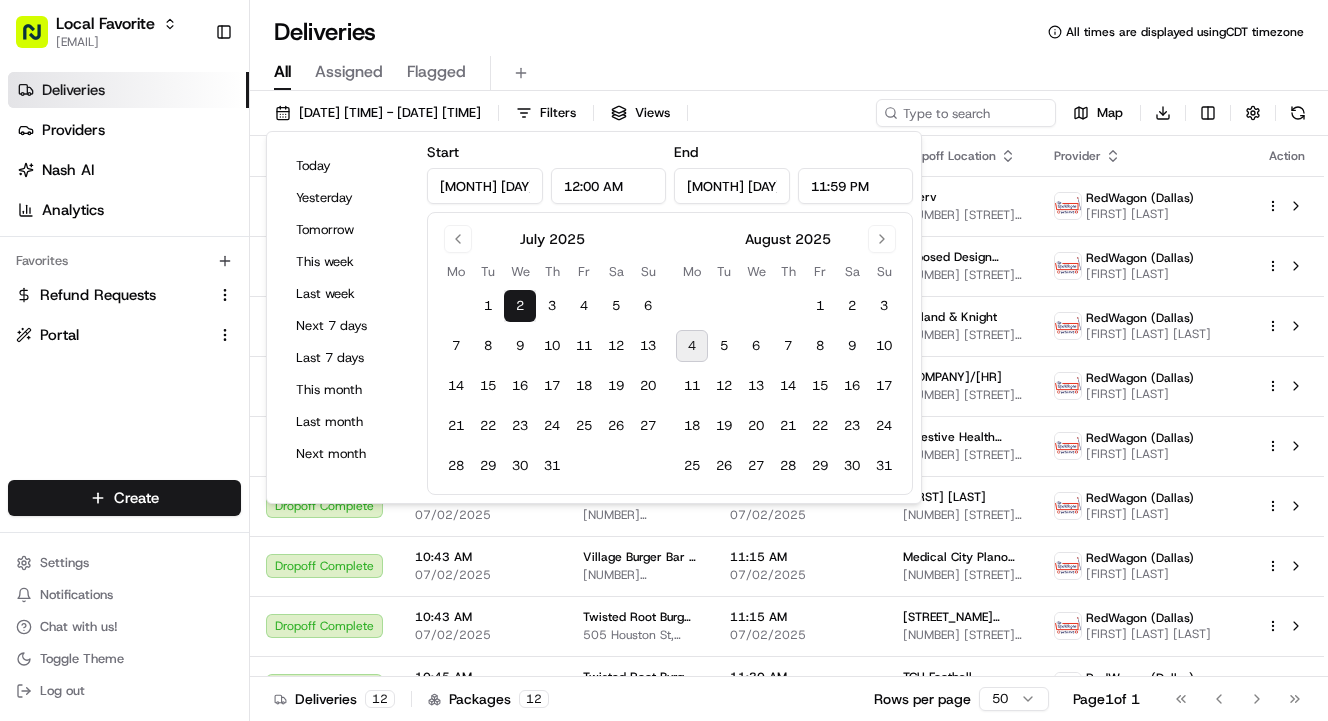 click on "All Assigned Flagged" at bounding box center (789, 69) 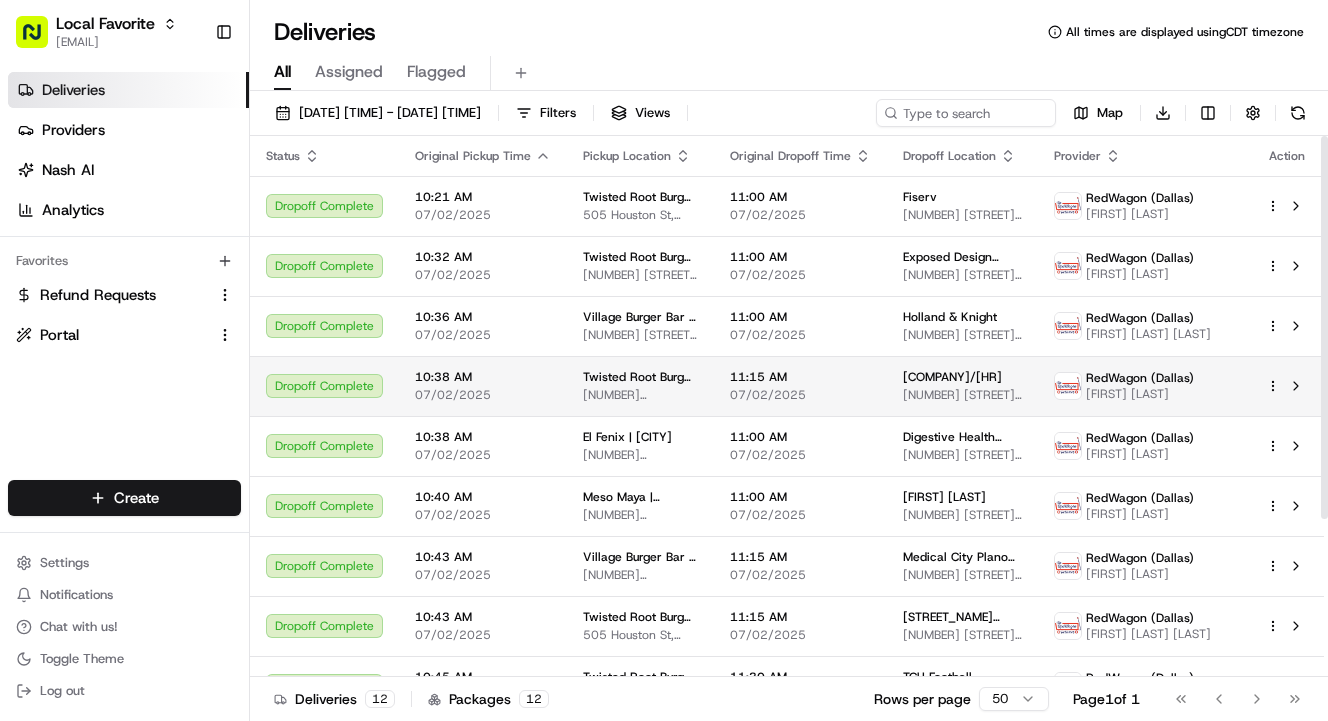scroll, scrollTop: 0, scrollLeft: 0, axis: both 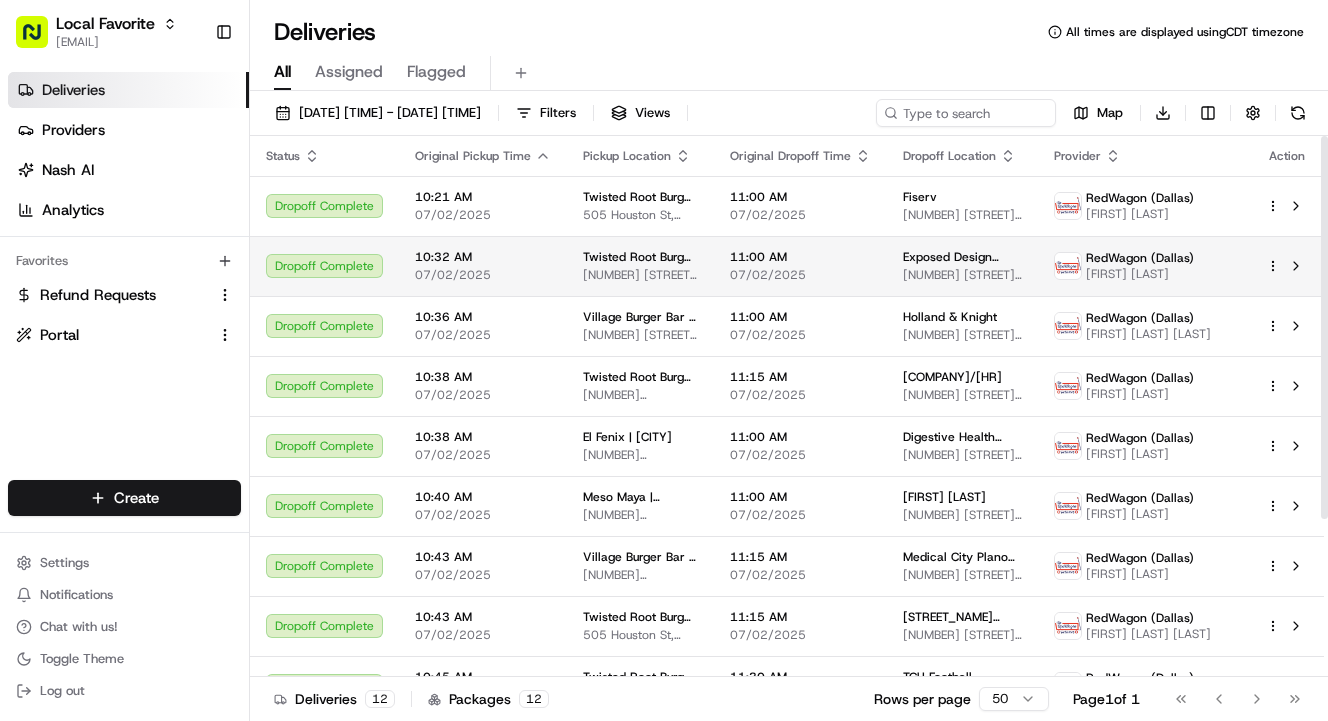 click on "Twisted Root Burger | Arlington 310 E Abram St #100, Arlington, TX 76010, USA" at bounding box center (640, 266) 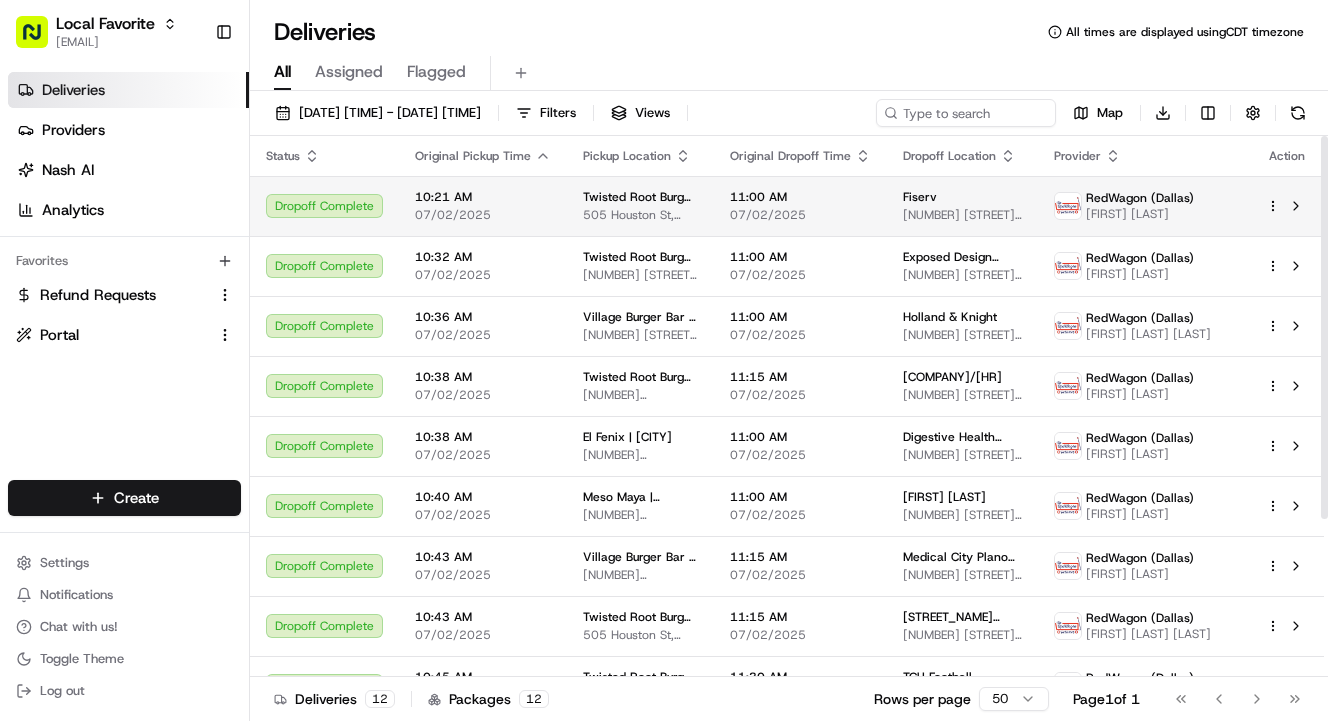 click on "505 Houston St, Coppell, TX 75019, USA" at bounding box center [640, 215] 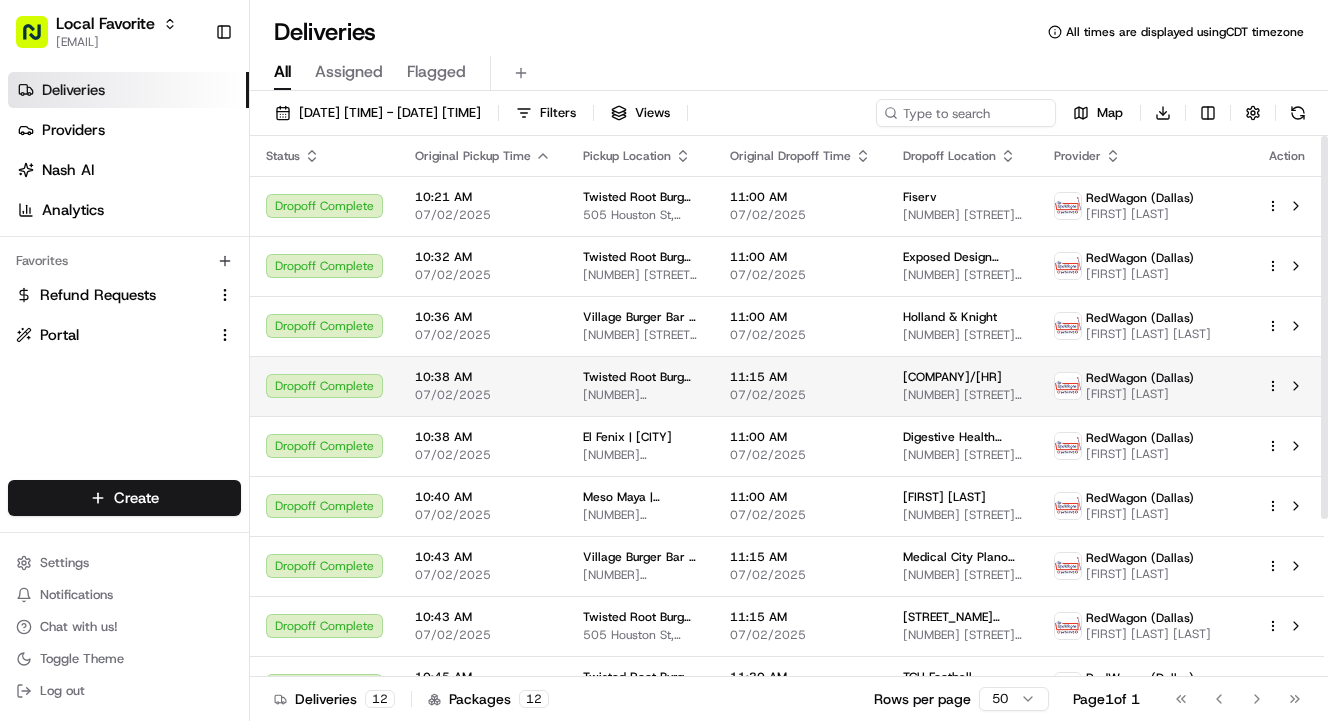 click on "Twisted Root Burger | Deep Ellum 2615 Commerce St, Dallas, TX 75226, USA" at bounding box center [640, 386] 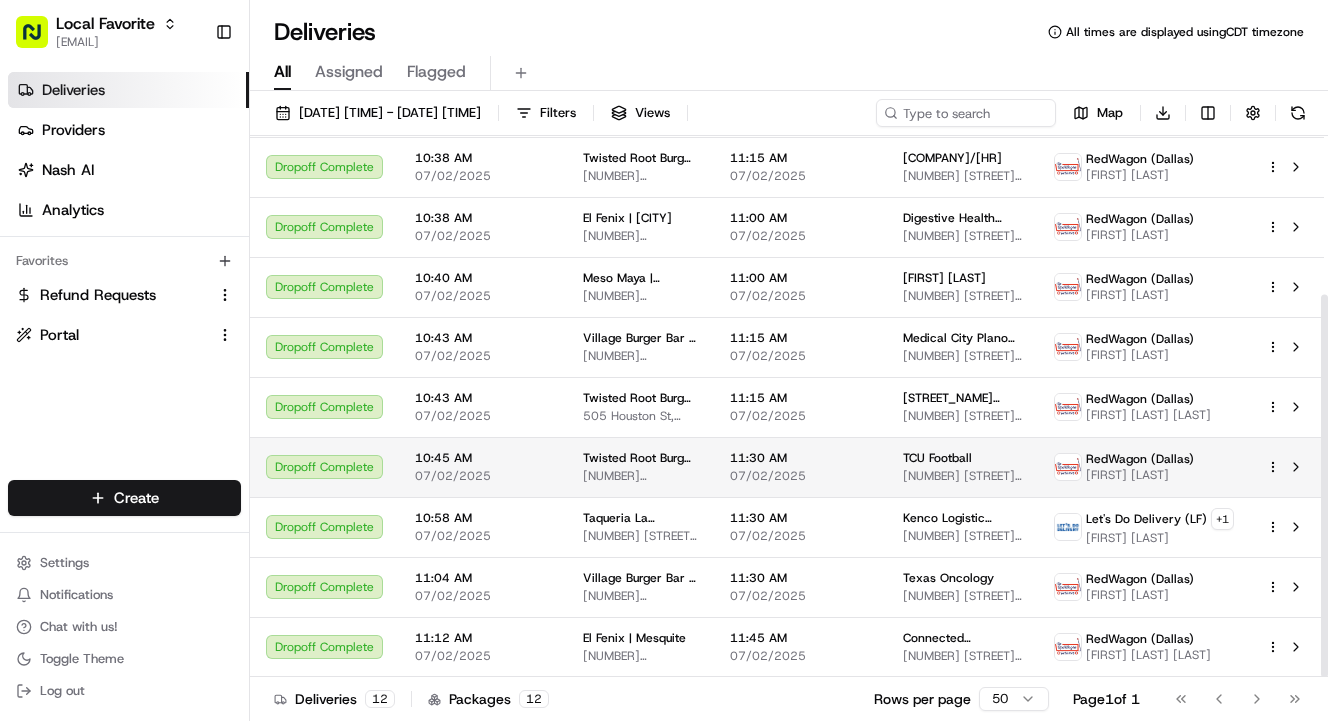 scroll, scrollTop: 224, scrollLeft: 0, axis: vertical 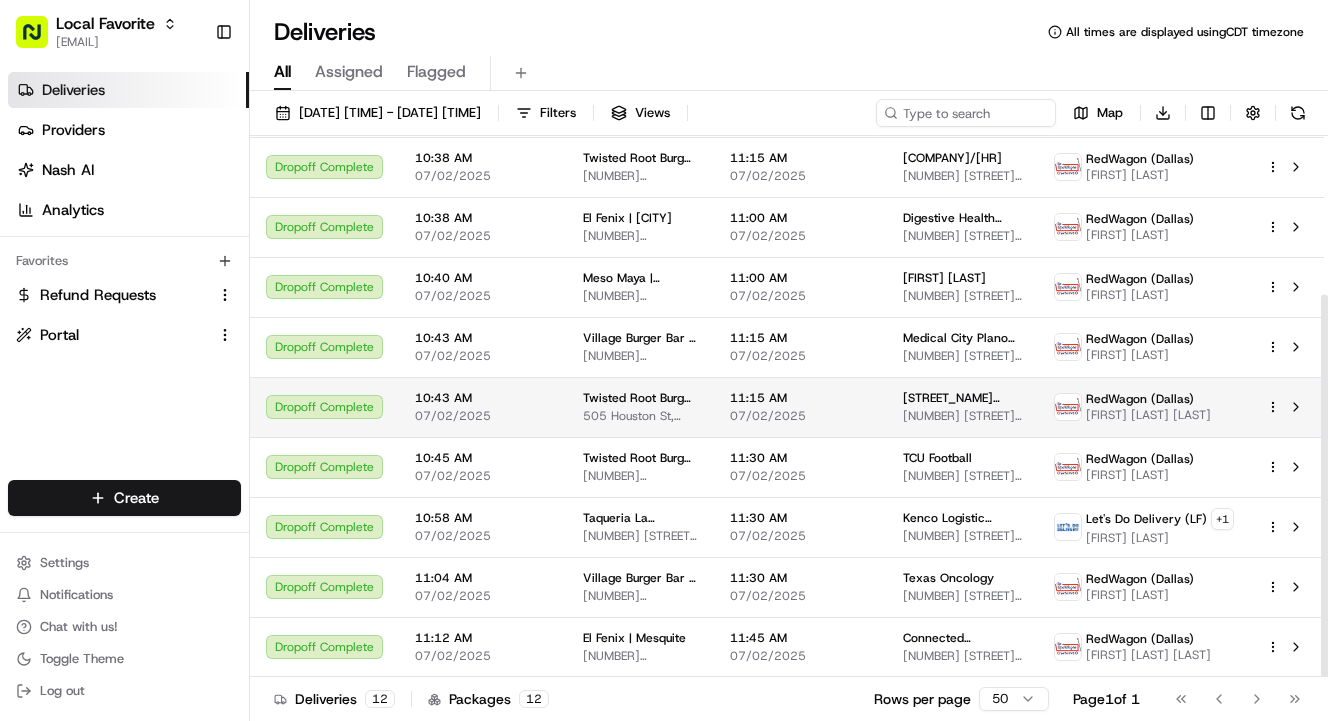 click on "505 Houston St, Coppell, TX 75019, USA" at bounding box center [640, 416] 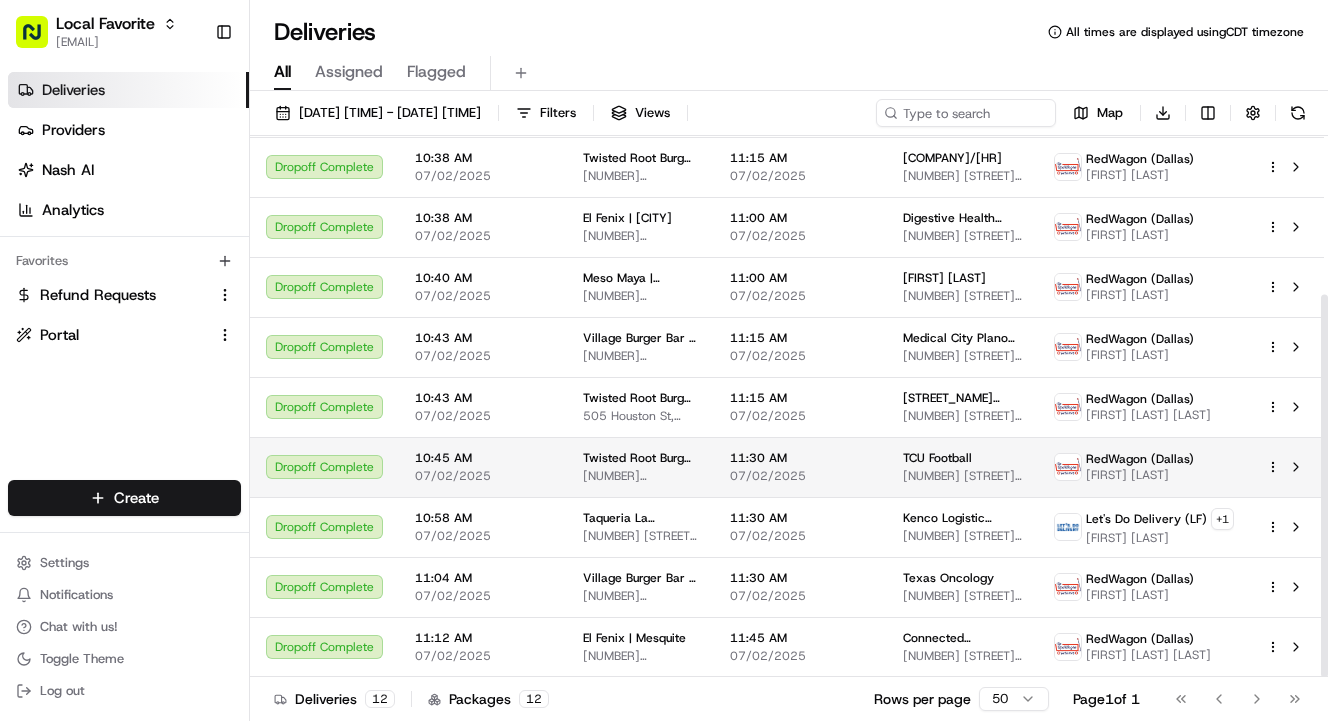 click on "Twisted Root Burger | Bedford 2820 Central Dr, Bedford, TX 76021, USA" at bounding box center [640, 467] 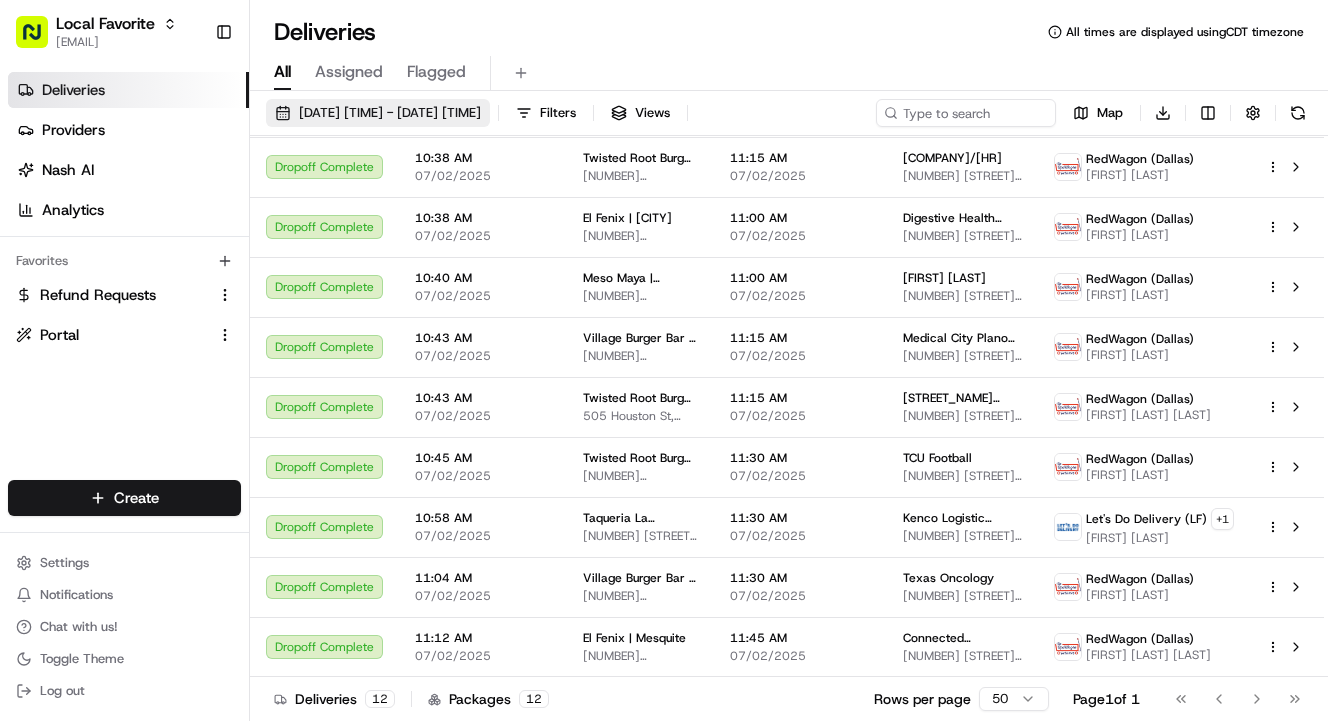 click on "07/02/2025 12:00 AM - 07/02/2025 11:59 PM" at bounding box center [390, 113] 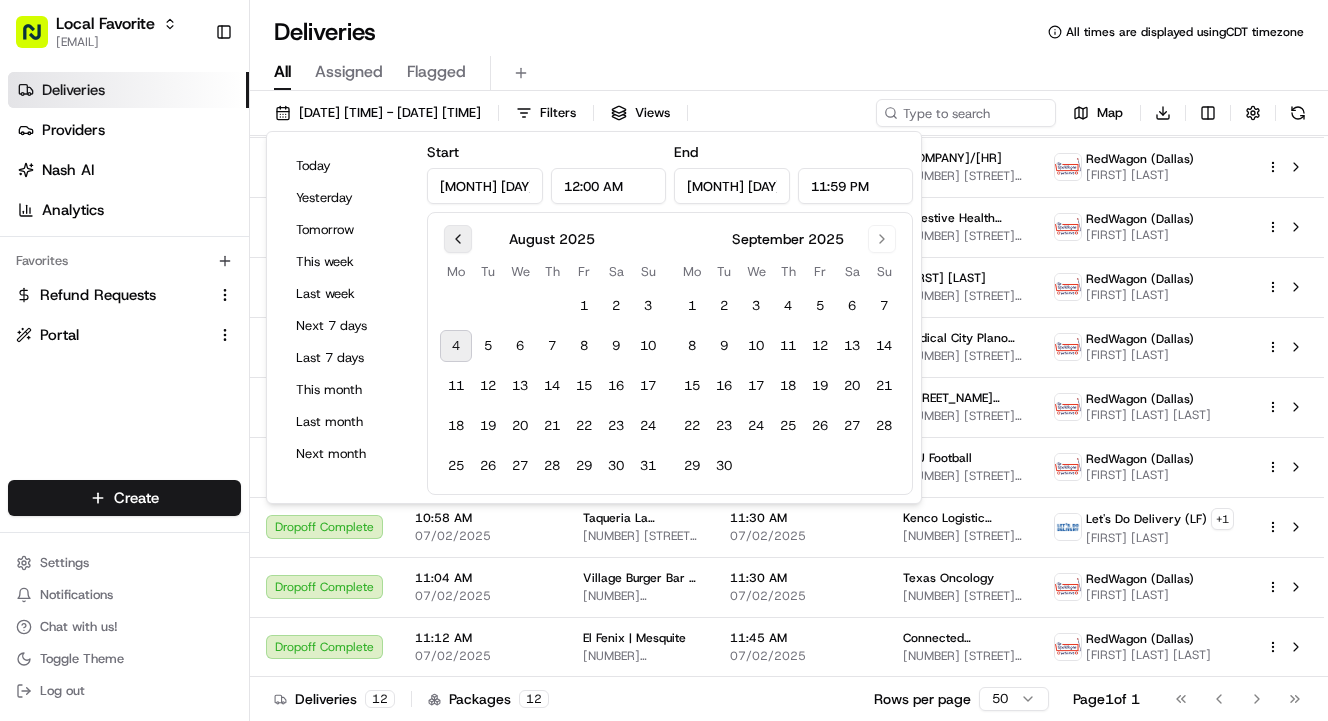 click at bounding box center [458, 239] 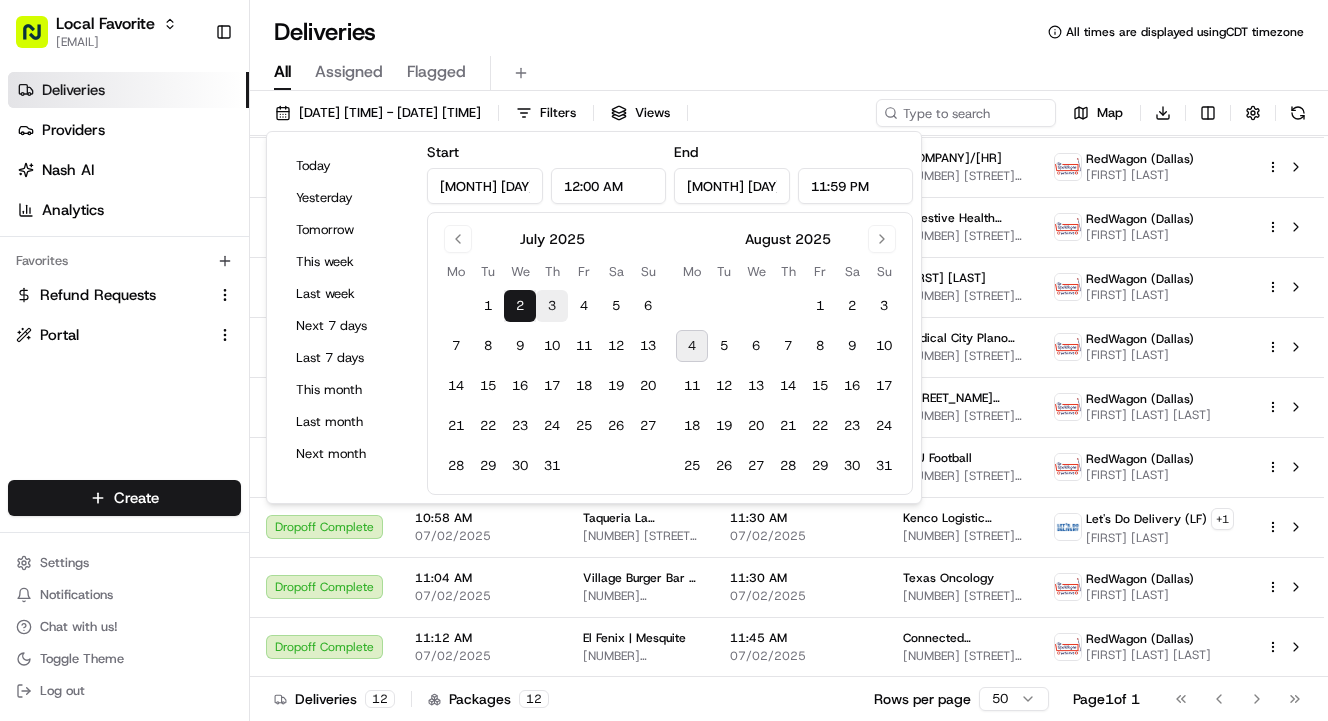 click on "3" at bounding box center [552, 306] 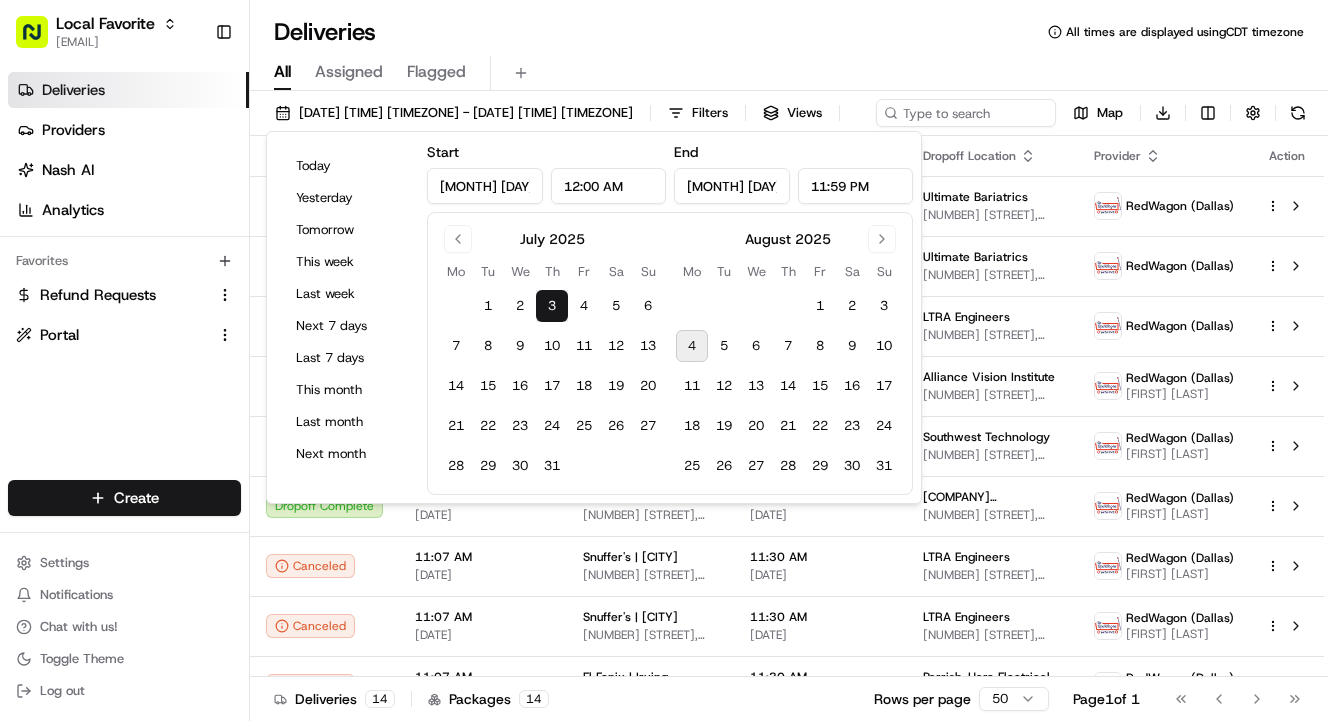 click on "Deliveries All times are displayed using  CDT   timezone" at bounding box center (789, 32) 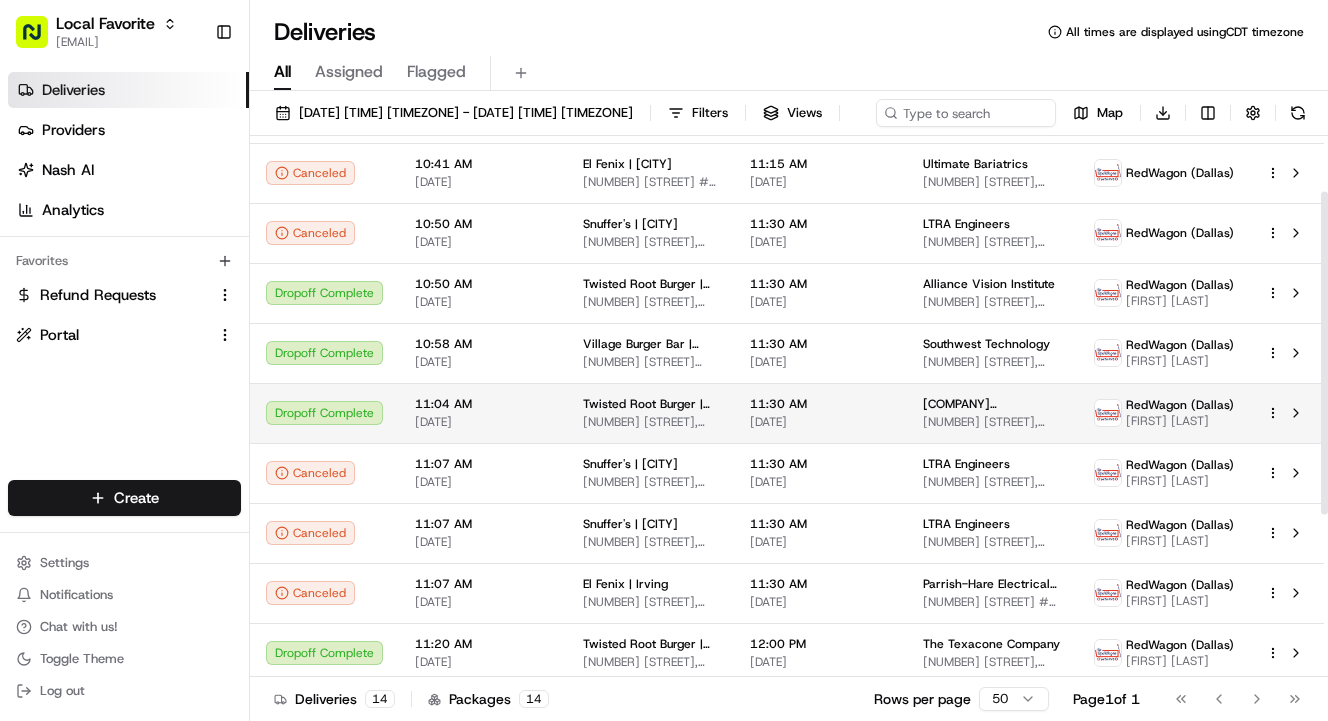 scroll, scrollTop: 97, scrollLeft: 0, axis: vertical 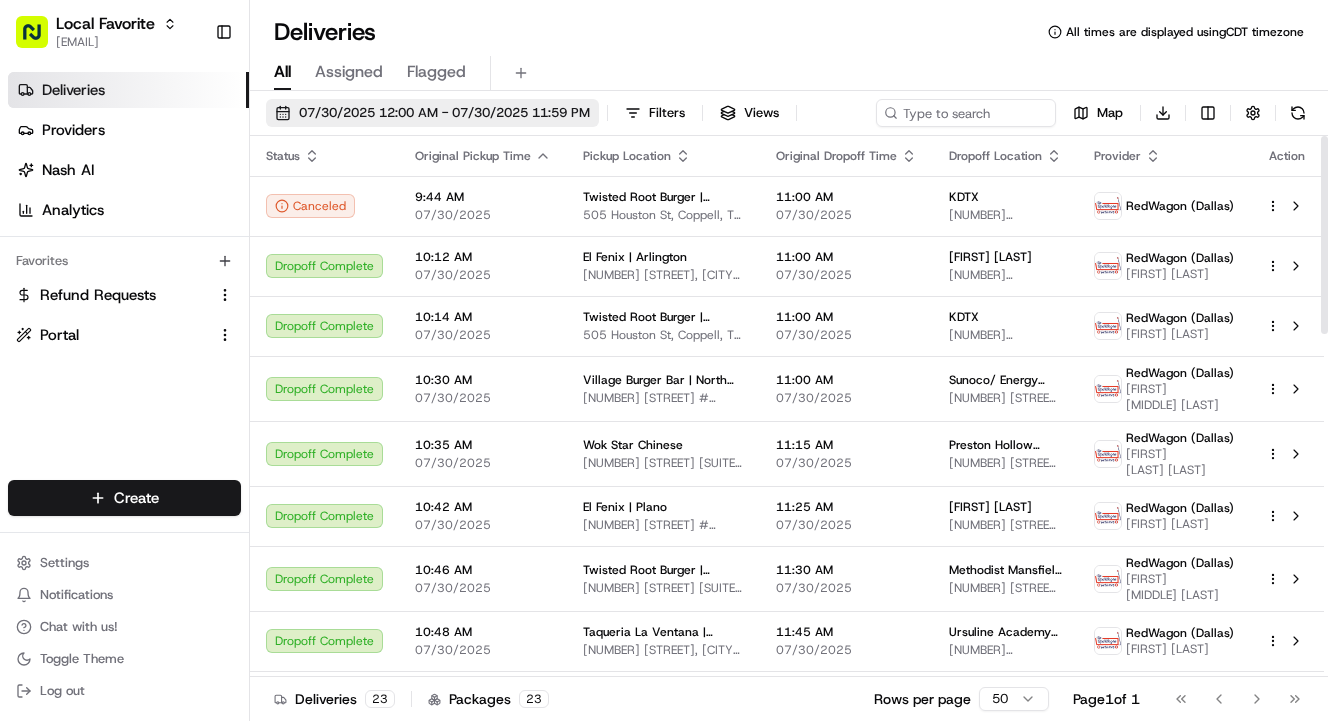 click on "07/30/2025 12:00 AM - 07/30/2025 11:59 PM" at bounding box center (444, 113) 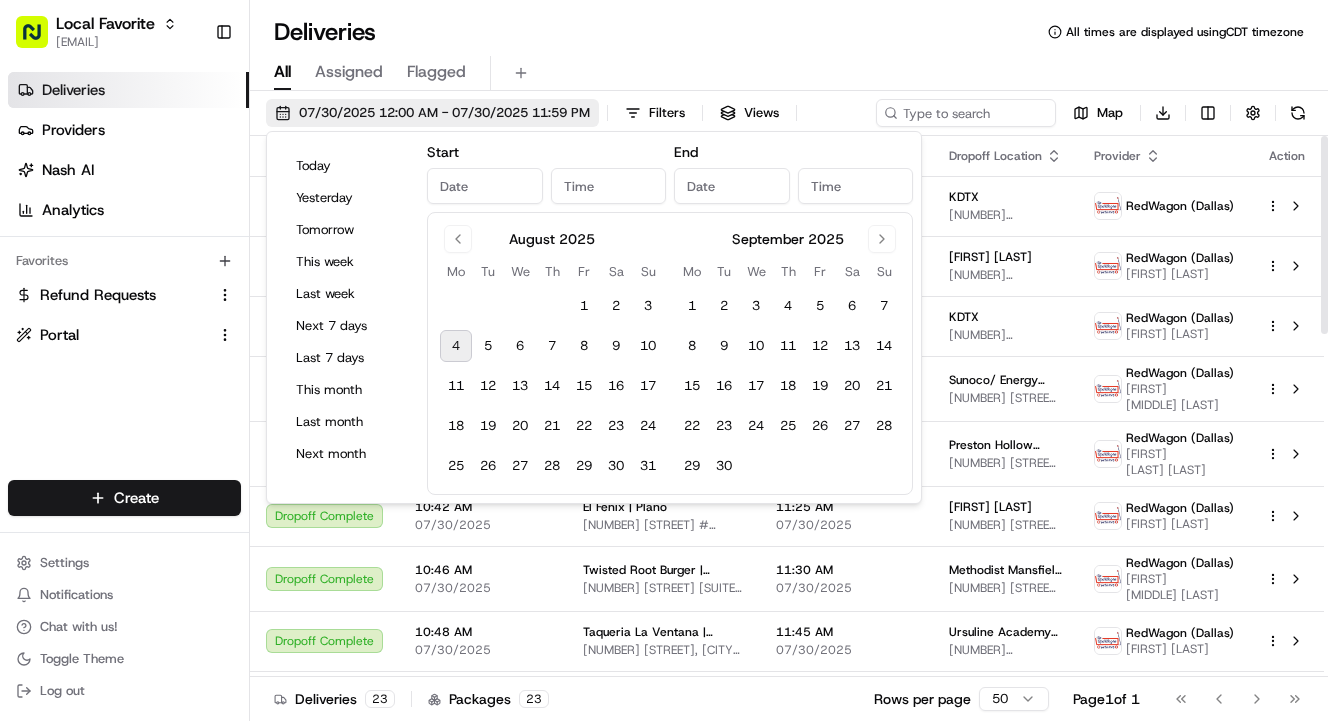 type on "Jul 30, 2025" 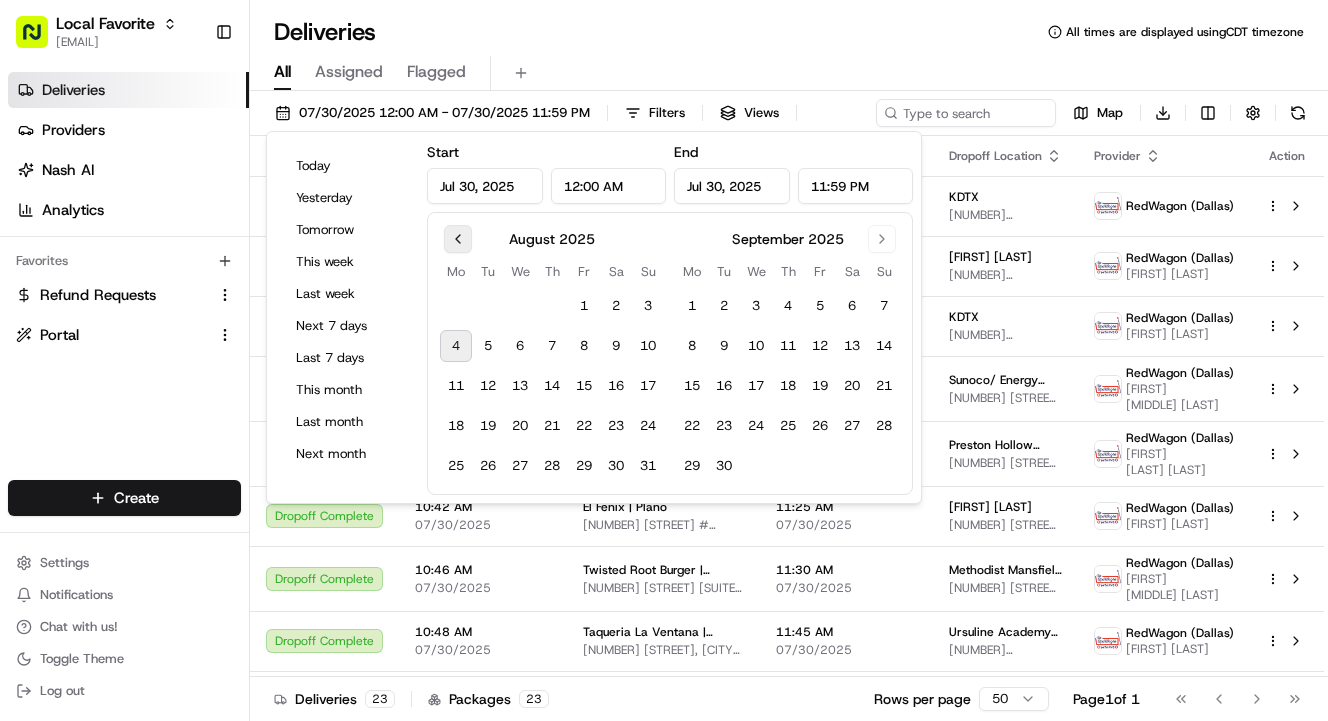 click at bounding box center (458, 239) 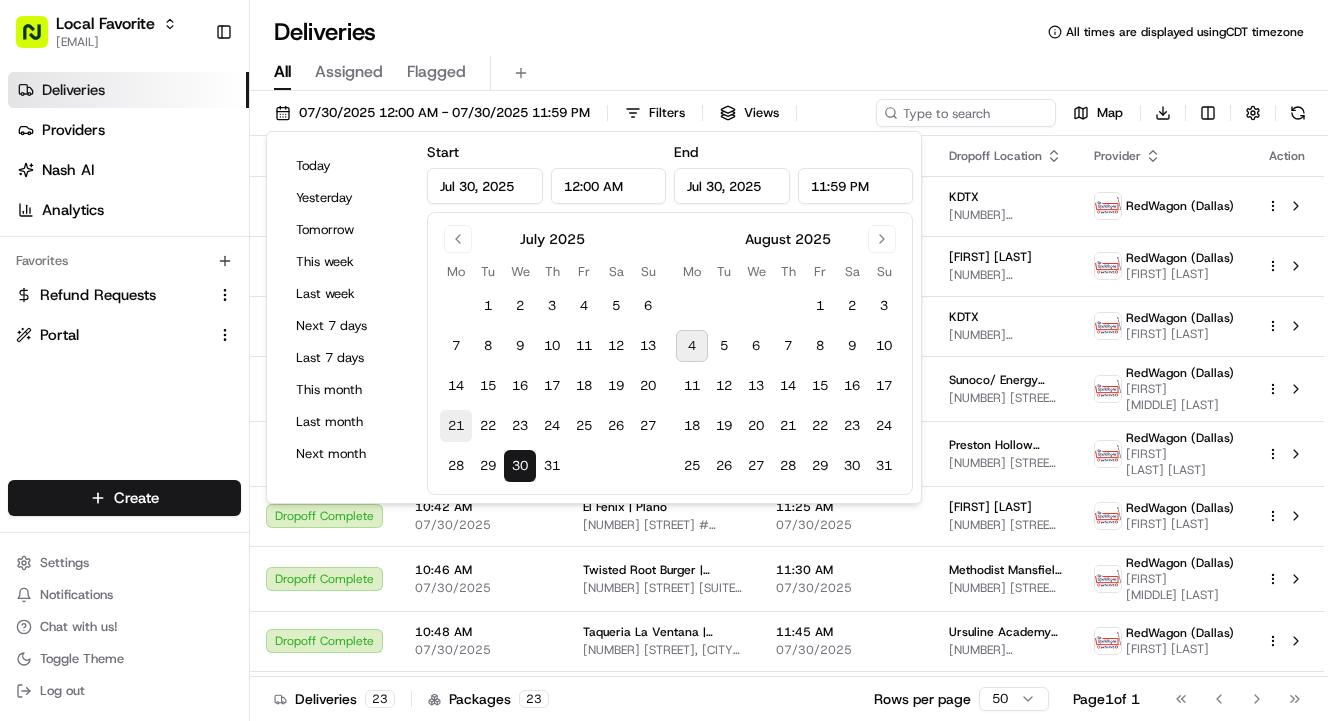 click on "21" at bounding box center [456, 426] 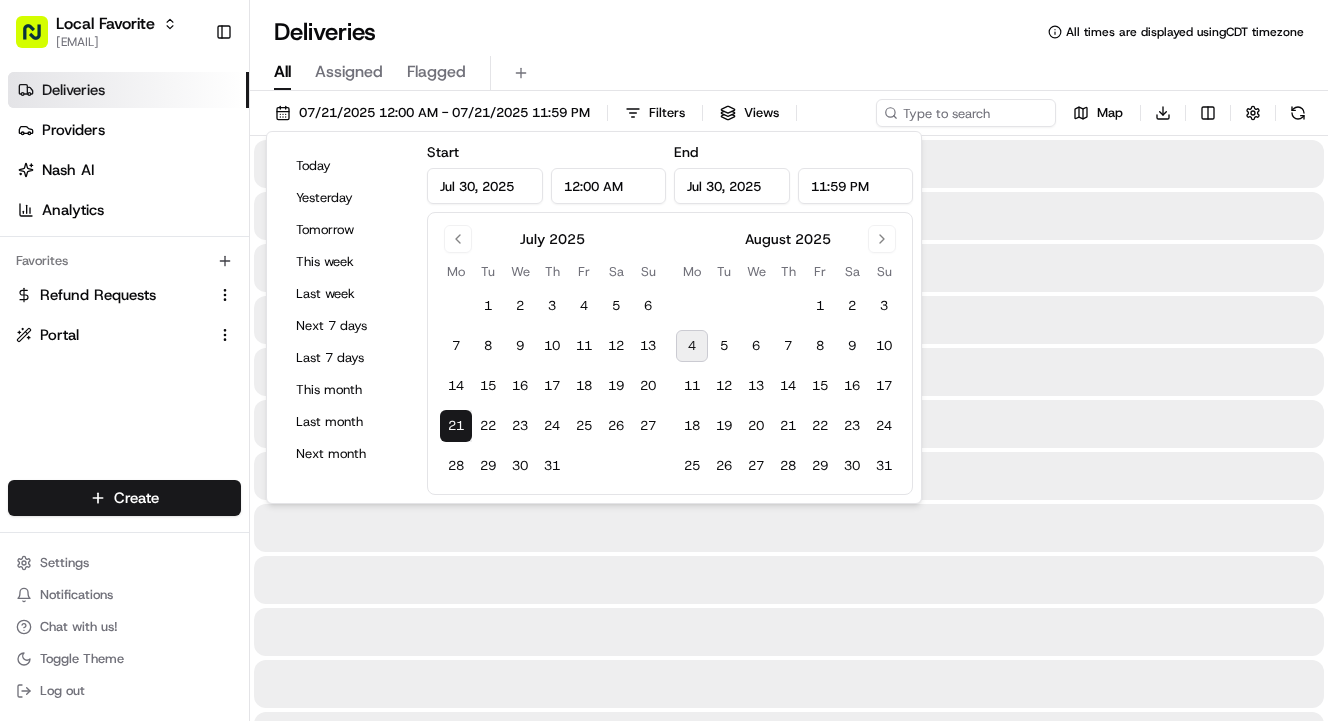 type on "Jul 21, 2025" 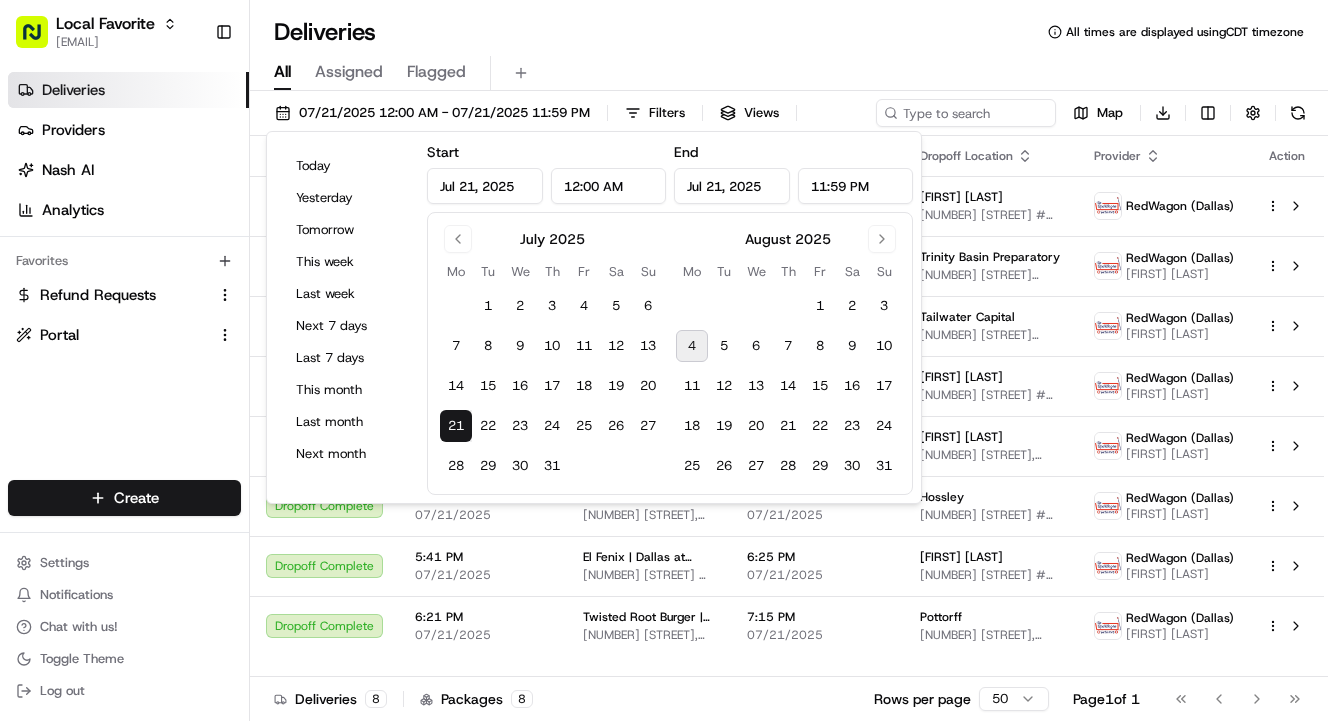 click on "Jul 21, 2025" at bounding box center [732, 186] 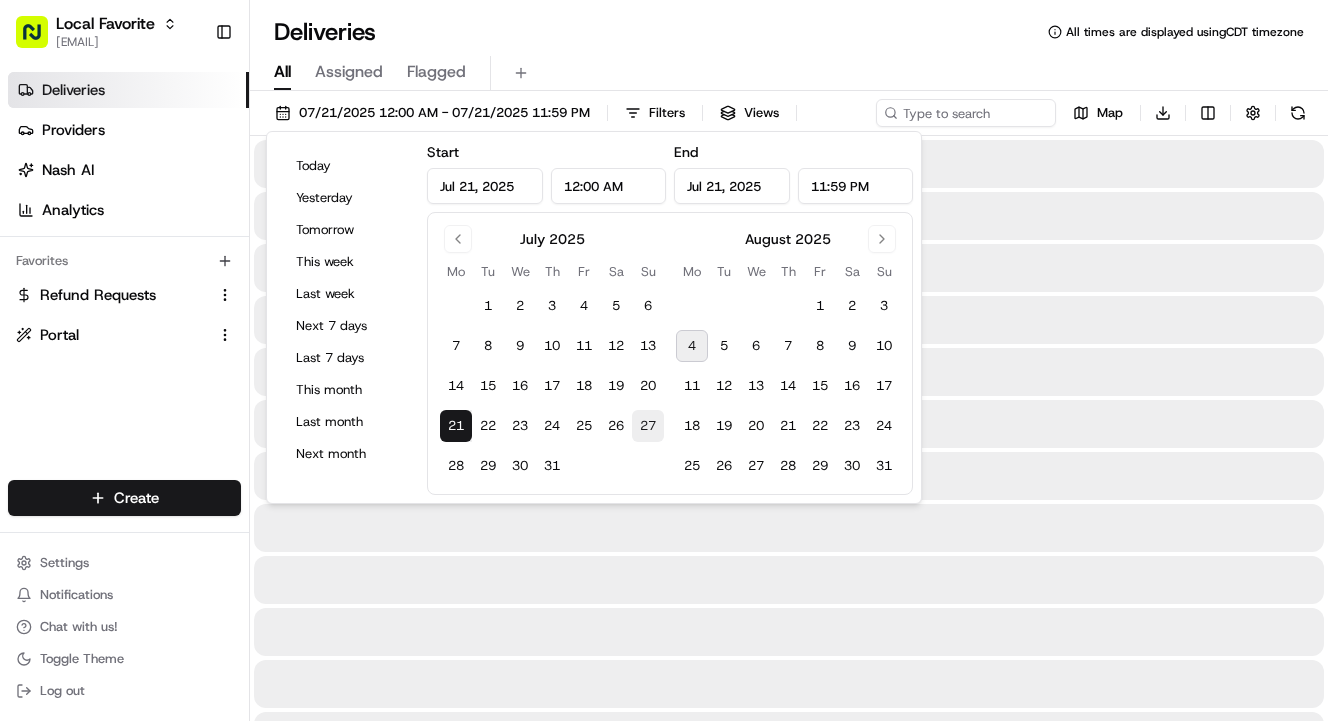 click on "27" at bounding box center [648, 426] 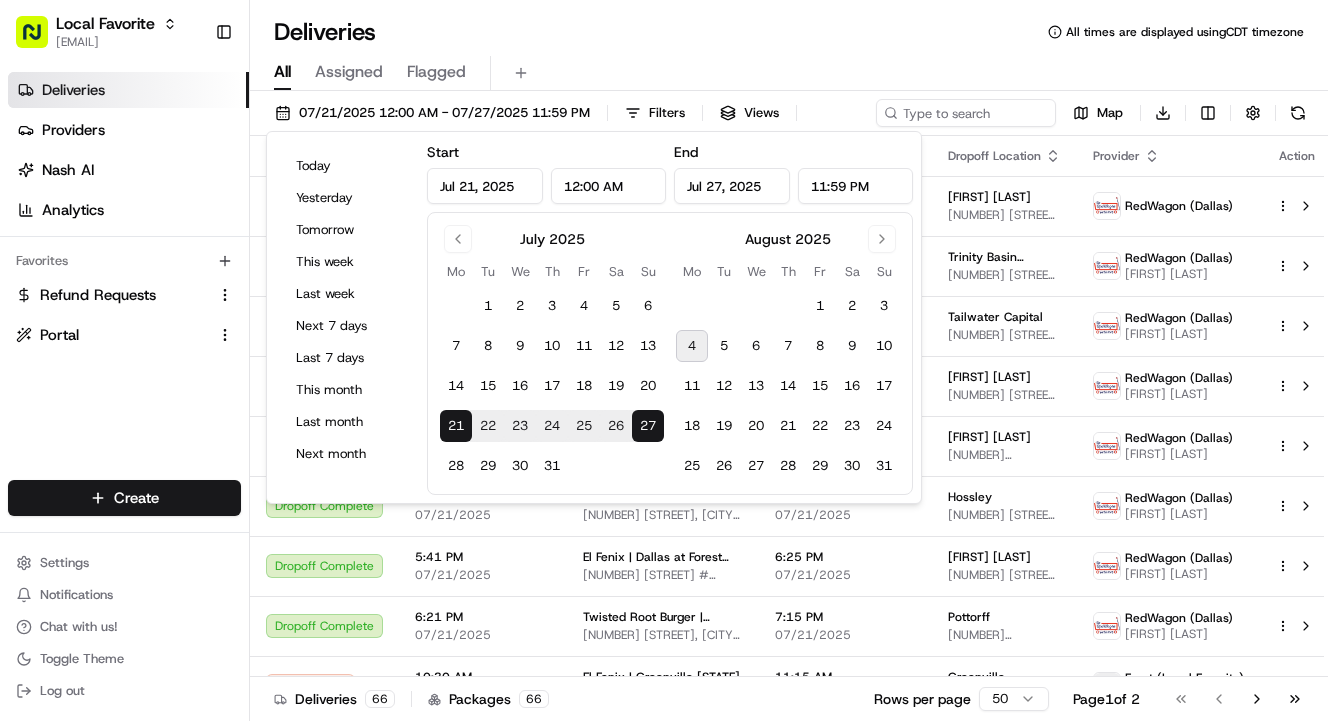 click on "Deliveries All times are displayed using  CDT   timezone" at bounding box center (789, 32) 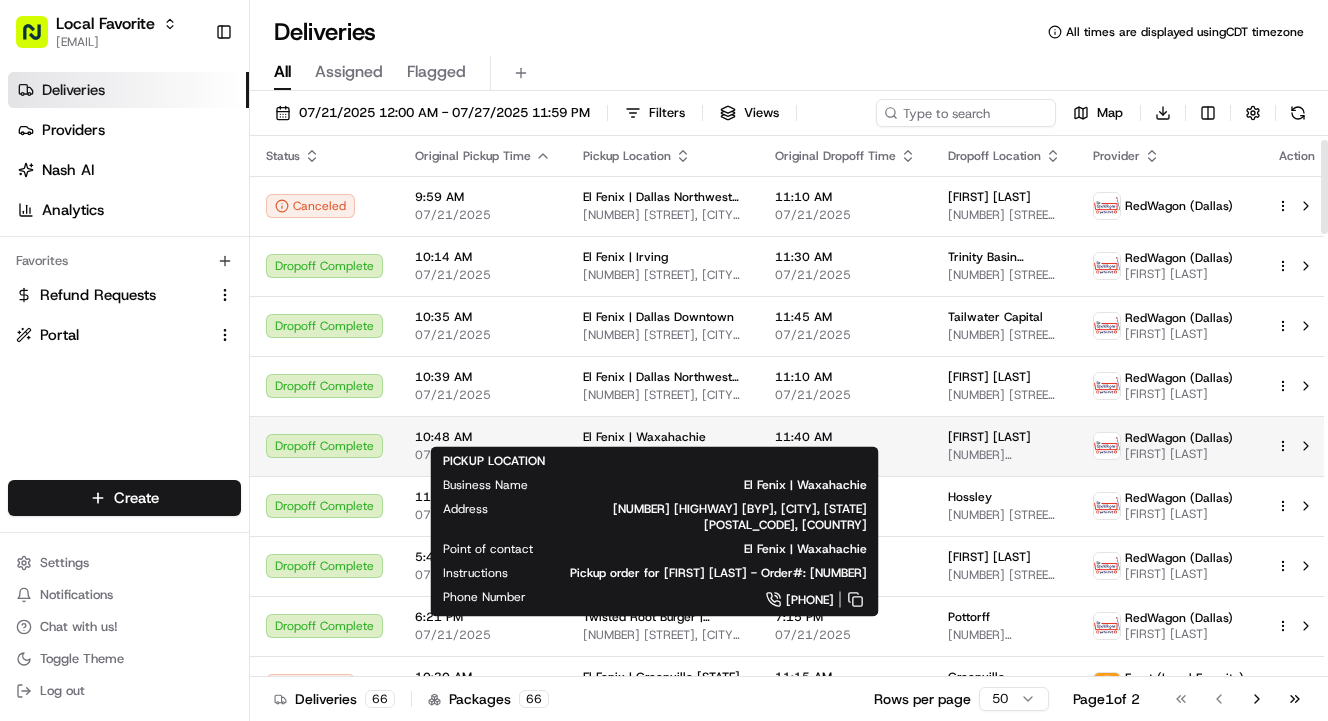 scroll, scrollTop: 40, scrollLeft: 0, axis: vertical 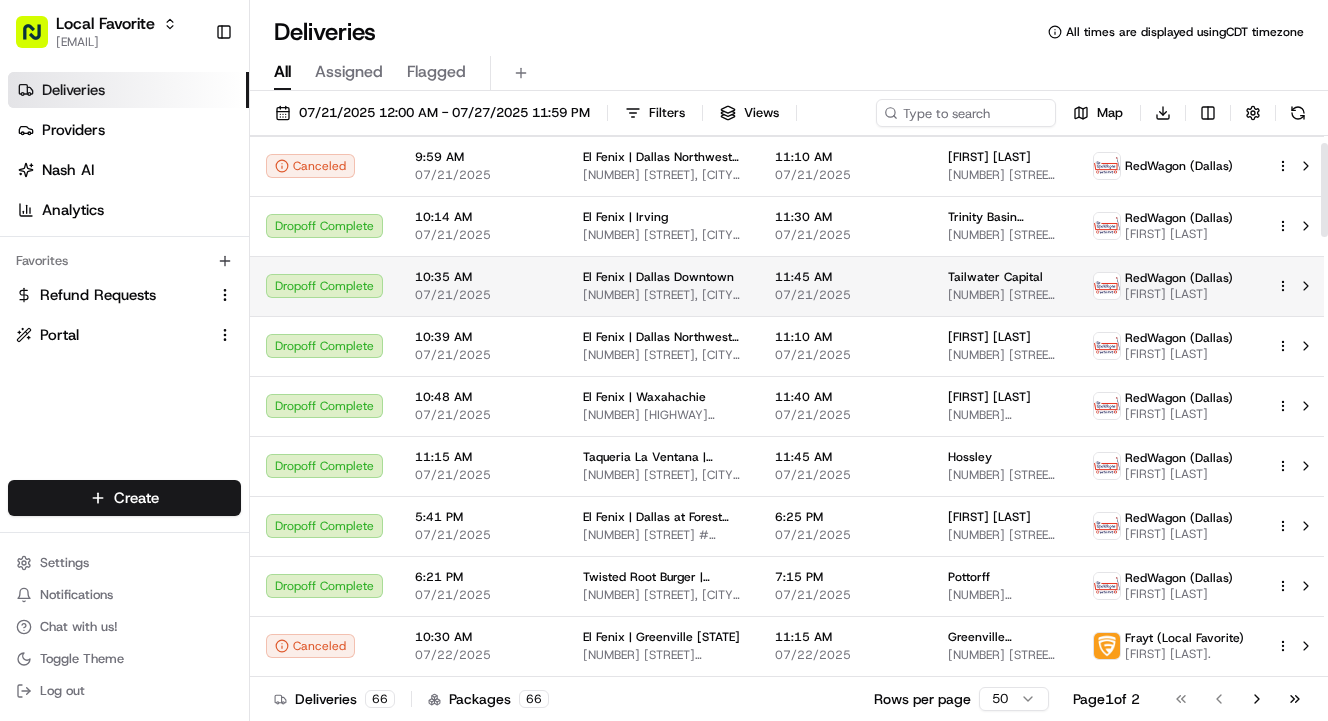 click on "1601 McKinney Ave, Dallas, TX 75202, USA" at bounding box center [663, 295] 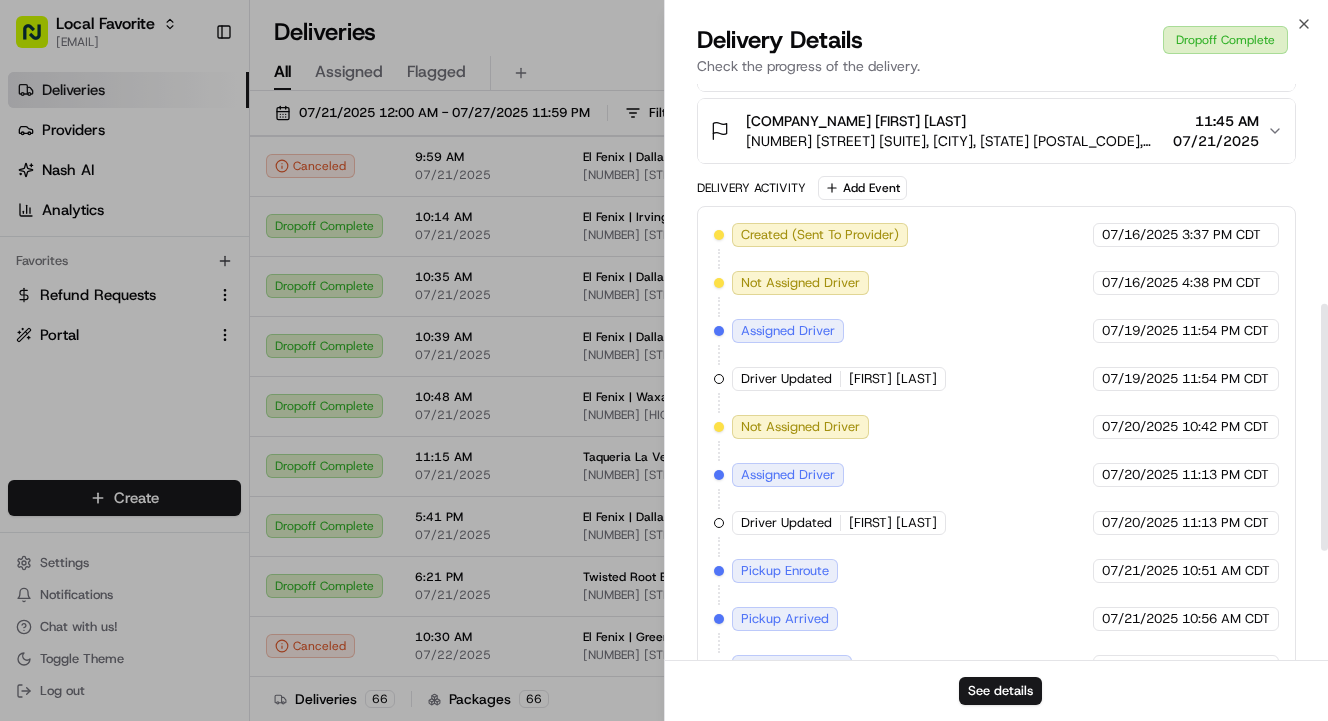 scroll, scrollTop: 0, scrollLeft: 0, axis: both 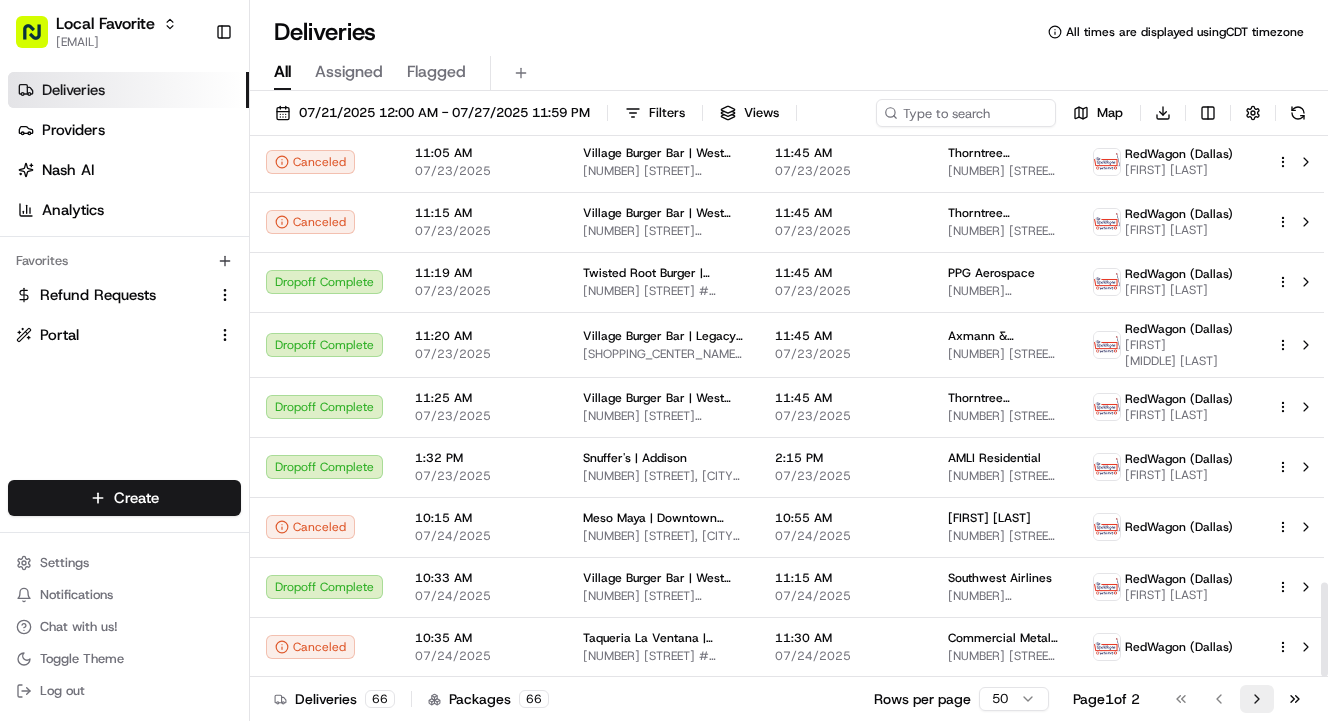 click on "Go to next page" at bounding box center (1257, 699) 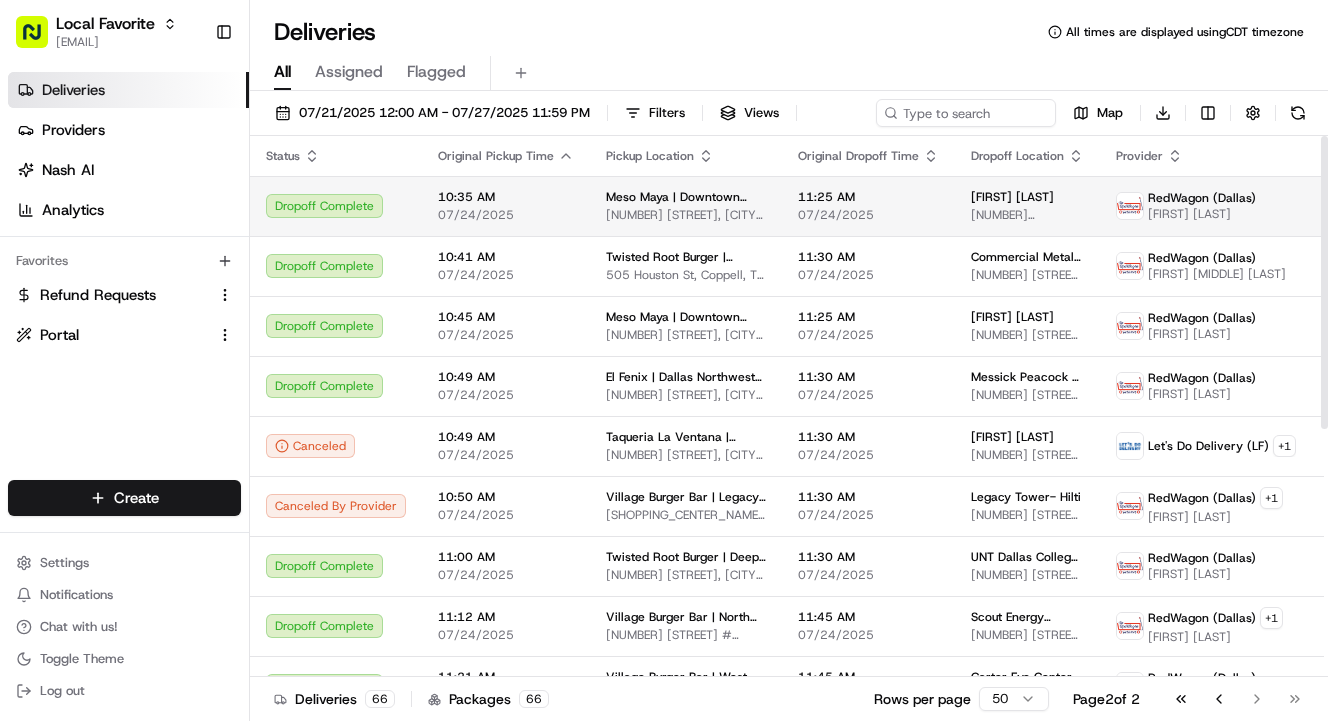 click on "07/24/2025" at bounding box center [868, 215] 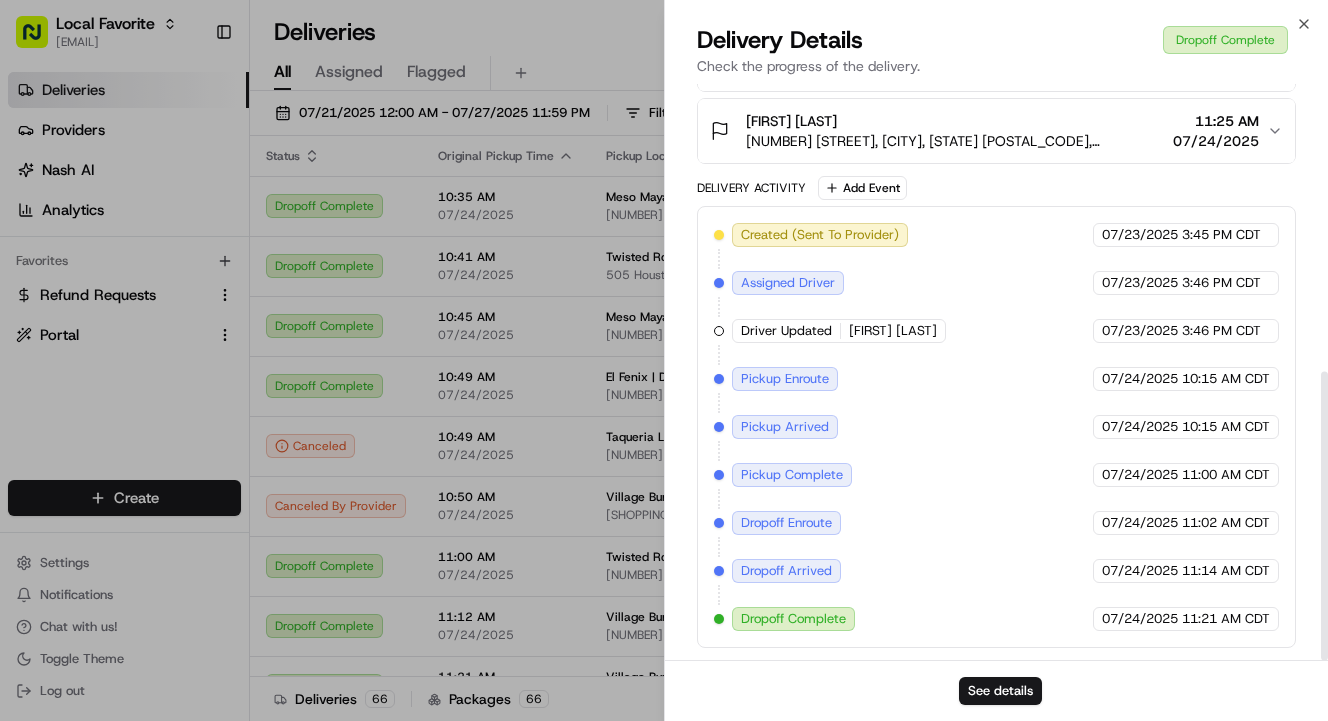 scroll, scrollTop: 574, scrollLeft: 0, axis: vertical 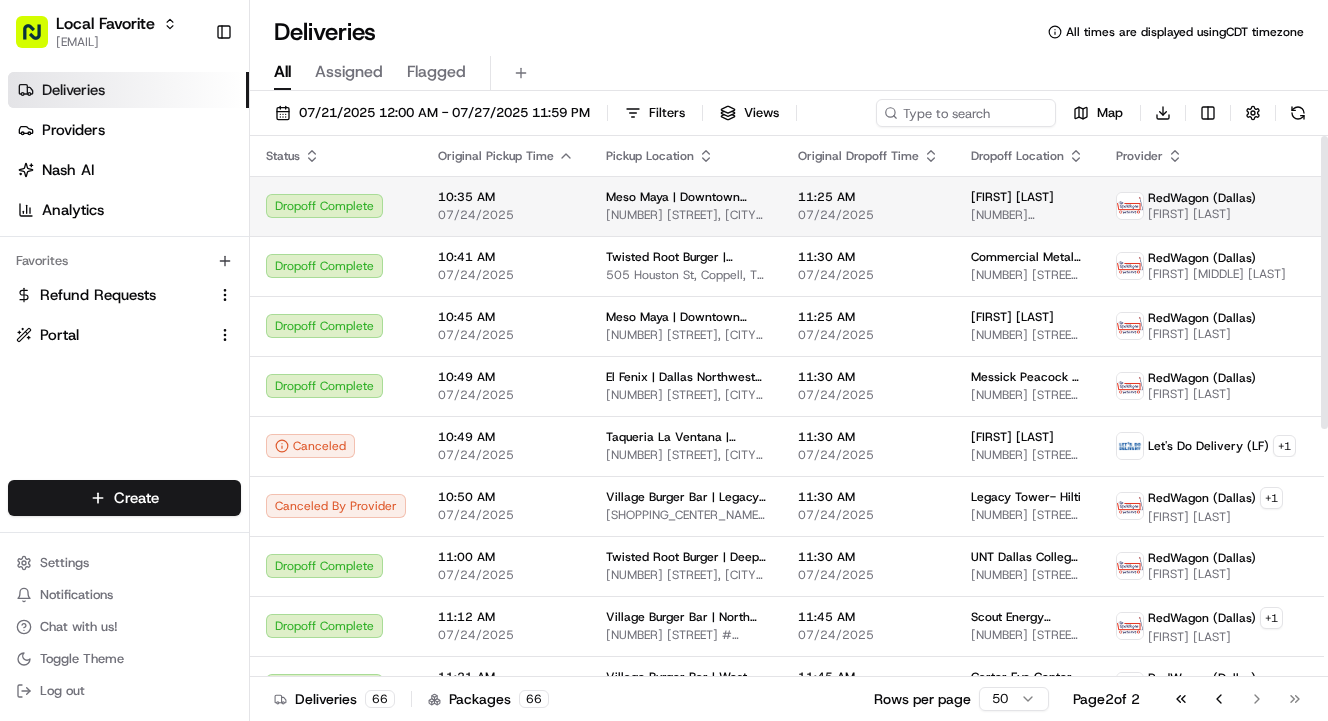 click on "Meso Maya | Downtown Dallas" at bounding box center [686, 197] 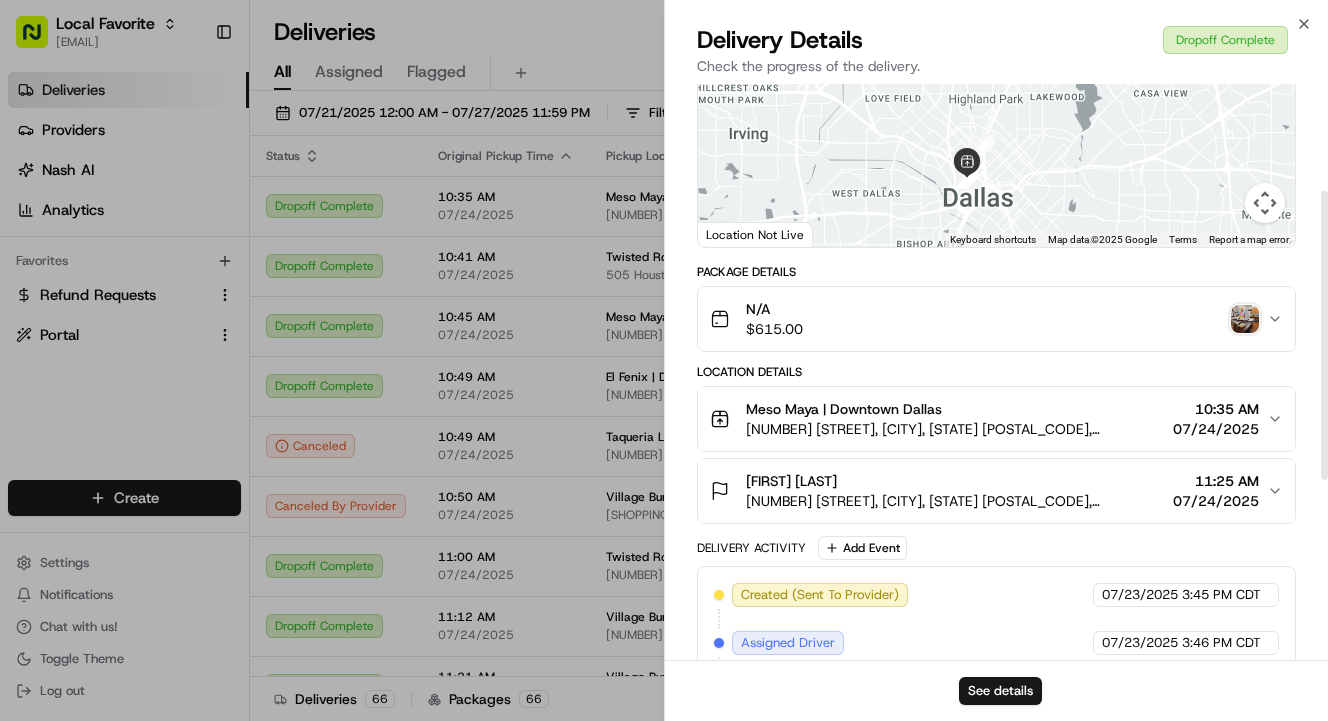 scroll, scrollTop: 218, scrollLeft: 0, axis: vertical 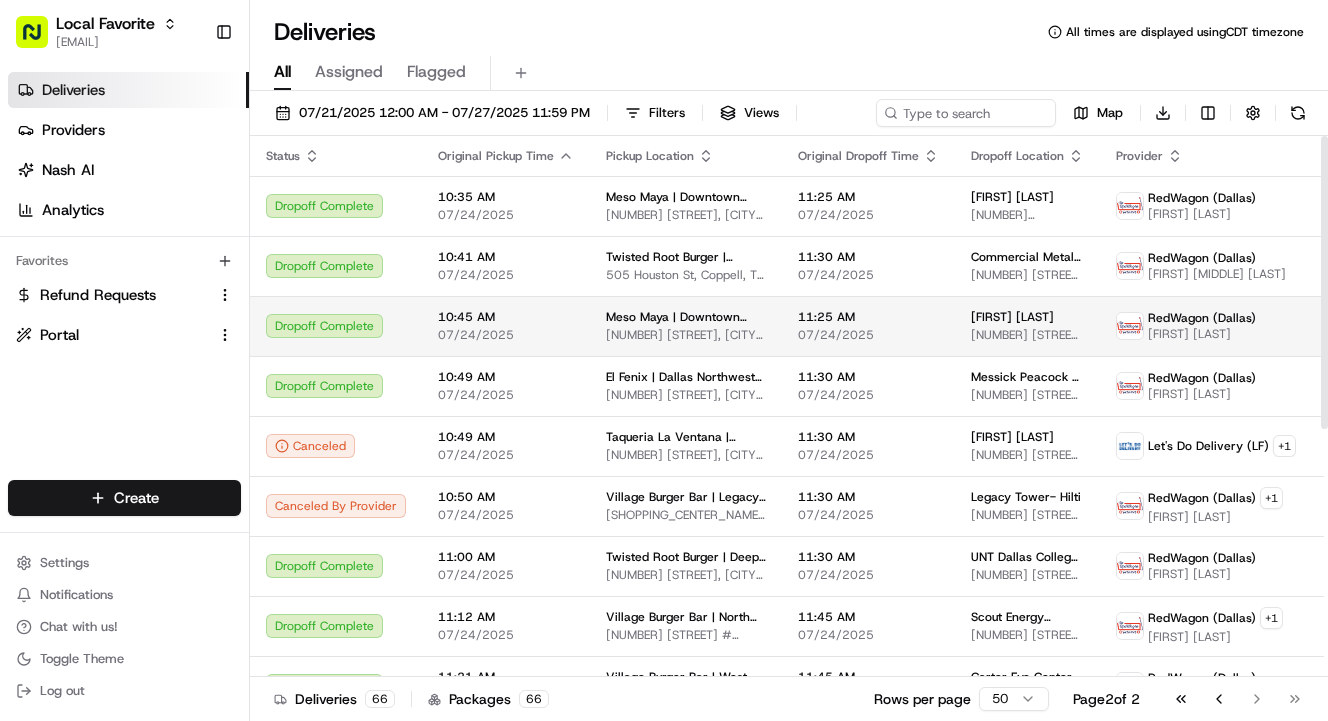 click on "10:45 AM 07/24/2025" at bounding box center [506, 326] 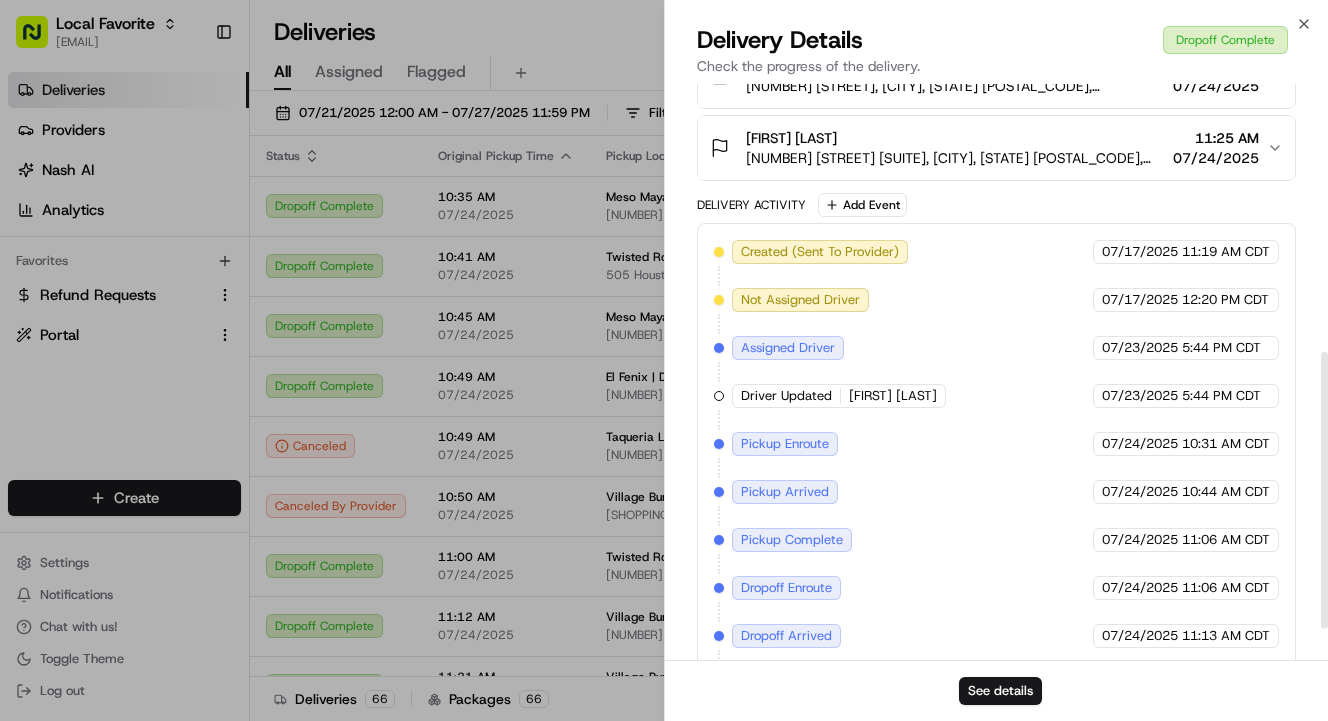 scroll, scrollTop: 559, scrollLeft: 0, axis: vertical 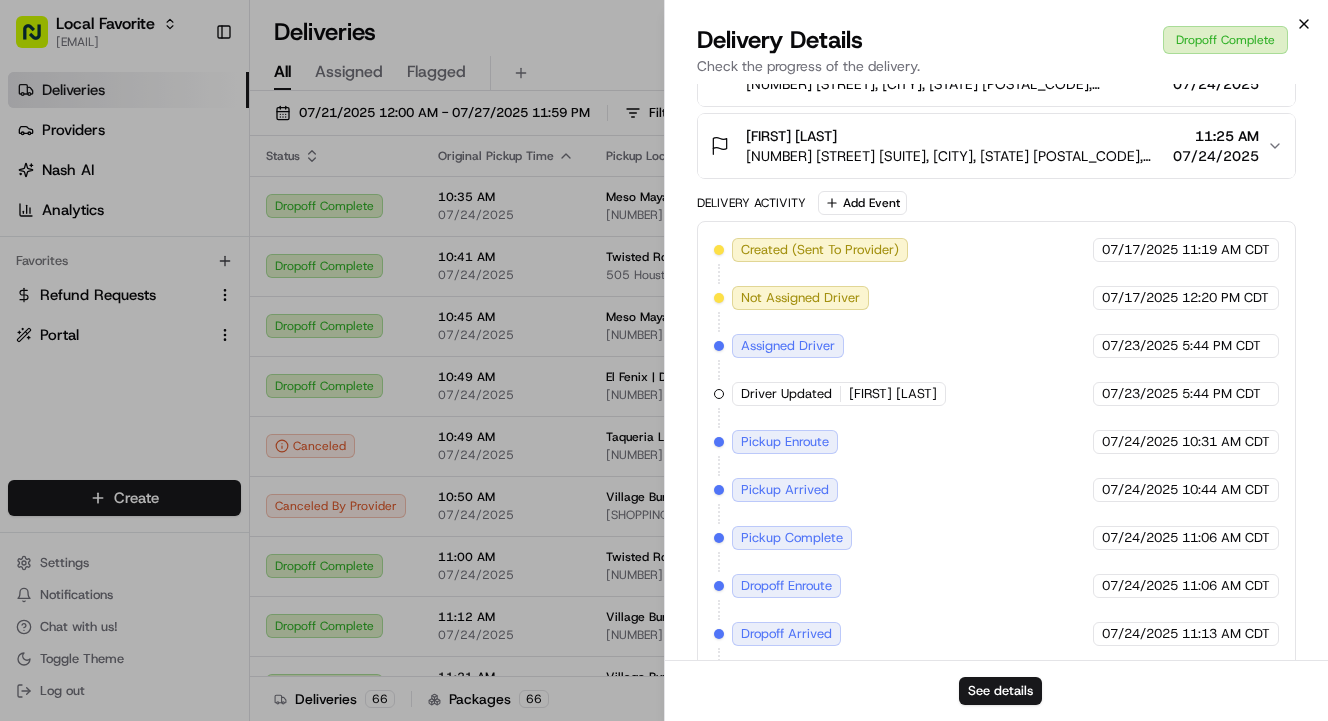 click 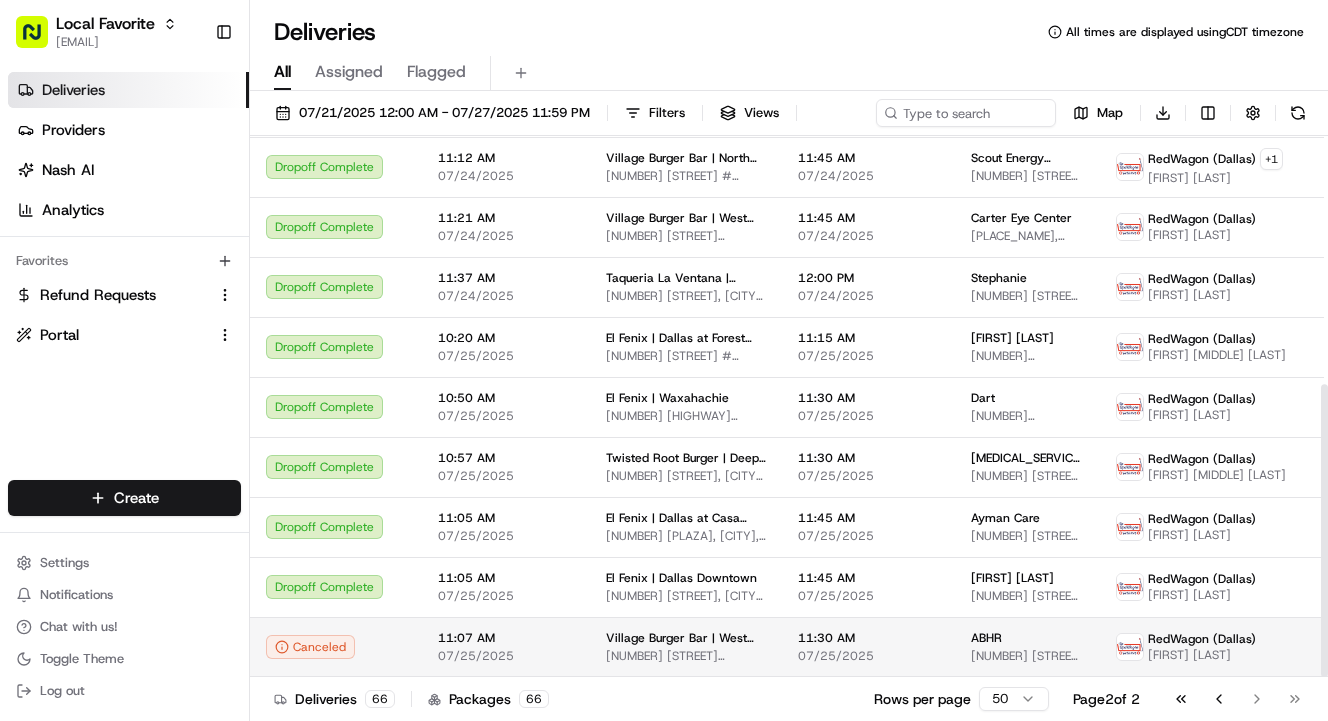scroll, scrollTop: 459, scrollLeft: 0, axis: vertical 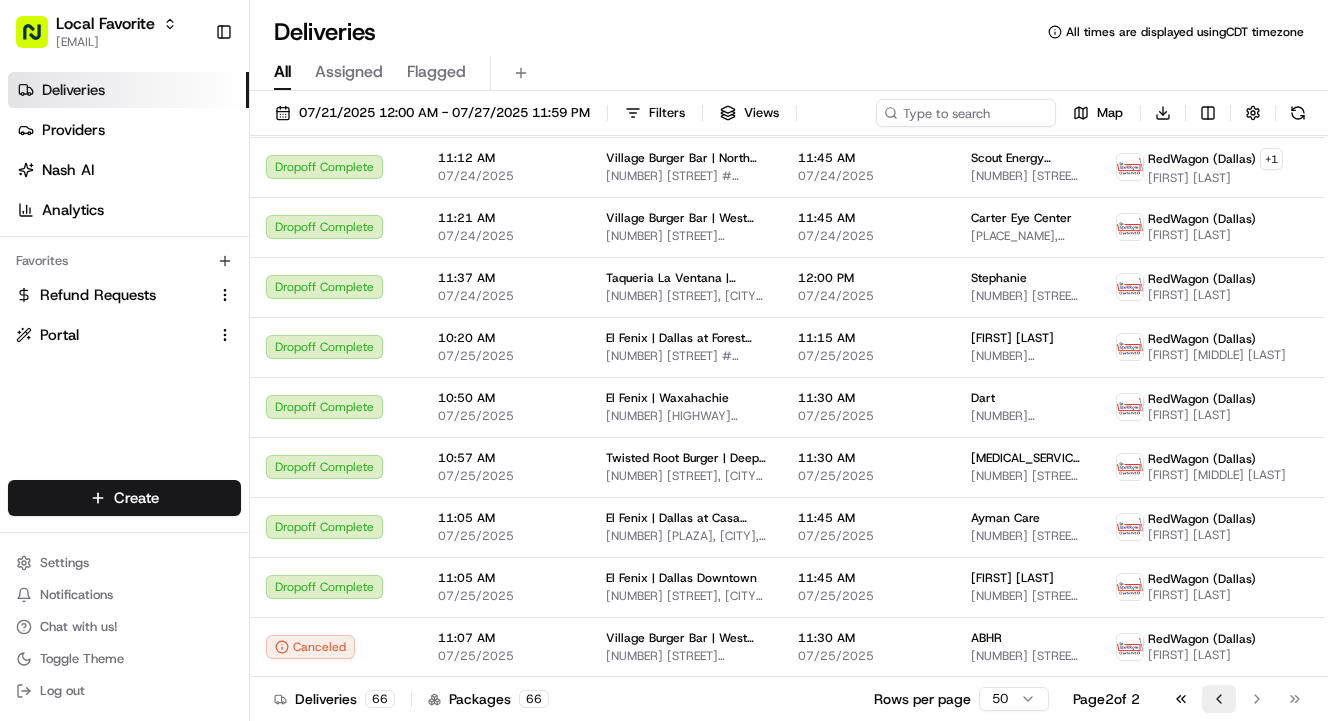 click on "Go to previous page" at bounding box center [1219, 699] 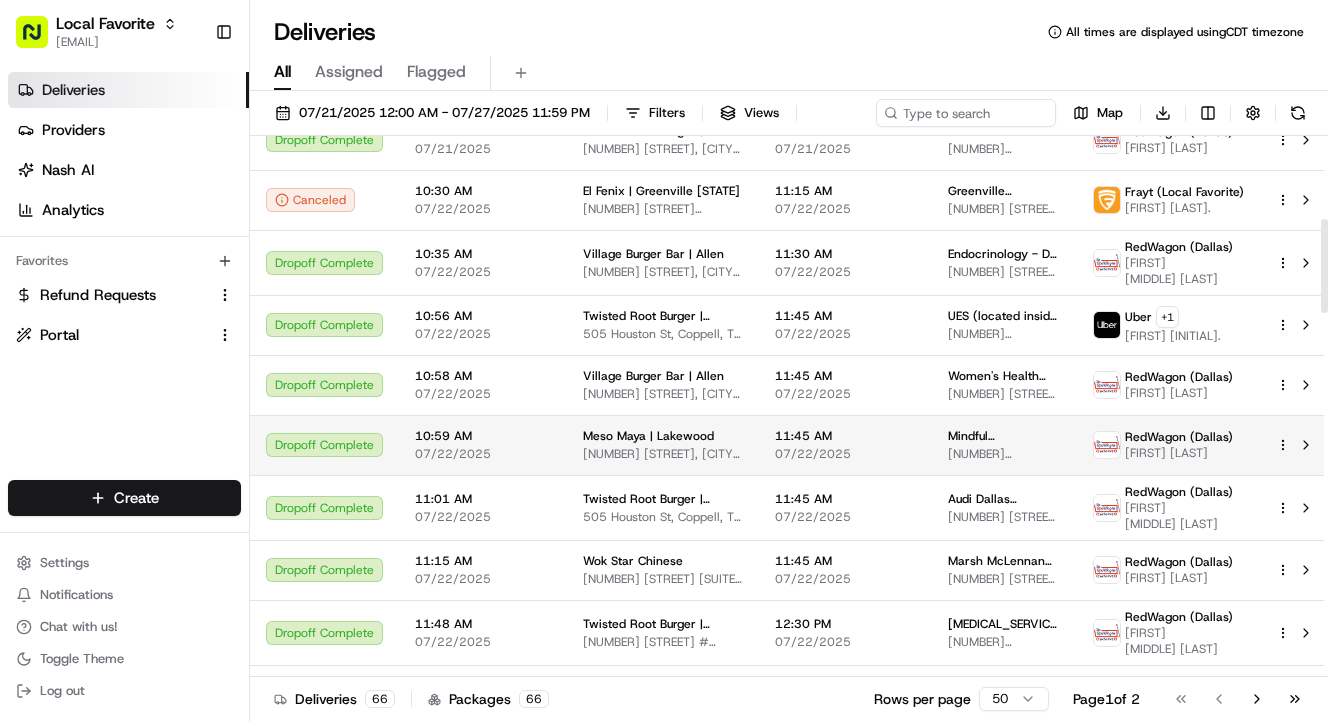 scroll, scrollTop: 488, scrollLeft: 0, axis: vertical 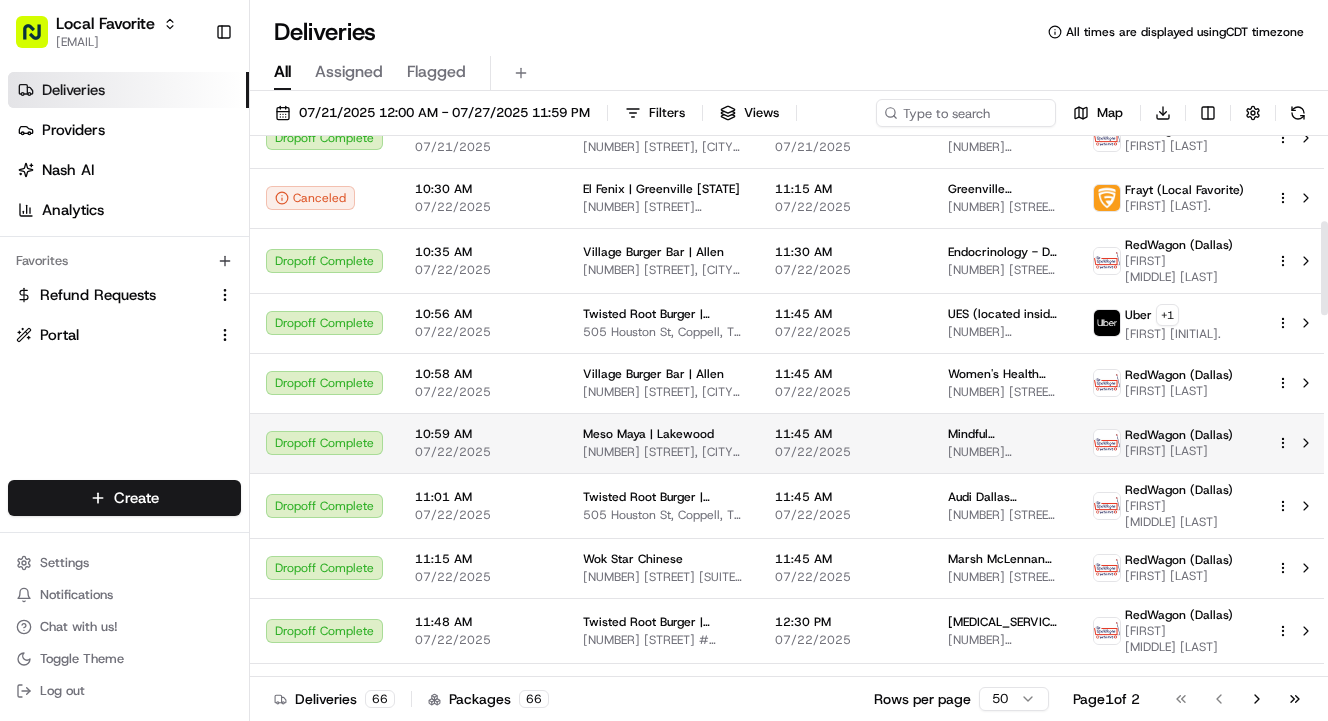 click on "11:45 AM 07/22/2025" at bounding box center [845, 443] 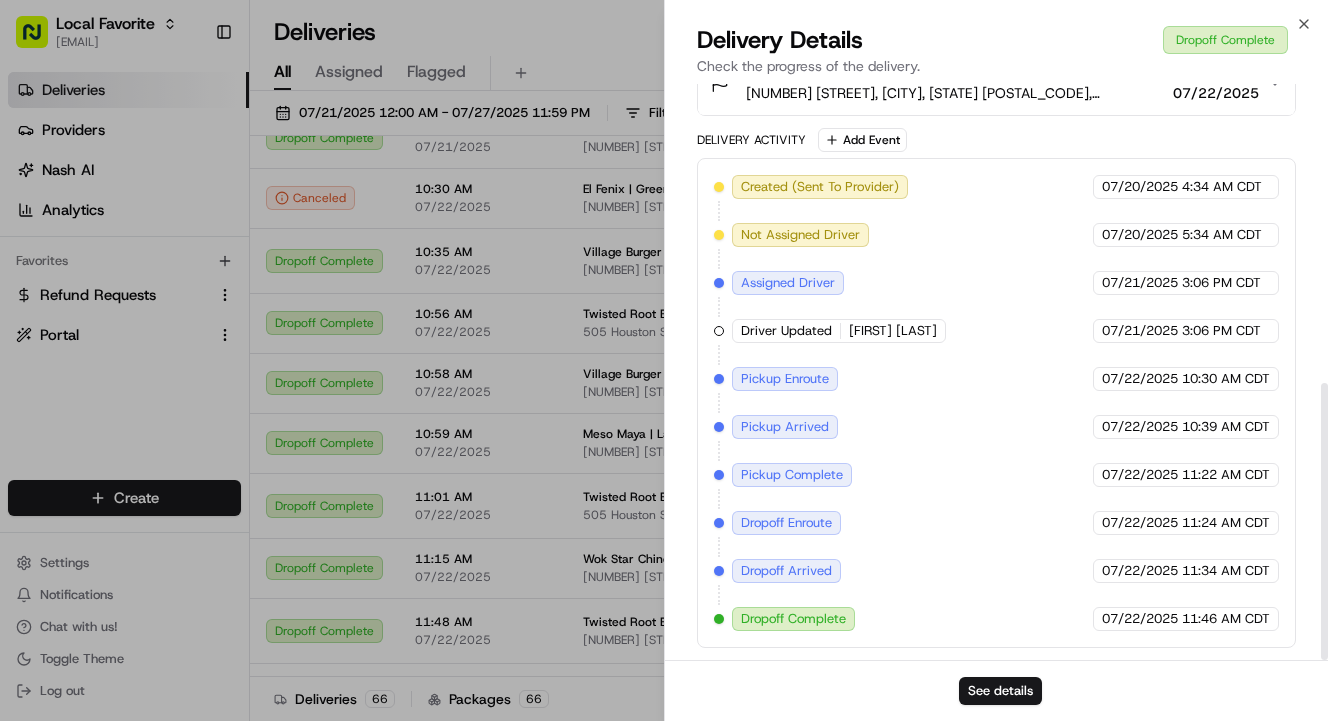 scroll, scrollTop: 622, scrollLeft: 0, axis: vertical 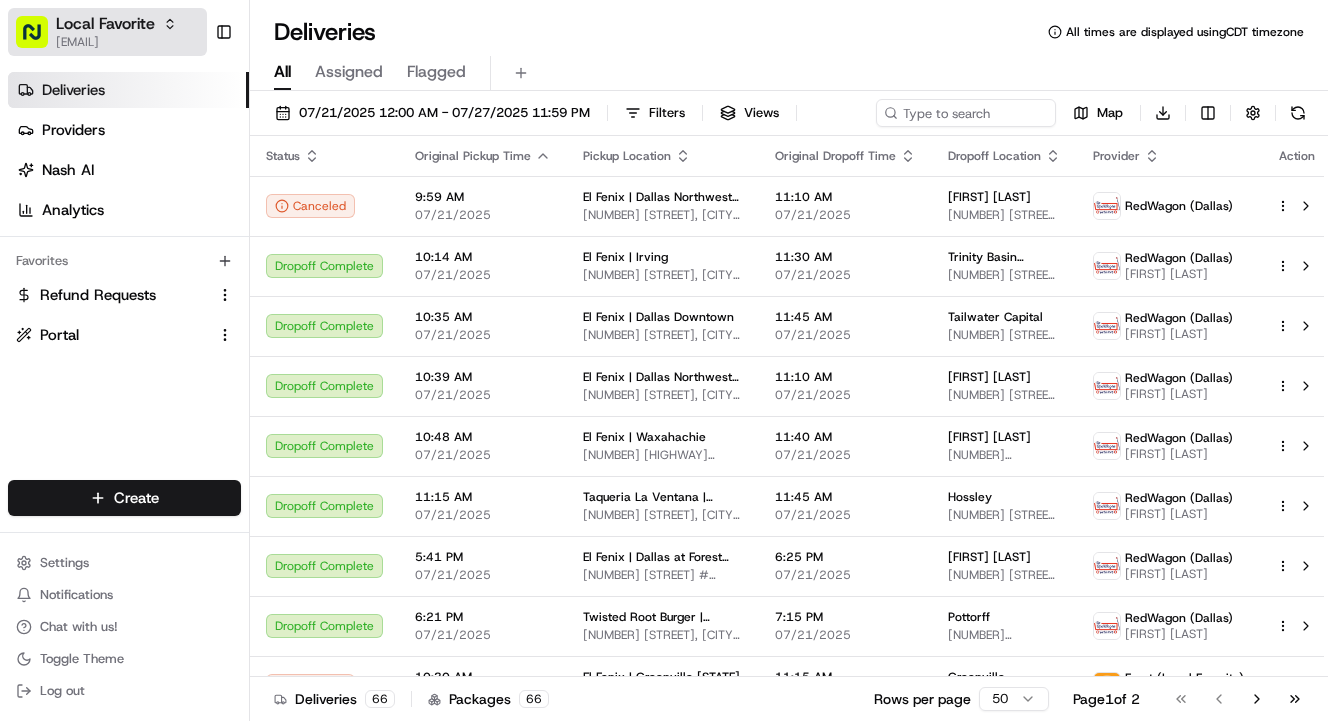 click on "[EMAIL]" at bounding box center (116, 42) 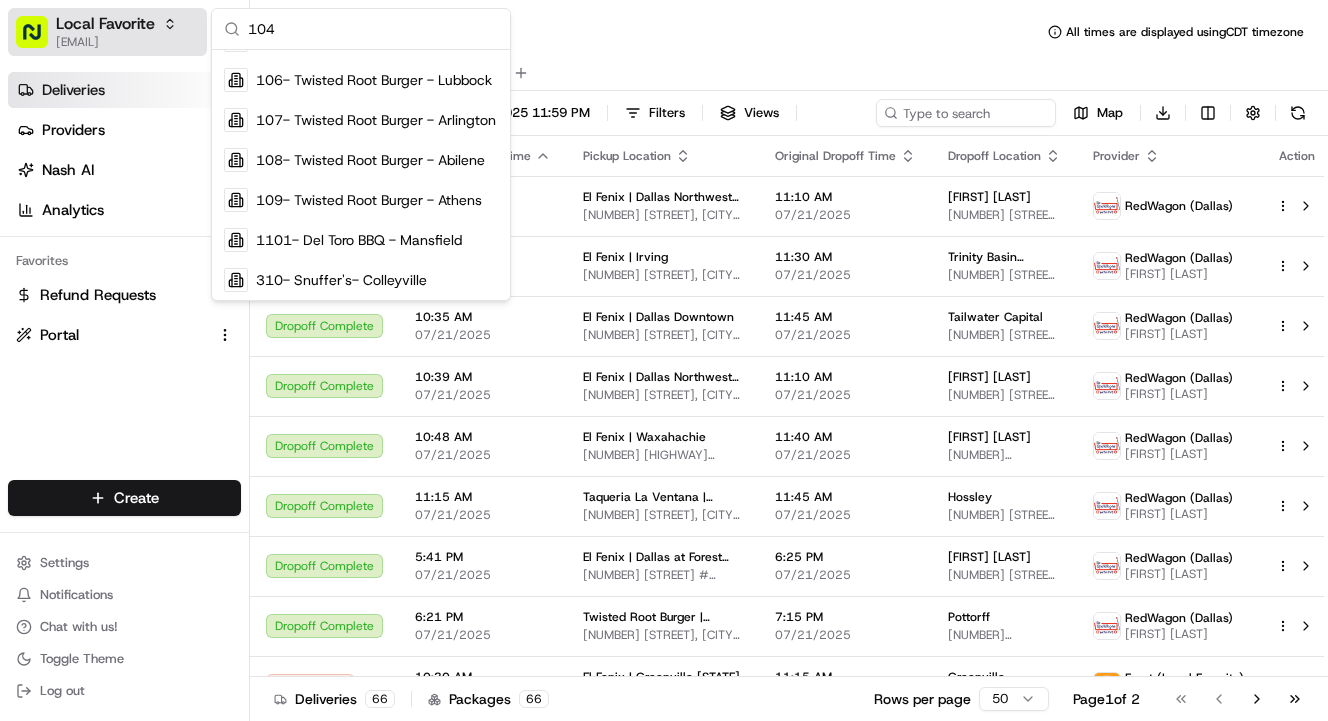 scroll, scrollTop: 0, scrollLeft: 0, axis: both 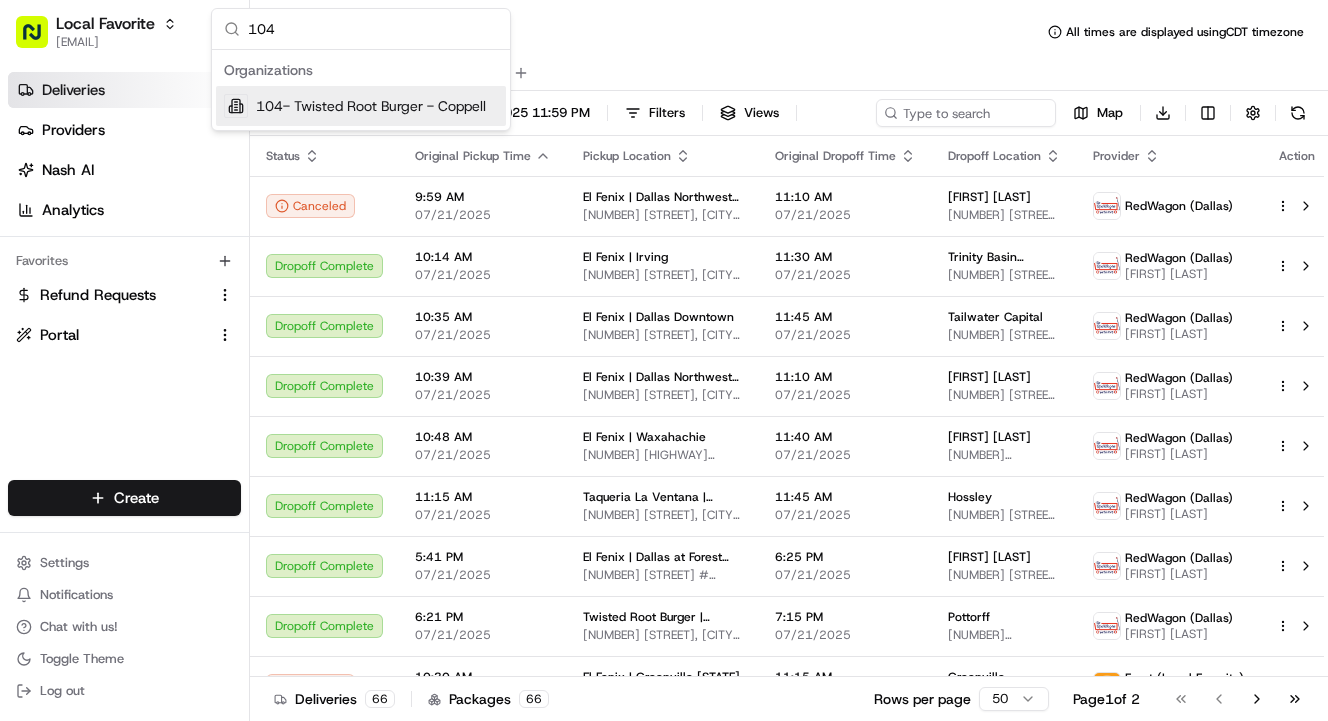 type on "104" 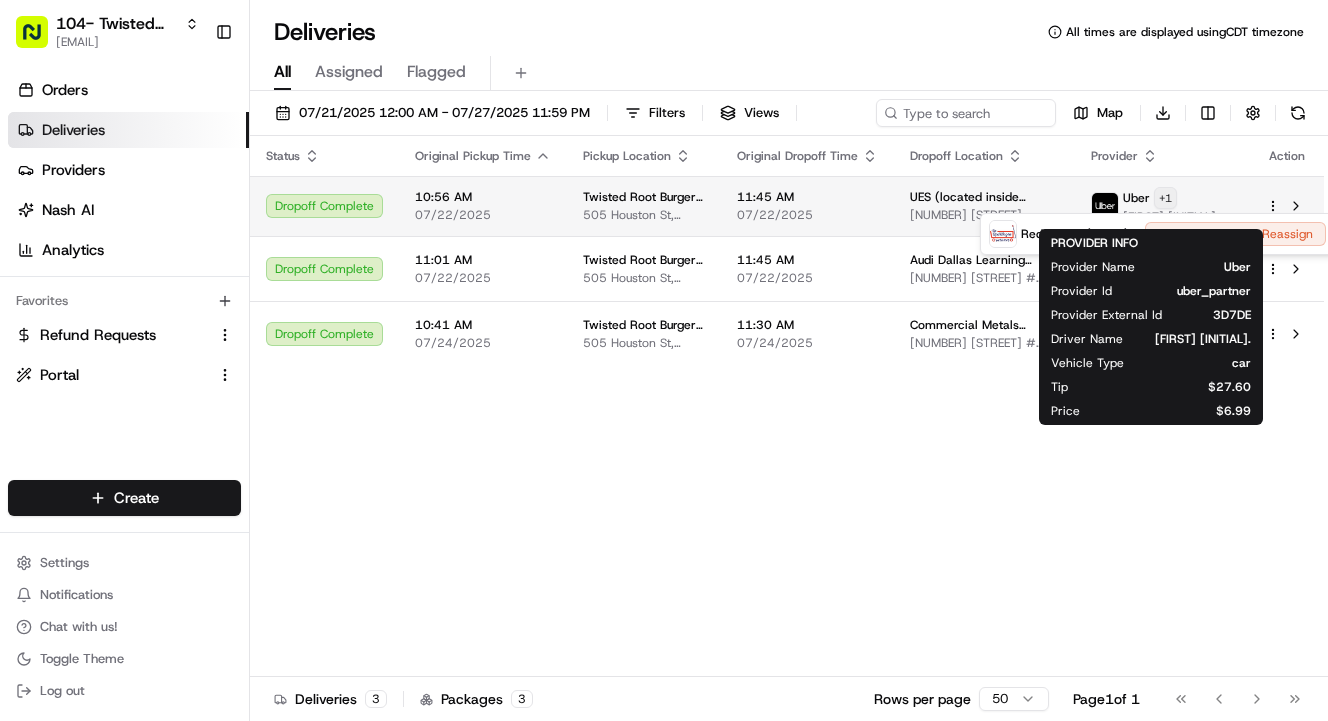 click on "104- Twisted Root Burger - Coppell rachel@localfavorite.com Toggle Sidebar Orders Deliveries Providers Nash AI Analytics Favorites Refund Requests Portal Main Menu Members & Organization Organization Users Roles Preferences Customization Tracking Orchestration Automations Dispatch Strategy Locations Pickup Locations Dropoff Locations Billing Billing Refund Requests Integrations Notification Triggers Webhooks API Keys Request Logs Create Settings Notifications Chat with us! Toggle Theme Log out Deliveries All times are displayed using  CDT   timezone All Assigned Flagged 07/21/2025 12:00 AM - 07/27/2025 11:59 PM Filters Views Map Download Status Original Pickup Time Pickup Location Original Dropoff Time Dropoff Location Provider Action Dropoff Complete 10:56 AM 07/22/2025 Twisted Root Burger | Coppell 505 Houston St, Coppell, TX 75019, USA 11:45 AM 07/22/2025 UES (located inside Presbyterian Mission Center) 6100 Colwell Blvd, Irving, TX 75039, USA Uber + 1 JEAN D. Dropoff Complete 11:01 AM 3 3" at bounding box center [664, 360] 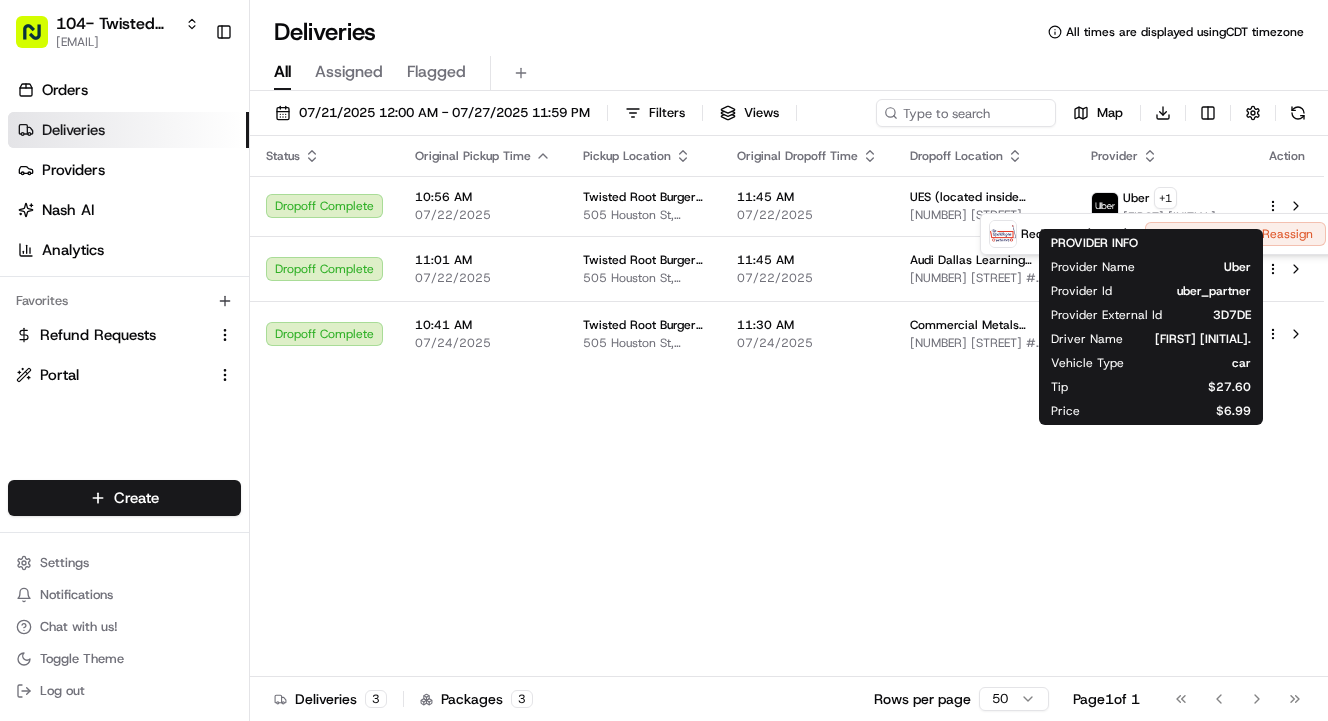 click on "104- Twisted Root Burger - Coppell rachel@localfavorite.com Toggle Sidebar Orders Deliveries Providers Nash AI Analytics Favorites Refund Requests Portal Main Menu Members & Organization Organization Users Roles Preferences Customization Tracking Orchestration Automations Dispatch Strategy Locations Pickup Locations Dropoff Locations Billing Billing Refund Requests Integrations Notification Triggers Webhooks API Keys Request Logs Create Settings Notifications Chat with us! Toggle Theme Log out Deliveries All times are displayed using  CDT   timezone All Assigned Flagged 07/21/2025 12:00 AM - 07/27/2025 11:59 PM Filters Views Map Download Status Original Pickup Time Pickup Location Original Dropoff Time Dropoff Location Provider Action Dropoff Complete 10:56 AM 07/22/2025 Twisted Root Burger | Coppell 505 Houston St, Coppell, TX 75019, USA 11:45 AM 07/22/2025 UES (located inside Presbyterian Mission Center) 6100 Colwell Blvd, Irving, TX 75039, USA Uber + 1 JEAN D. Dropoff Complete 11:01 AM 3 3" at bounding box center (664, 360) 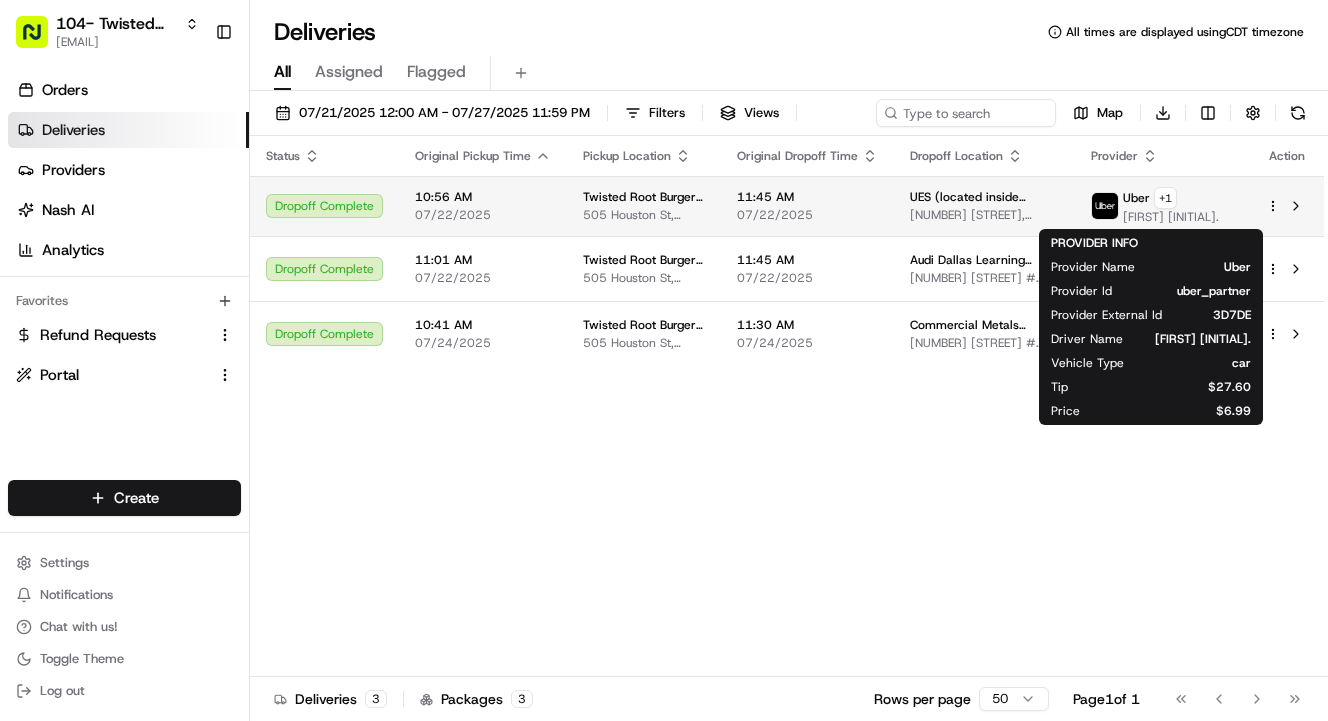 click on "Uber" at bounding box center [1136, 198] 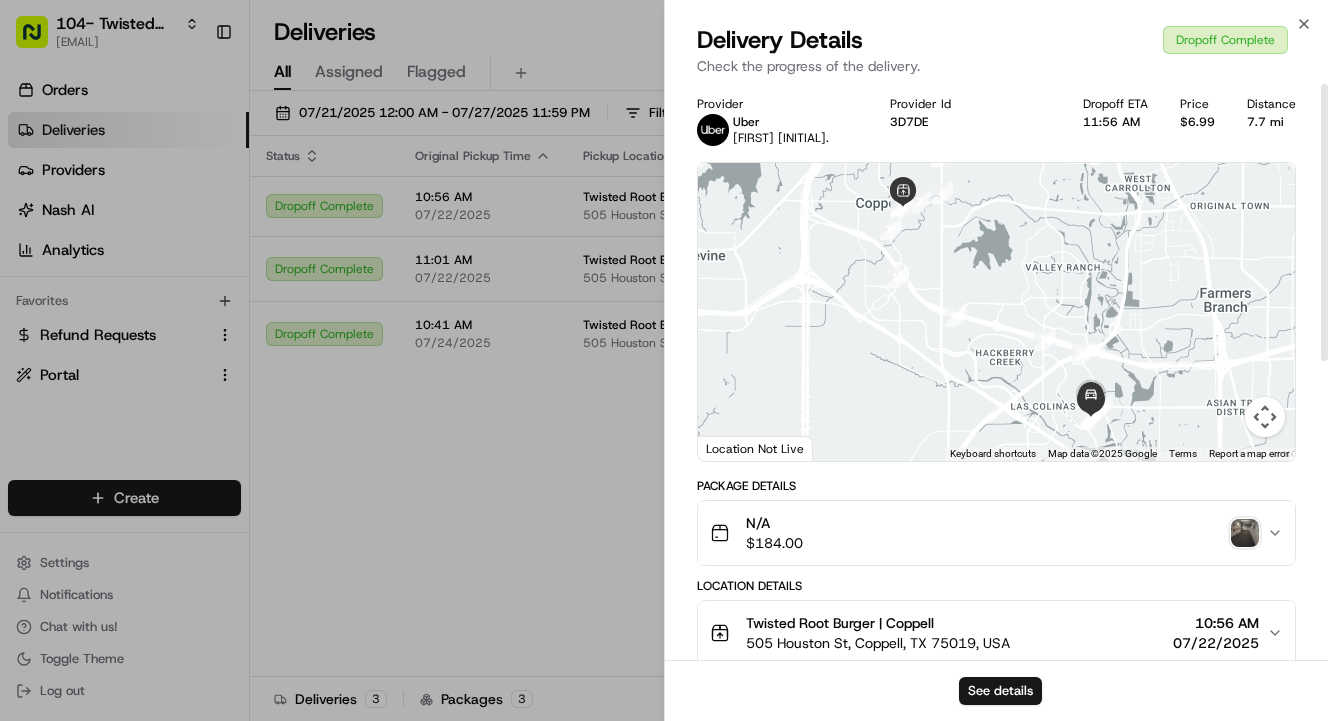 scroll, scrollTop: 0, scrollLeft: 0, axis: both 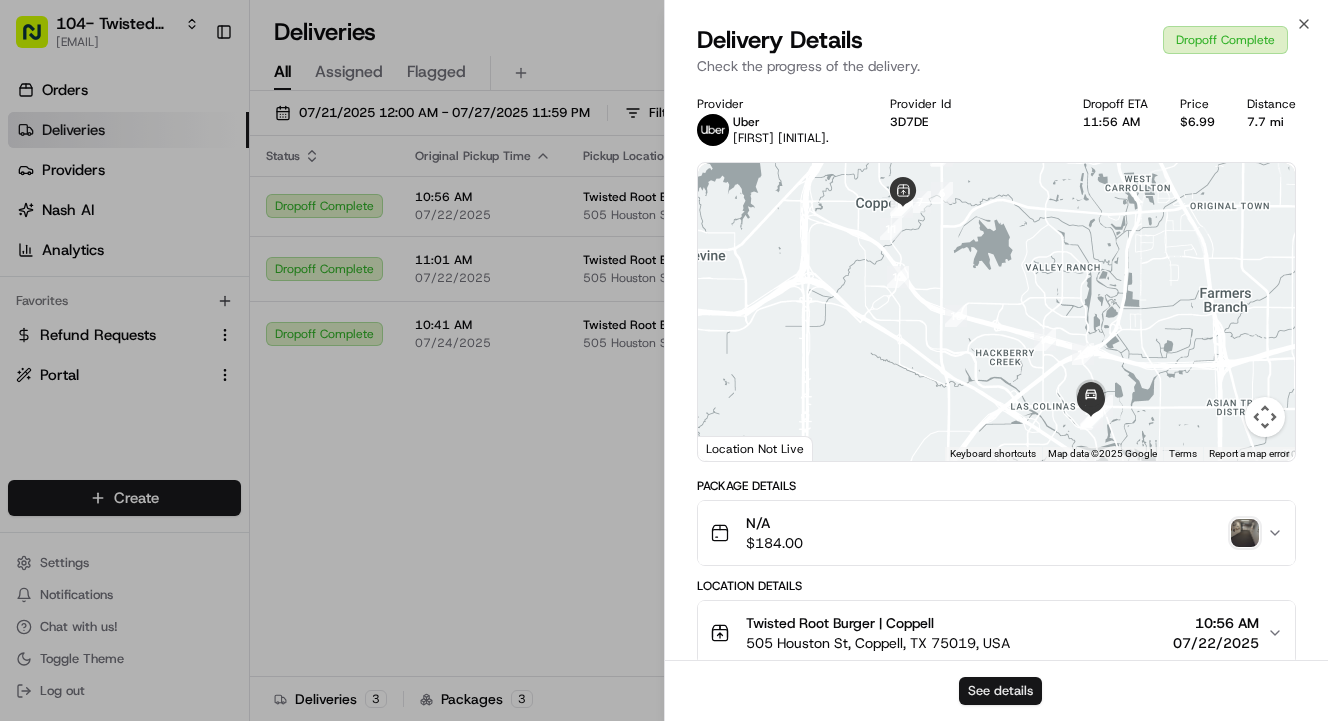 click on "See details" at bounding box center [1000, 691] 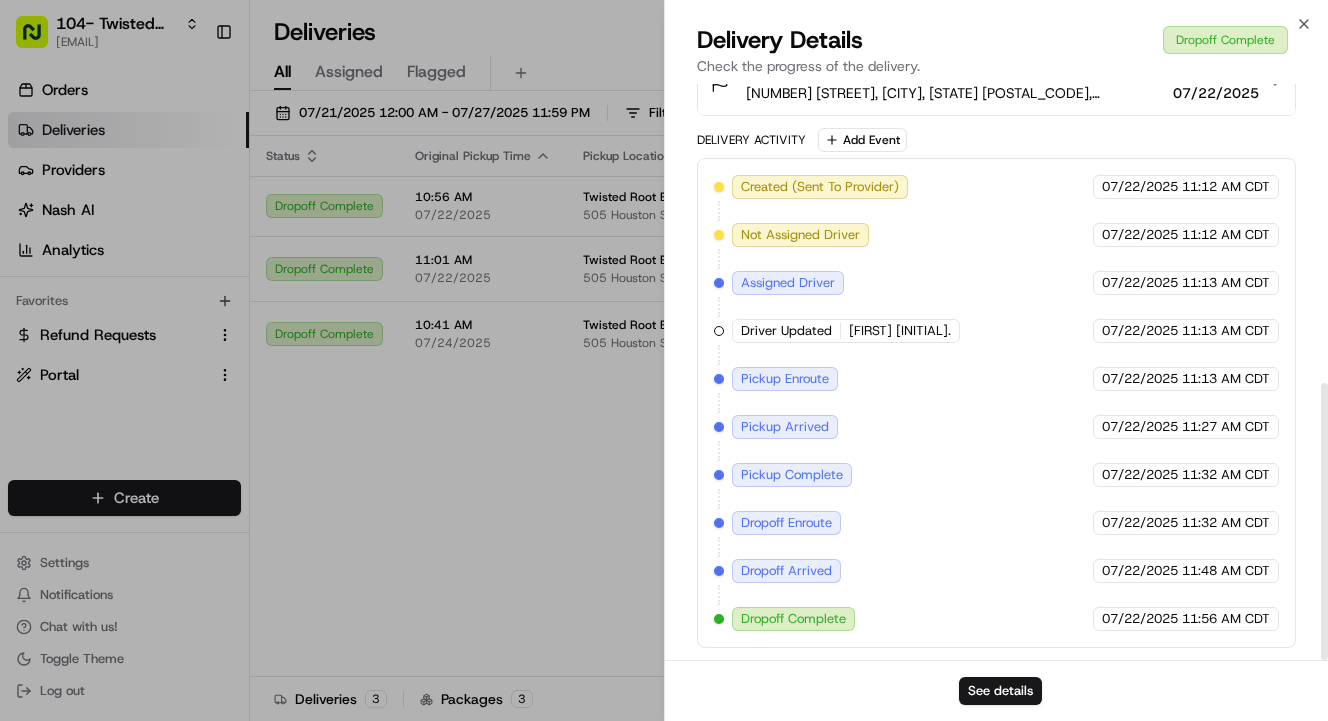 scroll, scrollTop: 622, scrollLeft: 0, axis: vertical 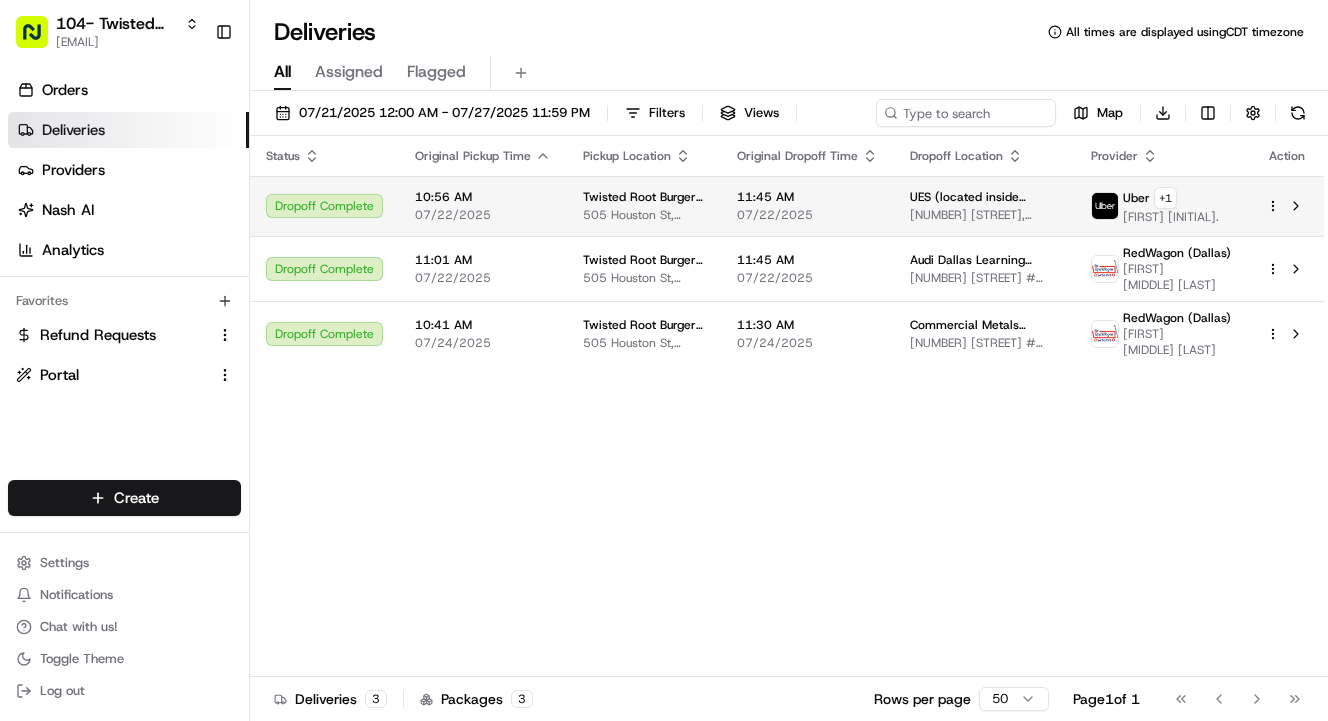 click on "UES (located inside Presbyterian Mission Center) 6100 Colwell Blvd, Irving, TX 75039, USA" at bounding box center [984, 206] 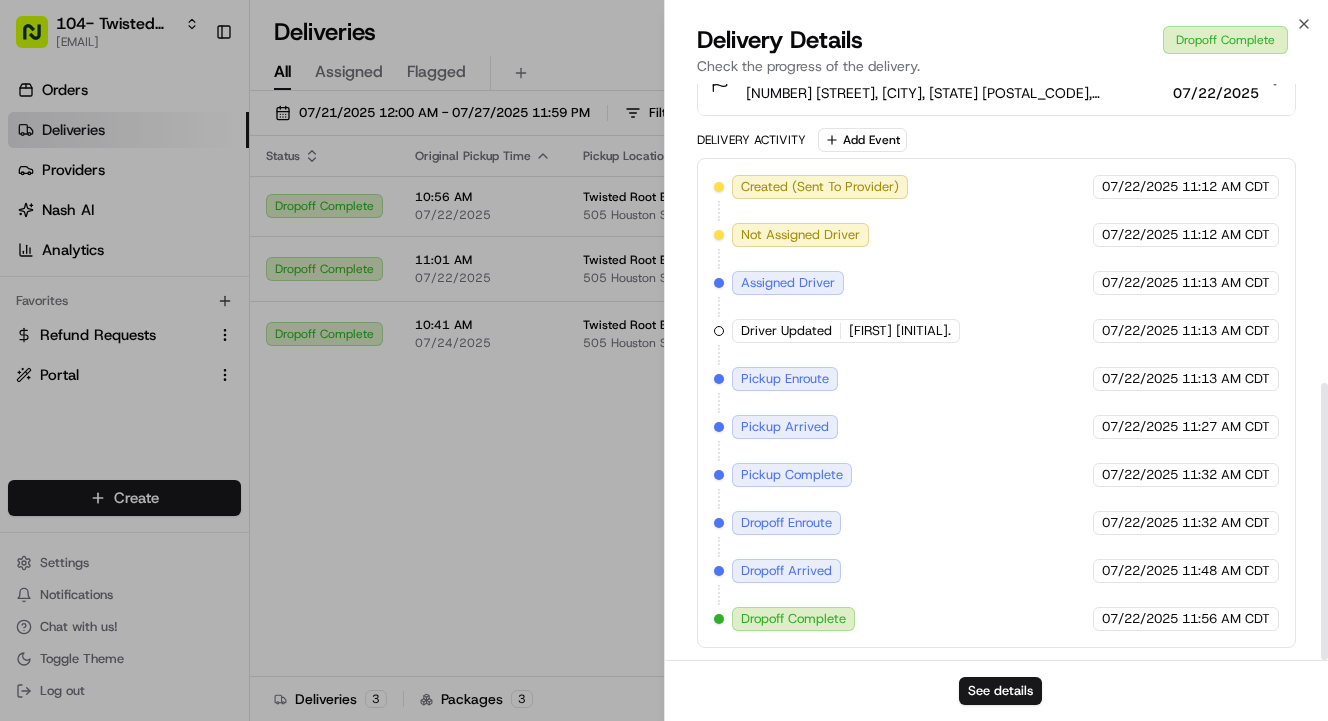 scroll, scrollTop: 622, scrollLeft: 0, axis: vertical 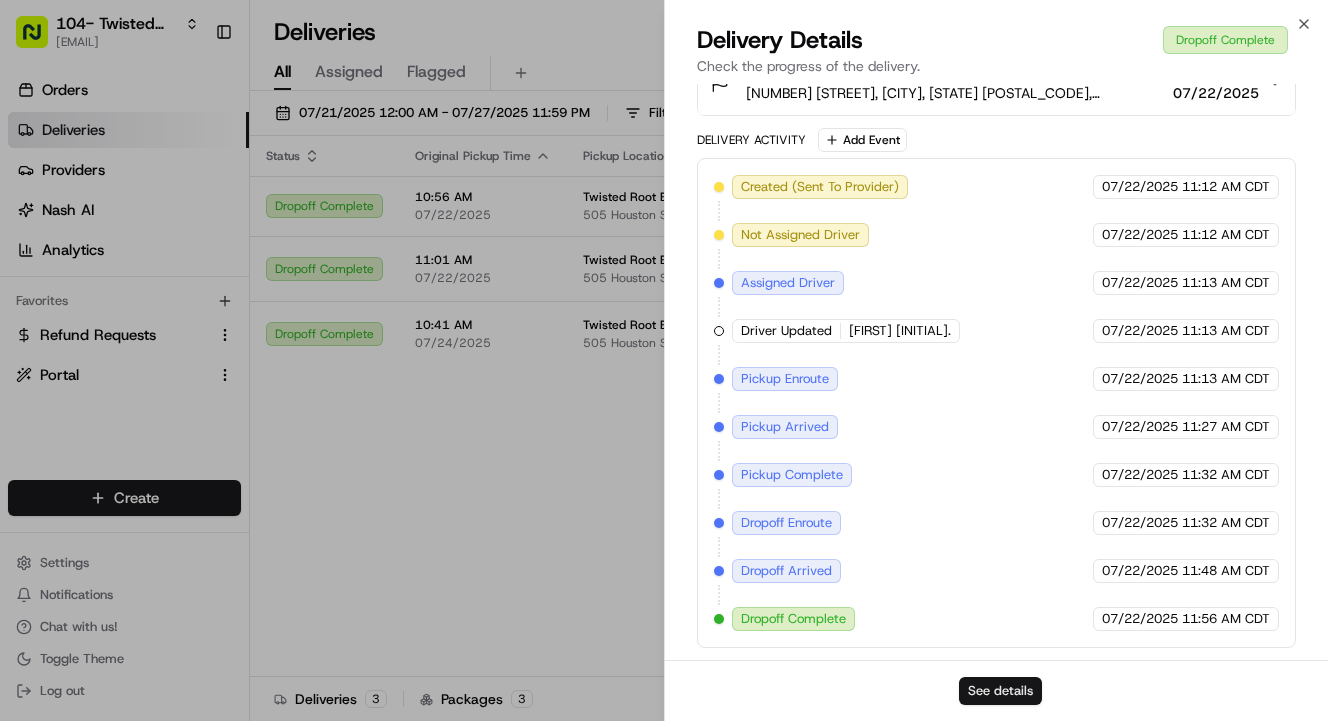 click on "See details" at bounding box center (1000, 691) 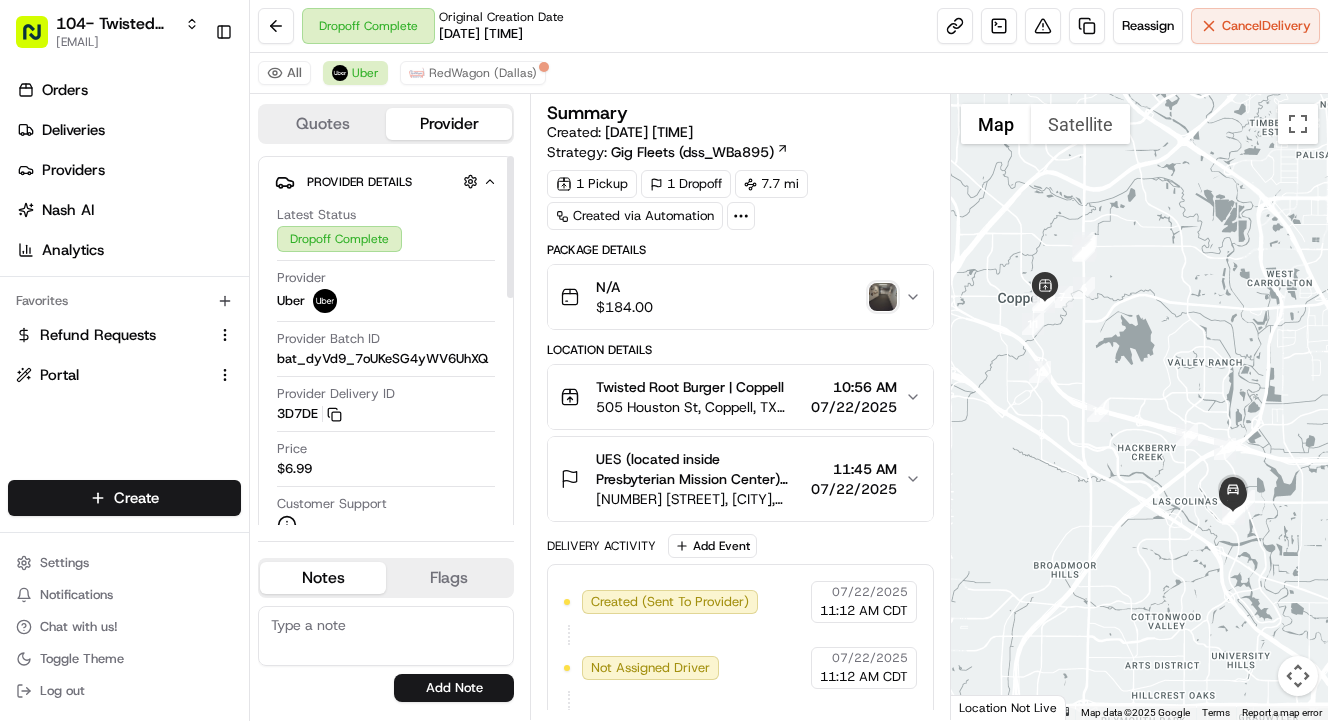 scroll, scrollTop: 0, scrollLeft: 0, axis: both 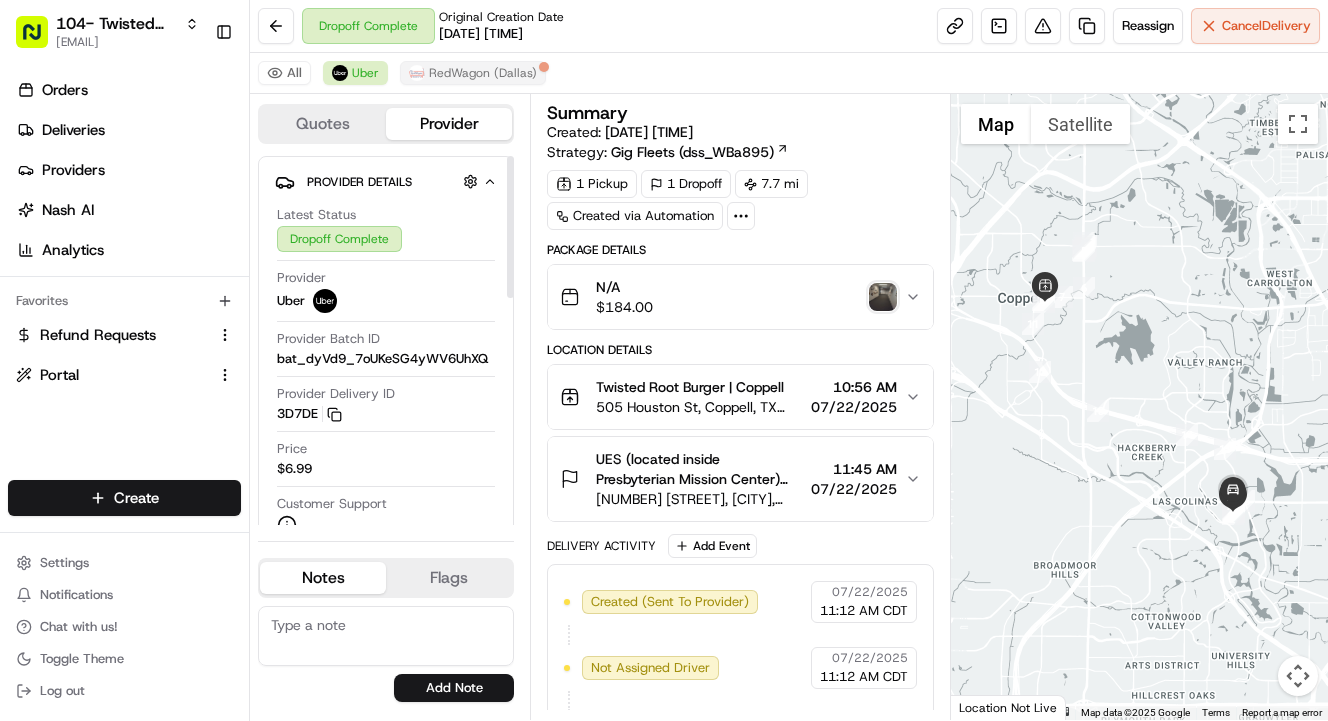 click on "RedWagon (Dallas)" at bounding box center (483, 73) 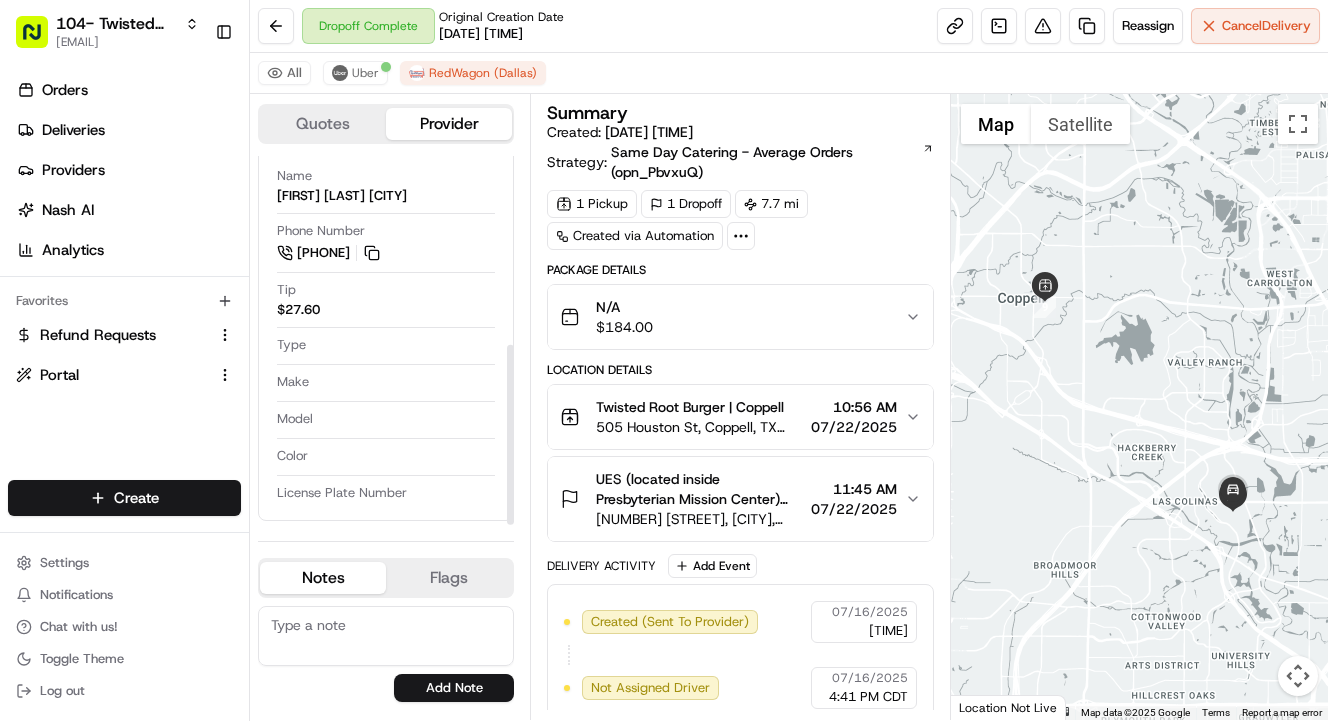 scroll, scrollTop: 386, scrollLeft: 0, axis: vertical 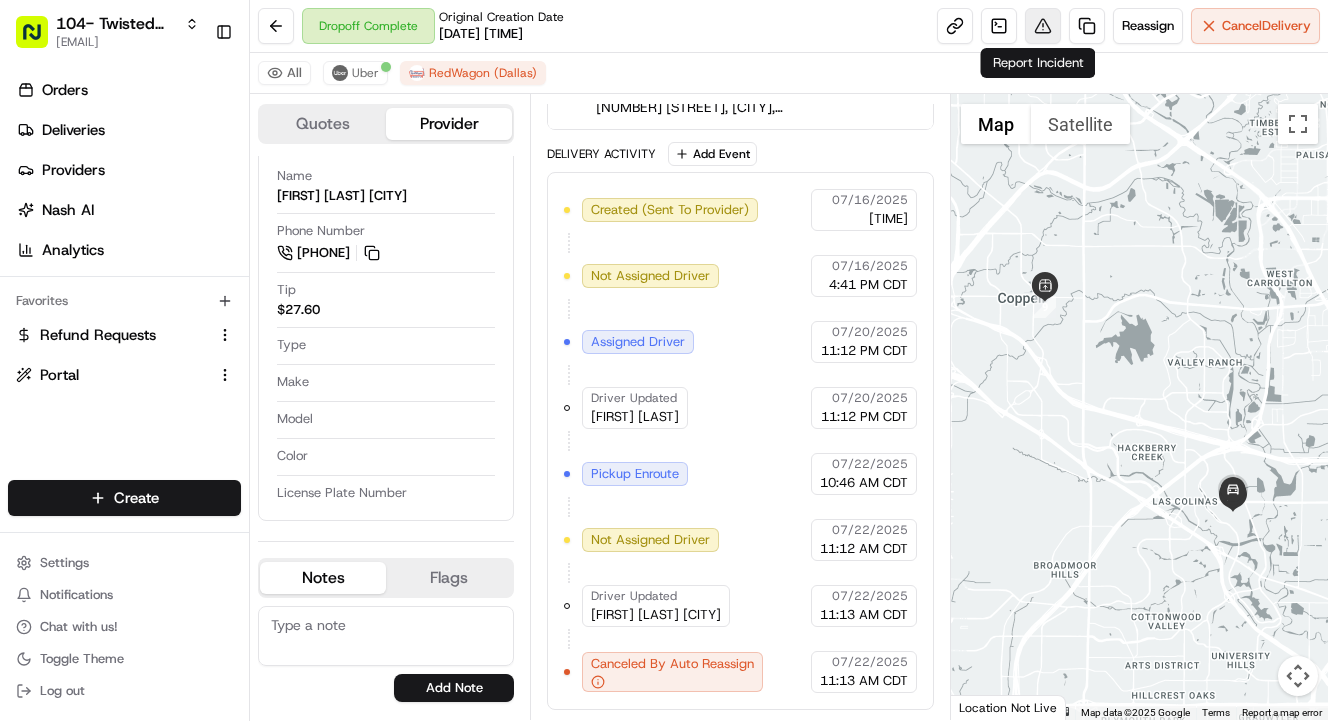 click at bounding box center [1043, 26] 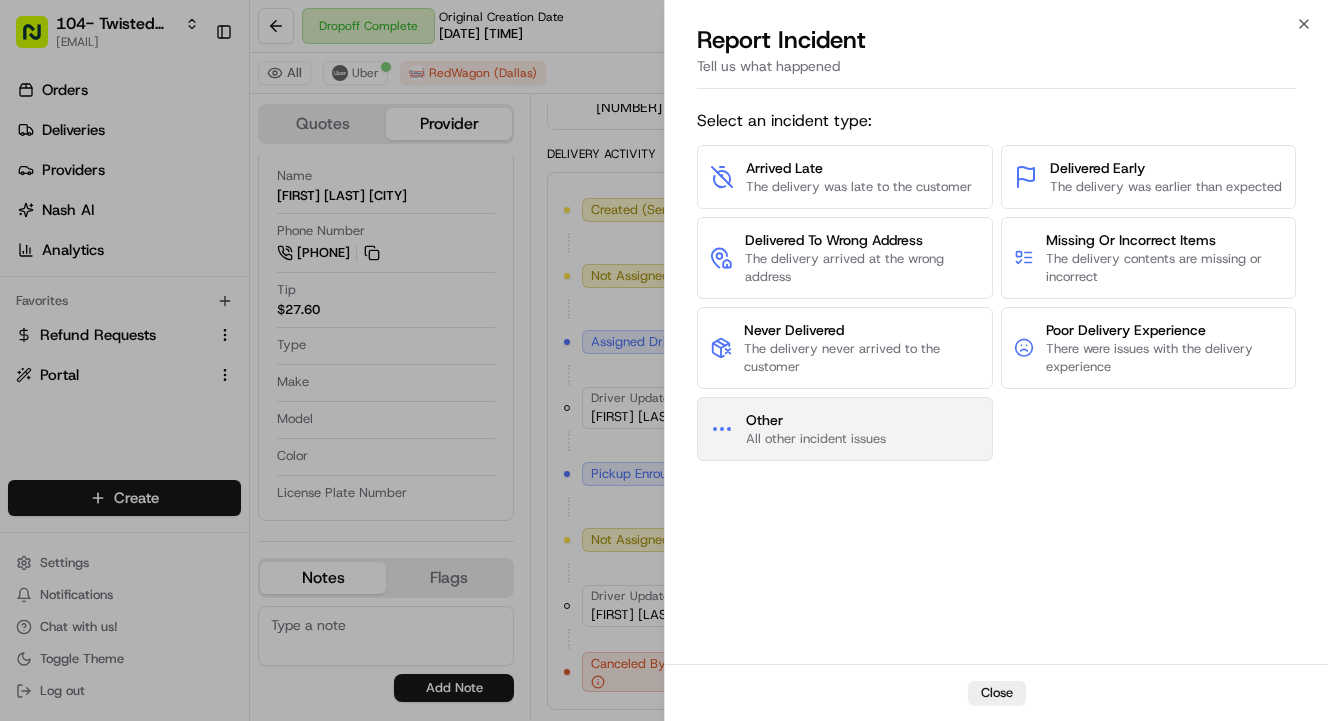 click on "All other incident issues" at bounding box center (816, 439) 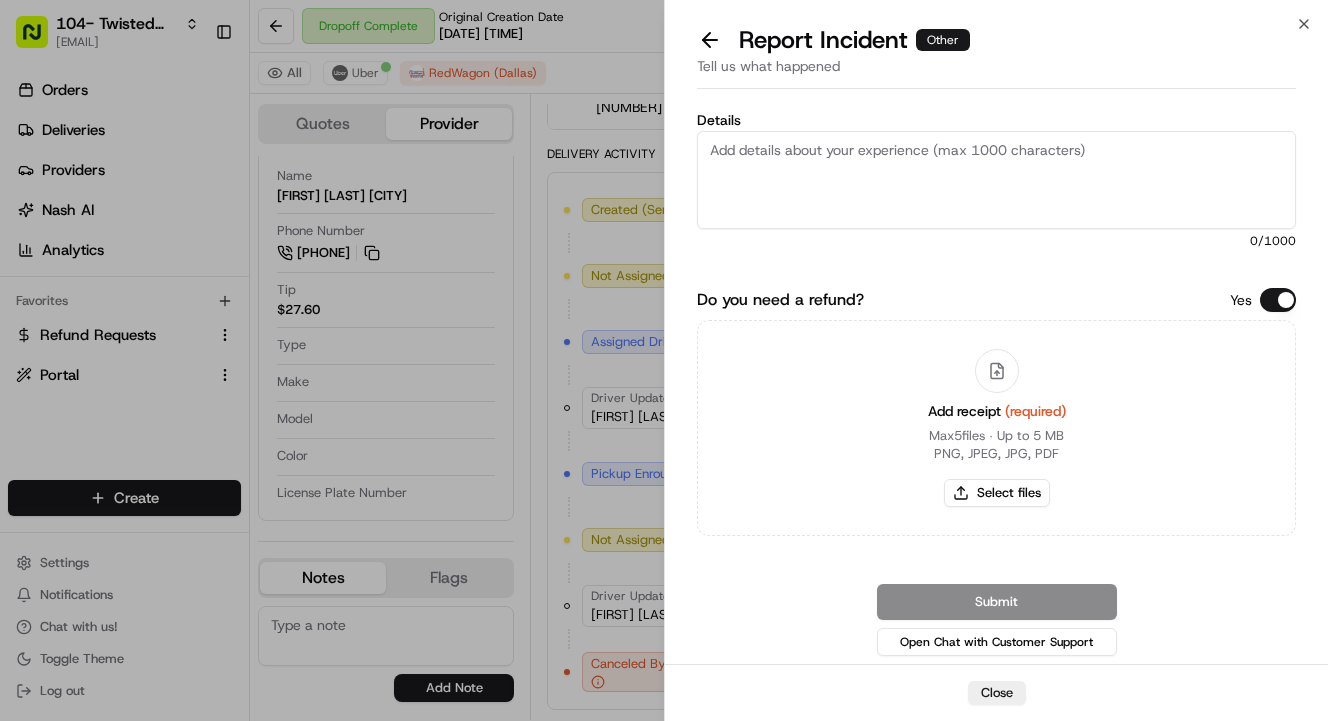 click on "Details" at bounding box center (996, 180) 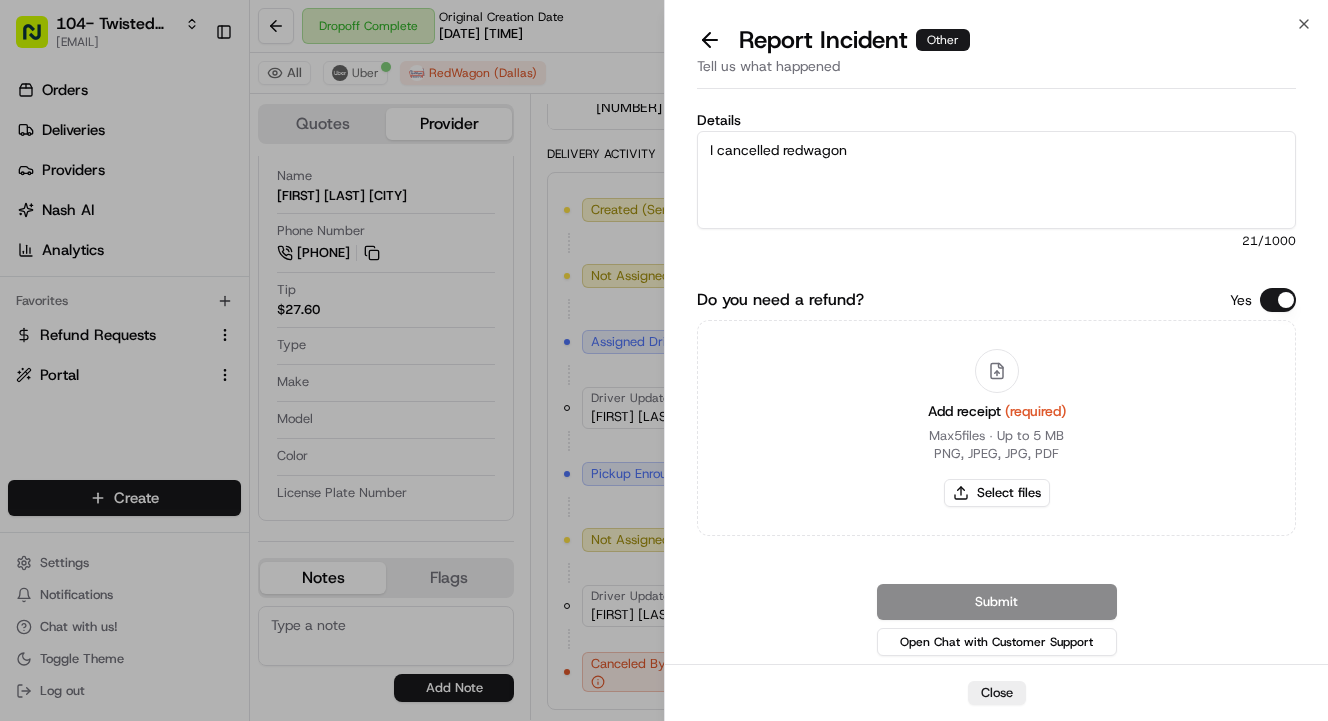 drag, startPoint x: 868, startPoint y: 148, endPoint x: 681, endPoint y: 132, distance: 187.68324 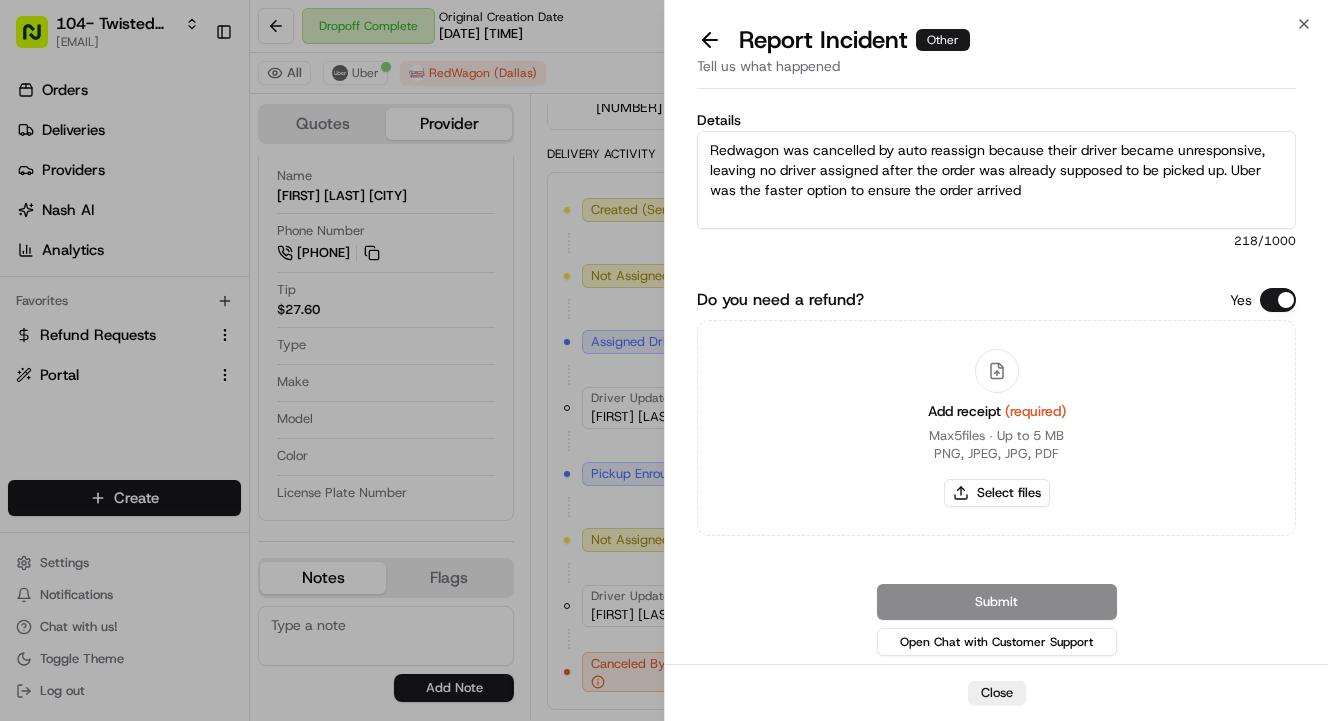 drag, startPoint x: 1237, startPoint y: 166, endPoint x: 1262, endPoint y: 182, distance: 29.681644 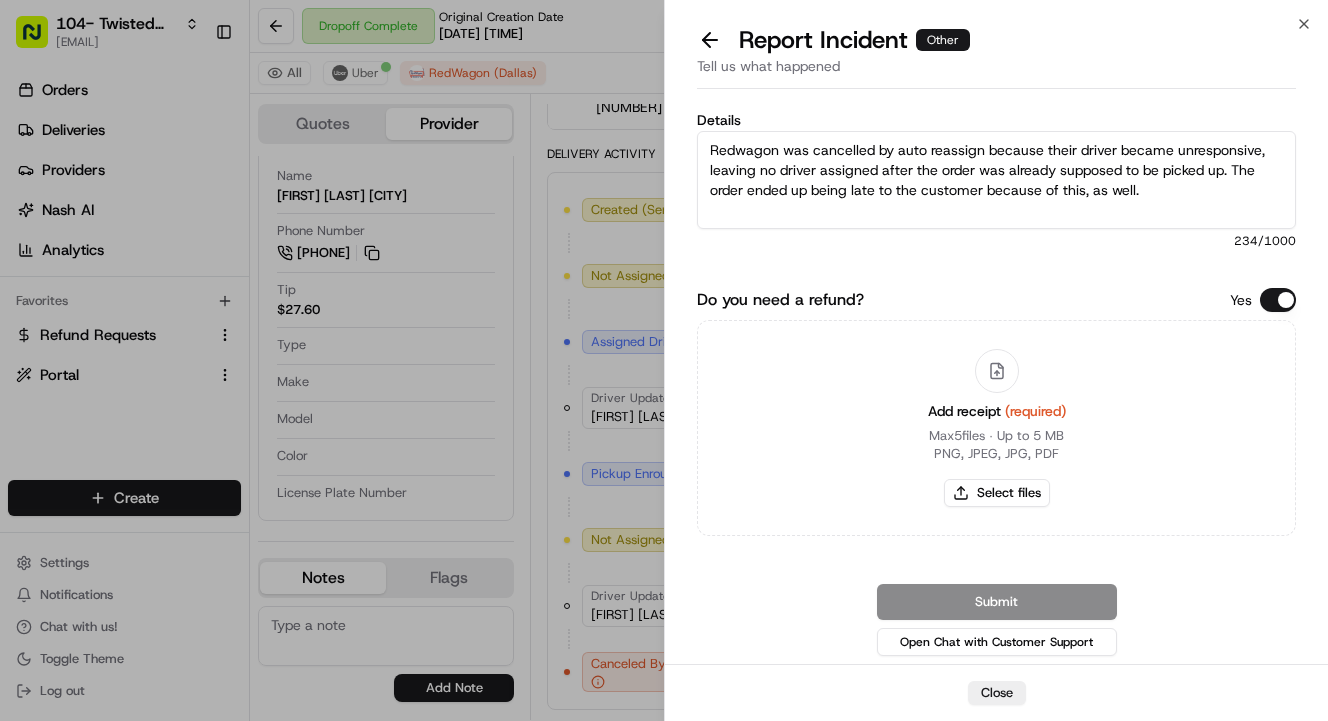 drag, startPoint x: 1169, startPoint y: 157, endPoint x: 1168, endPoint y: 221, distance: 64.00781 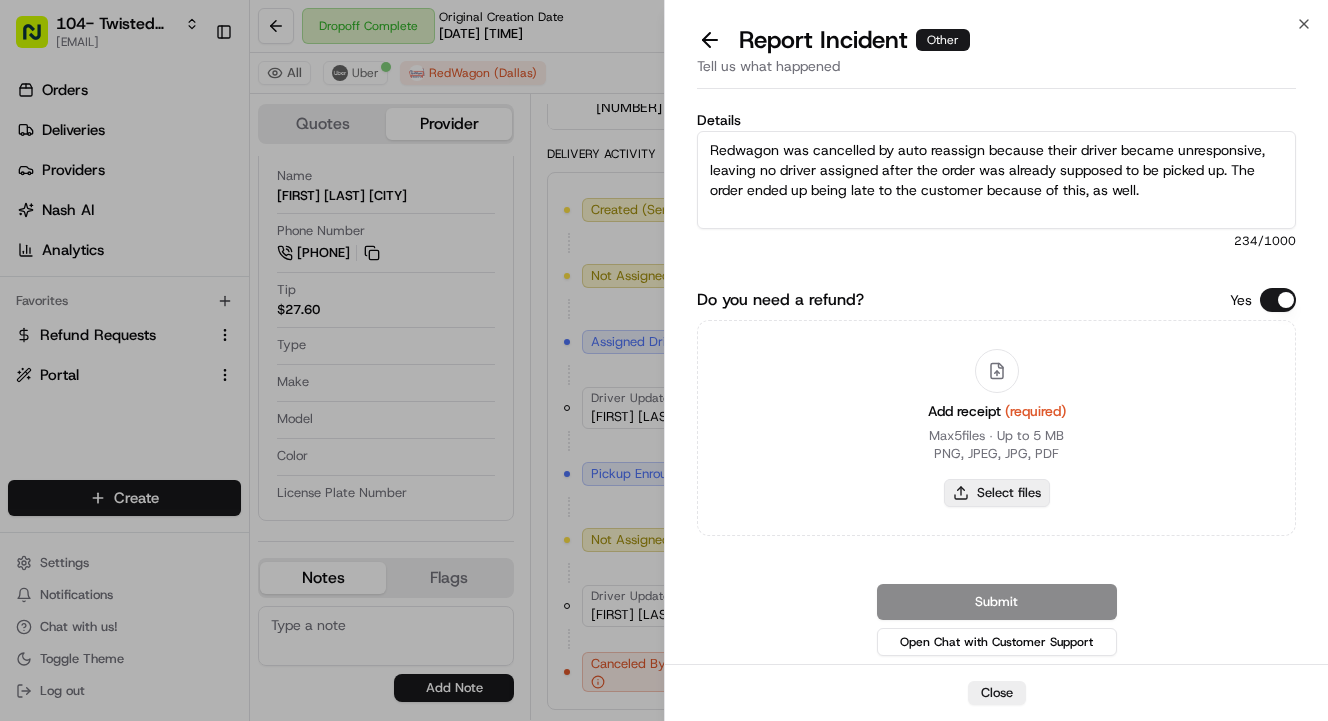 type on "Redwagon was cancelled by auto reassign because their driver became unresponsive, leaving no driver assigned after the order was already supposed to be picked up. The order ended up being late to the customer because of this, as well." 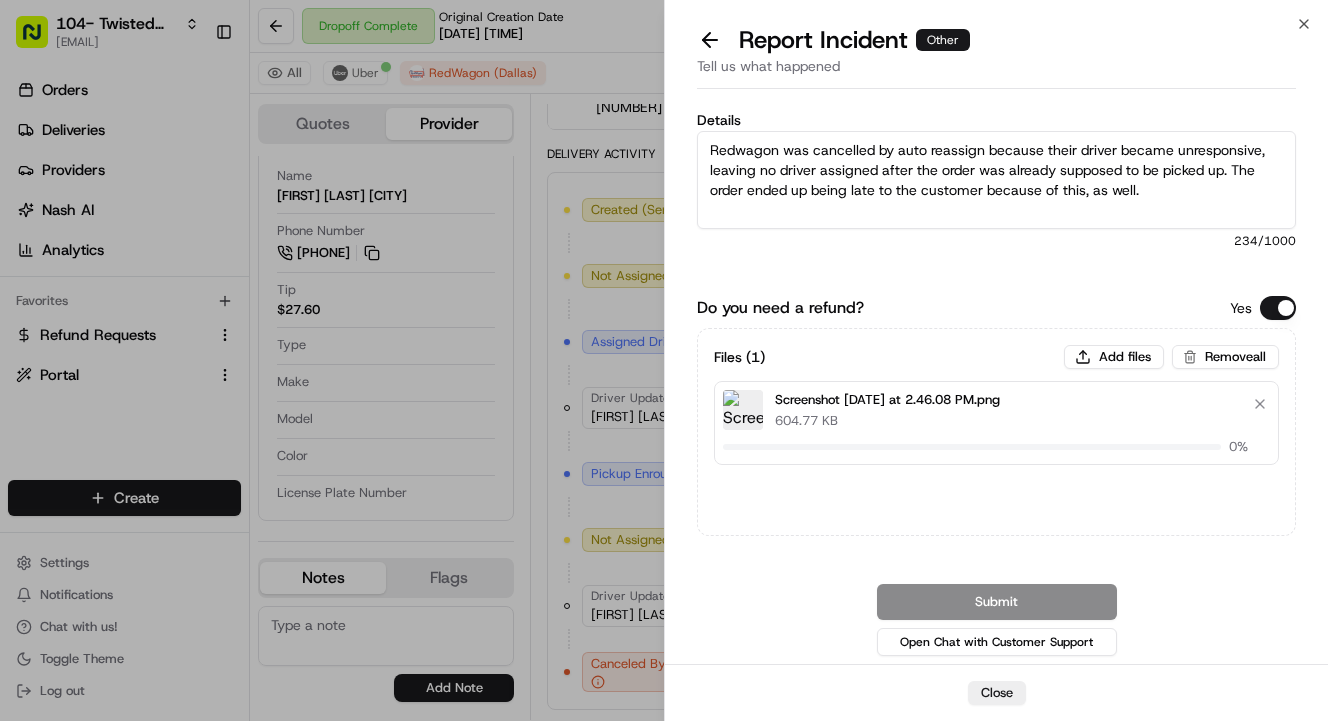 type 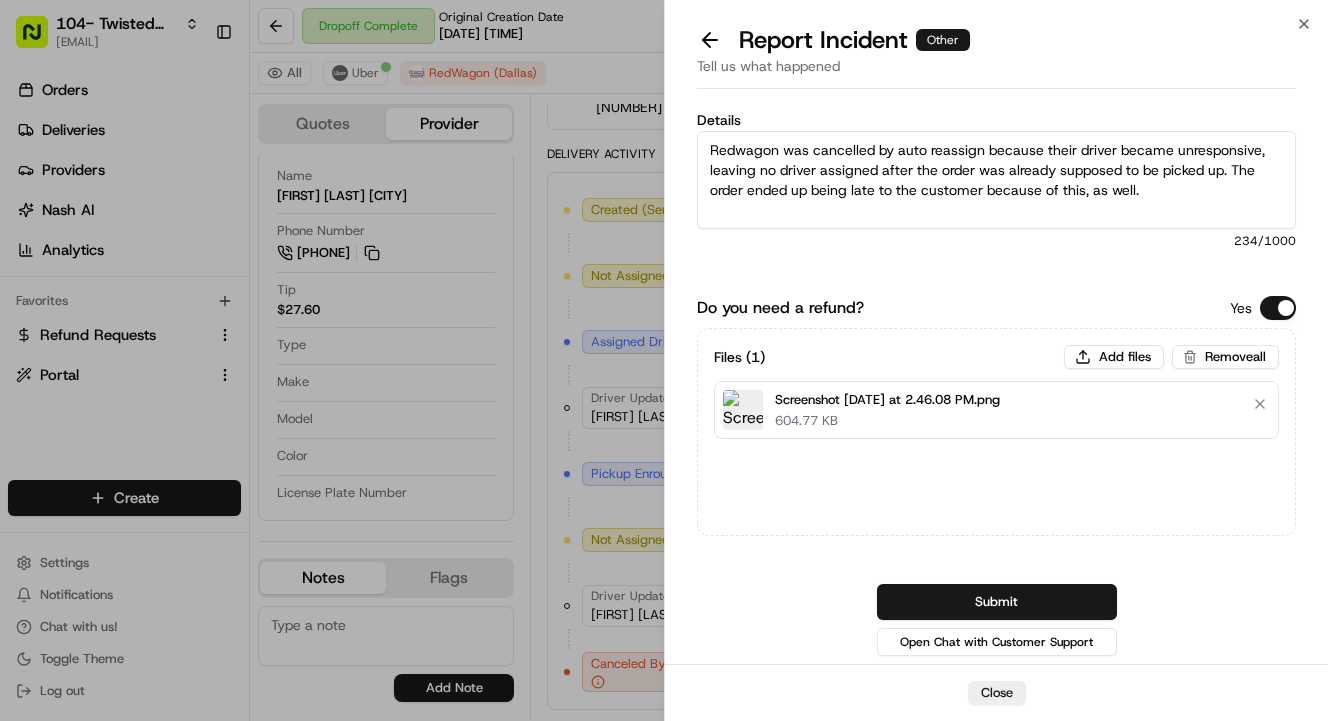 click on "Redwagon was cancelled by auto reassign because their driver became unresponsive, leaving no driver assigned after the order was already supposed to be picked up. The order ended up being late to the customer because of this, as well." at bounding box center (996, 180) 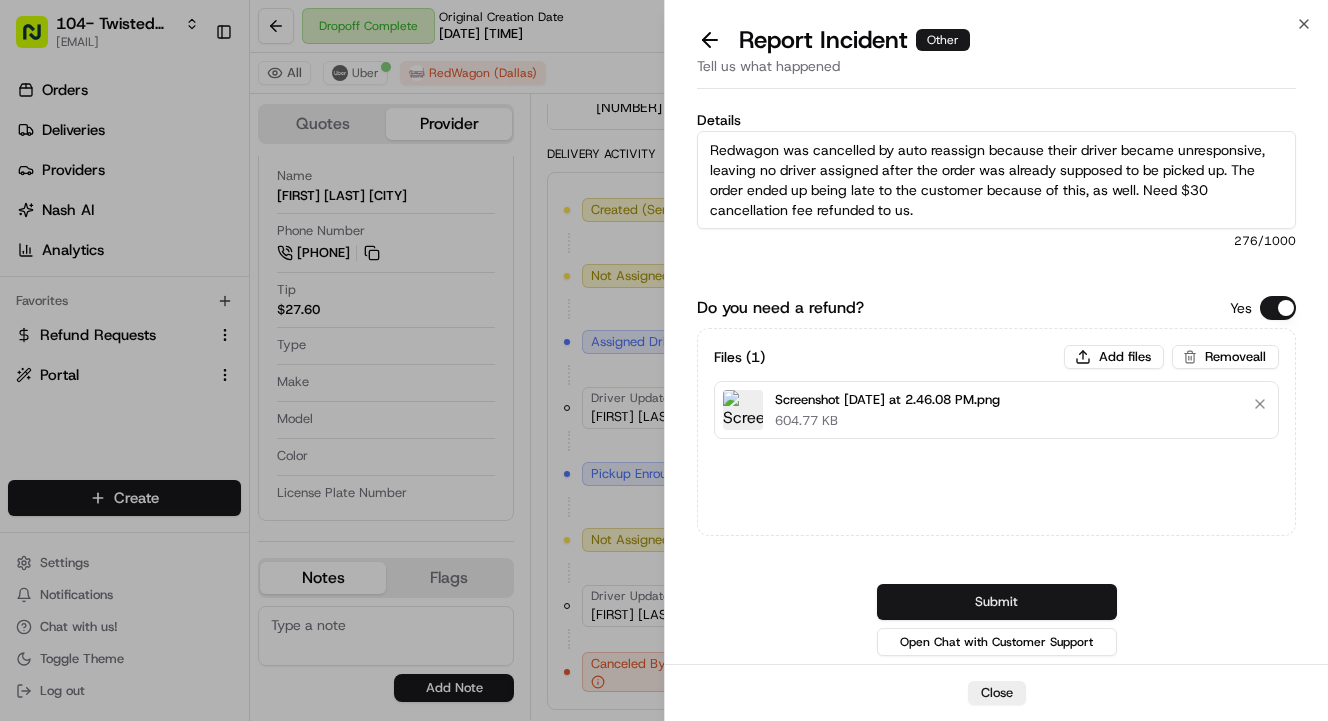 type on "Redwagon was cancelled by auto reassign because their driver became unresponsive, leaving no driver assigned after the order was already supposed to be picked up. The order ended up being late to the customer because of this, as well. Need $30 cancellation fee refunded to us." 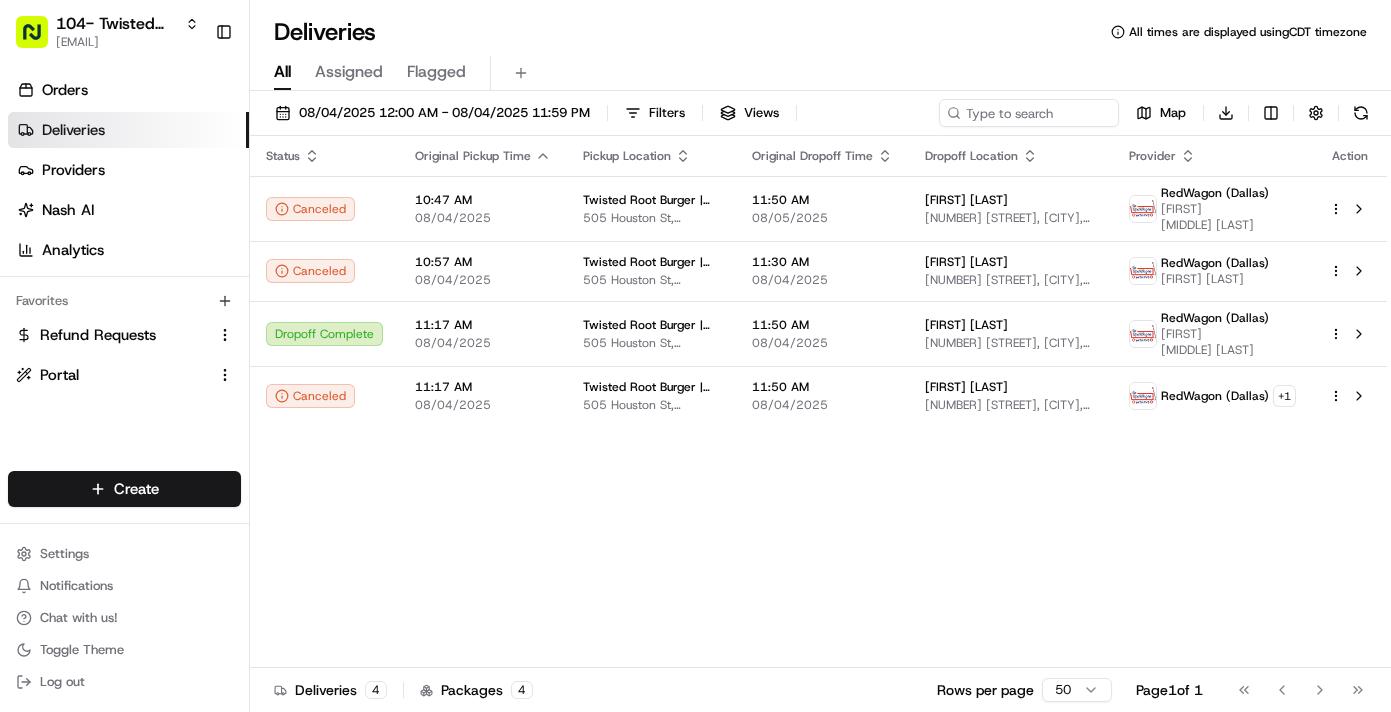 scroll, scrollTop: 0, scrollLeft: 0, axis: both 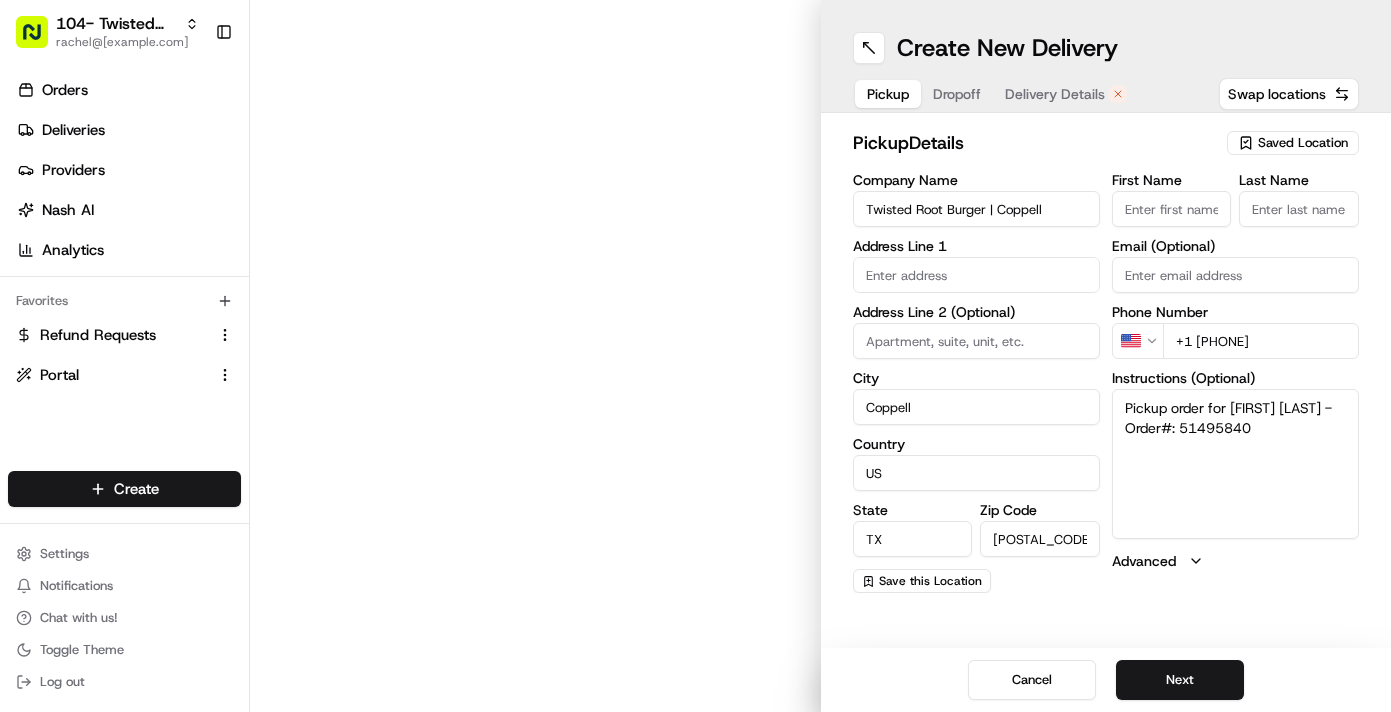 type on "505 Houston St" 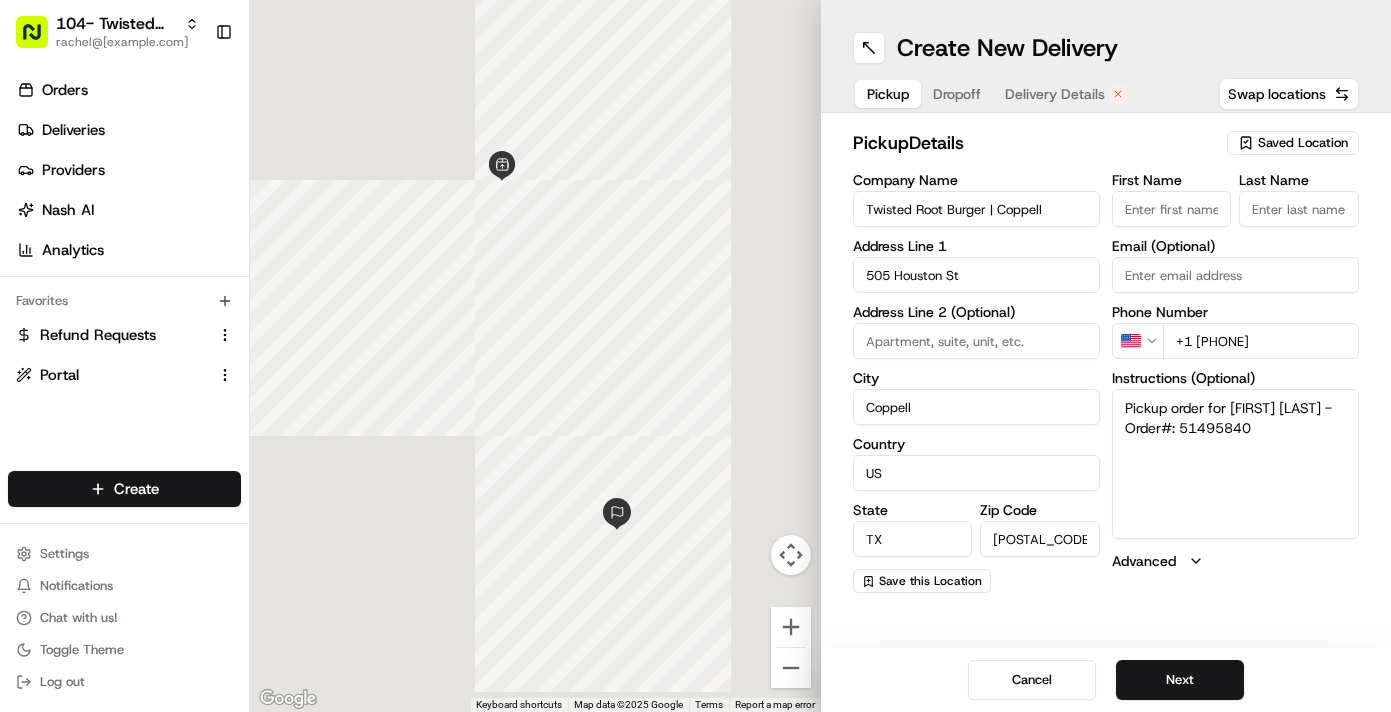 scroll, scrollTop: 0, scrollLeft: 0, axis: both 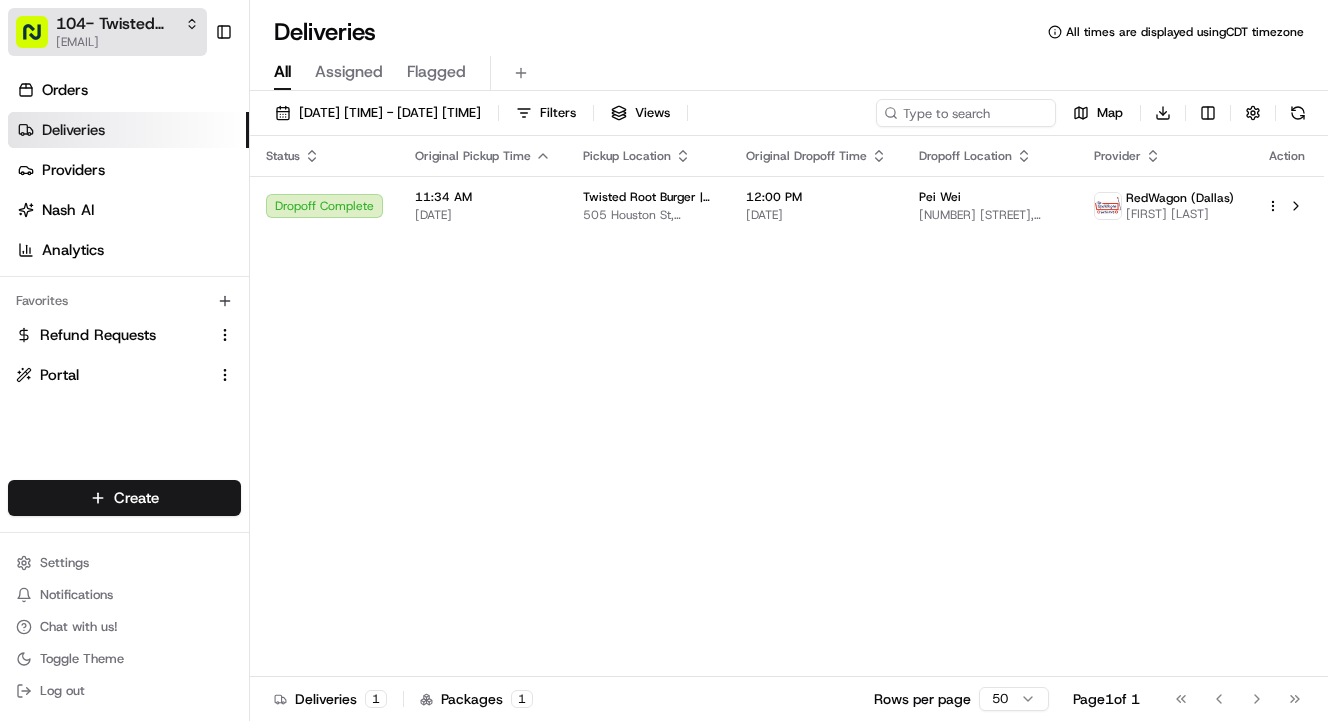 click on "[EMAIL]" at bounding box center [127, 42] 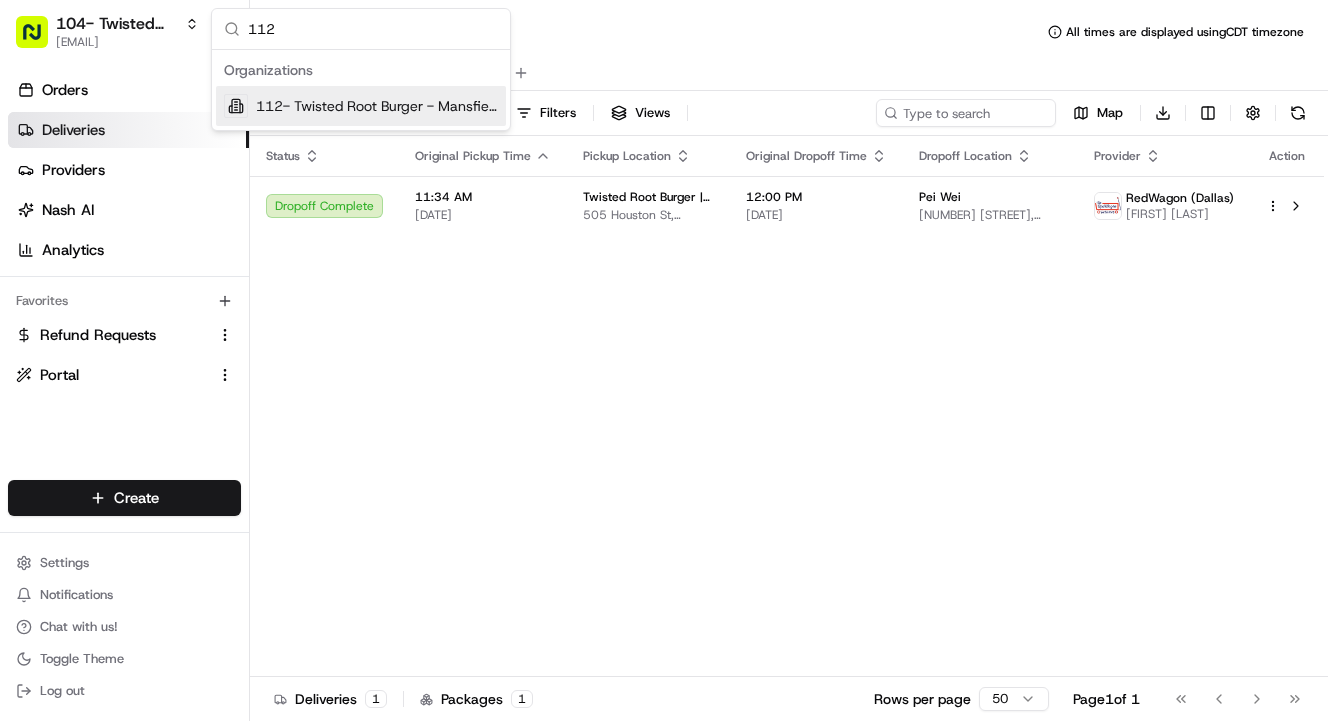 type on "112" 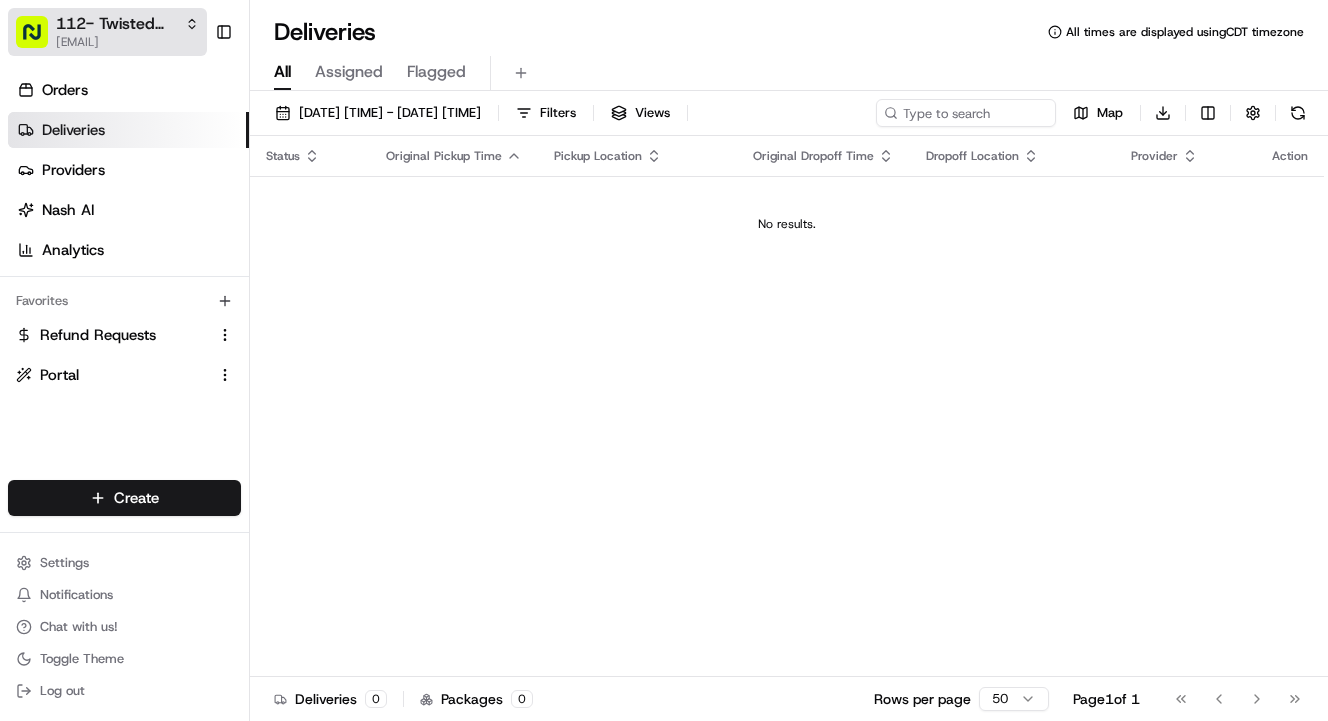 click on "[EMAIL]" at bounding box center (127, 42) 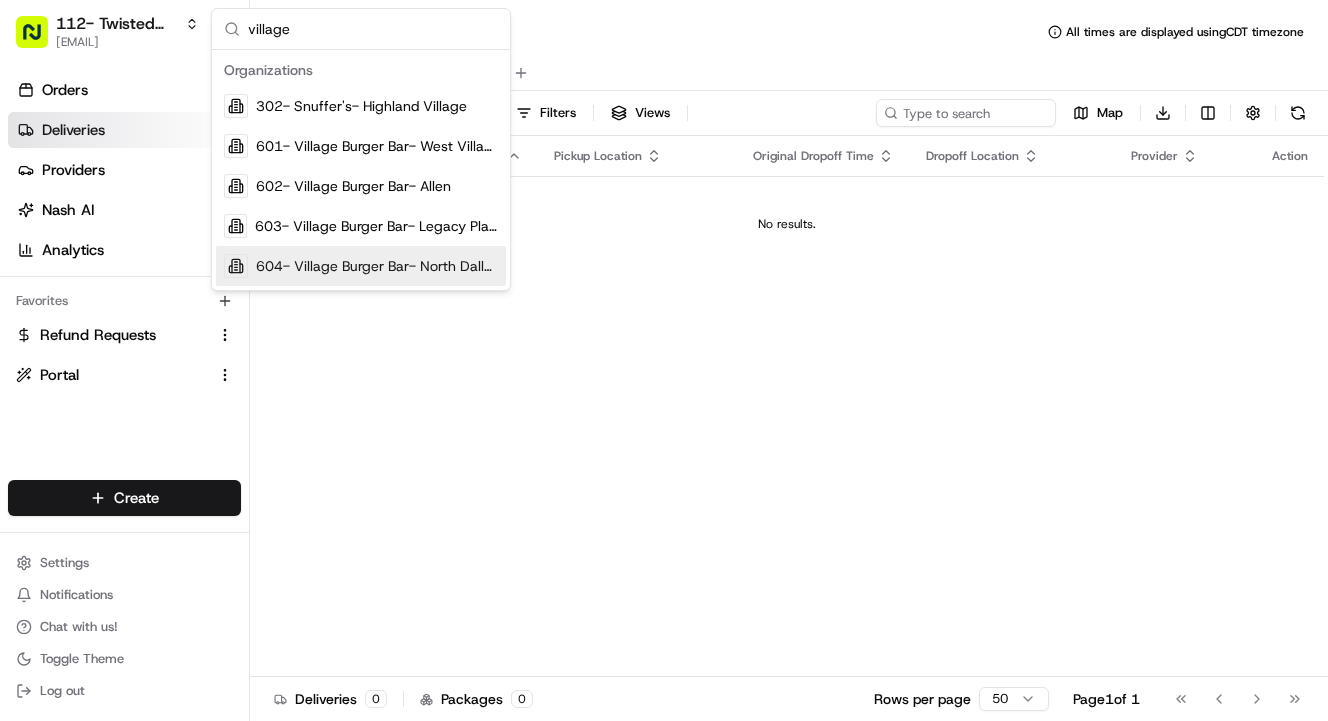 type on "village" 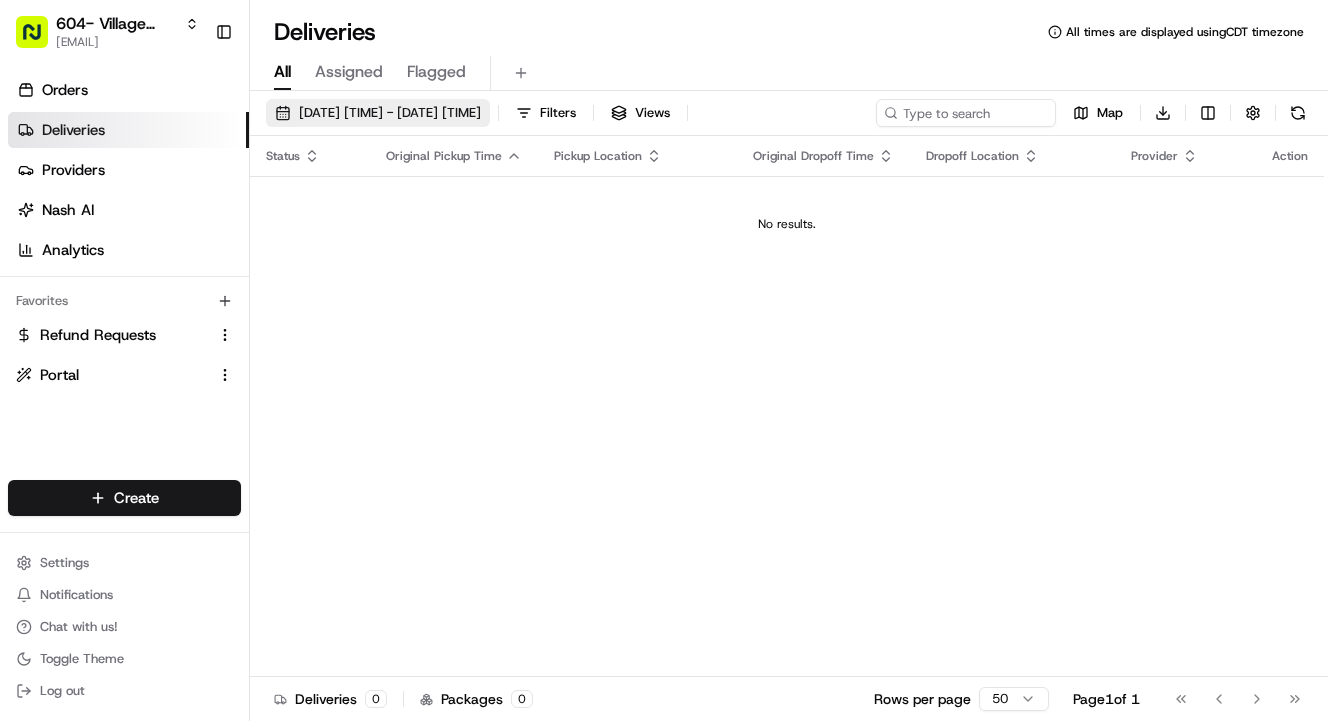 click on "07/03/2025 12:00 AM - 07/03/2025 11:59 PM" at bounding box center (390, 113) 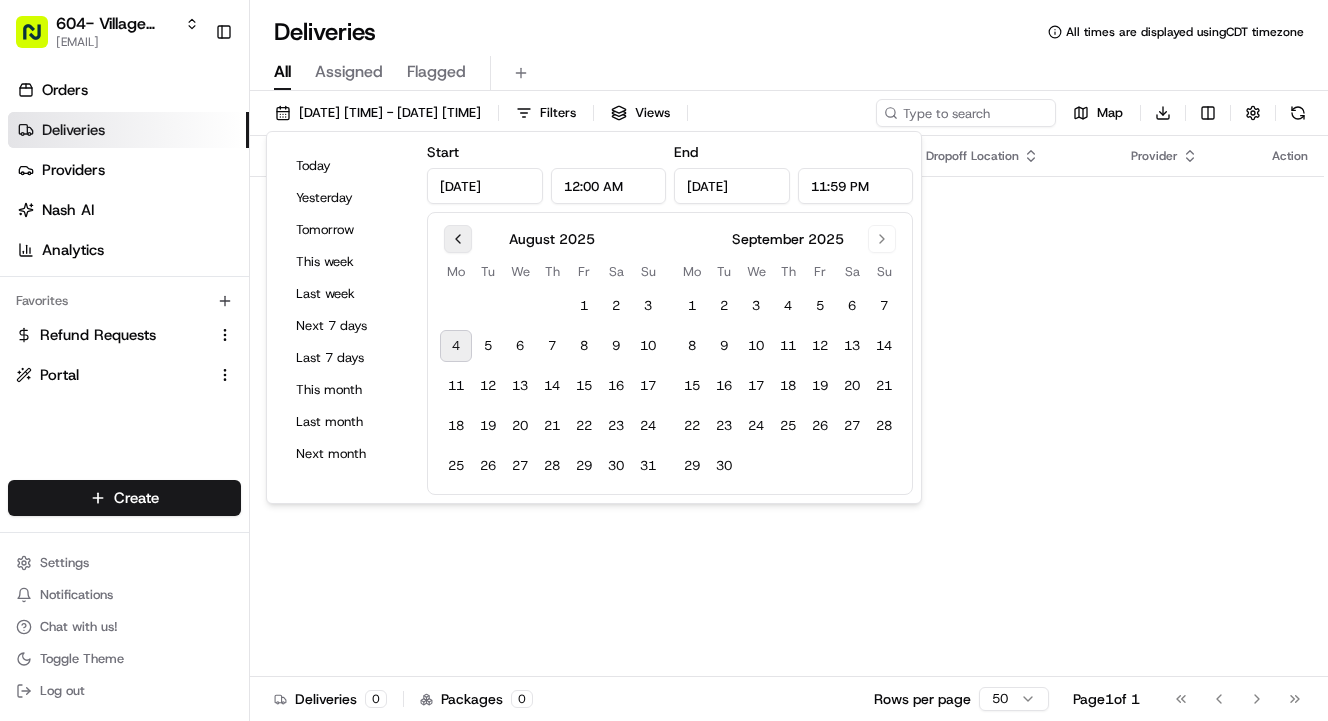 click at bounding box center (458, 239) 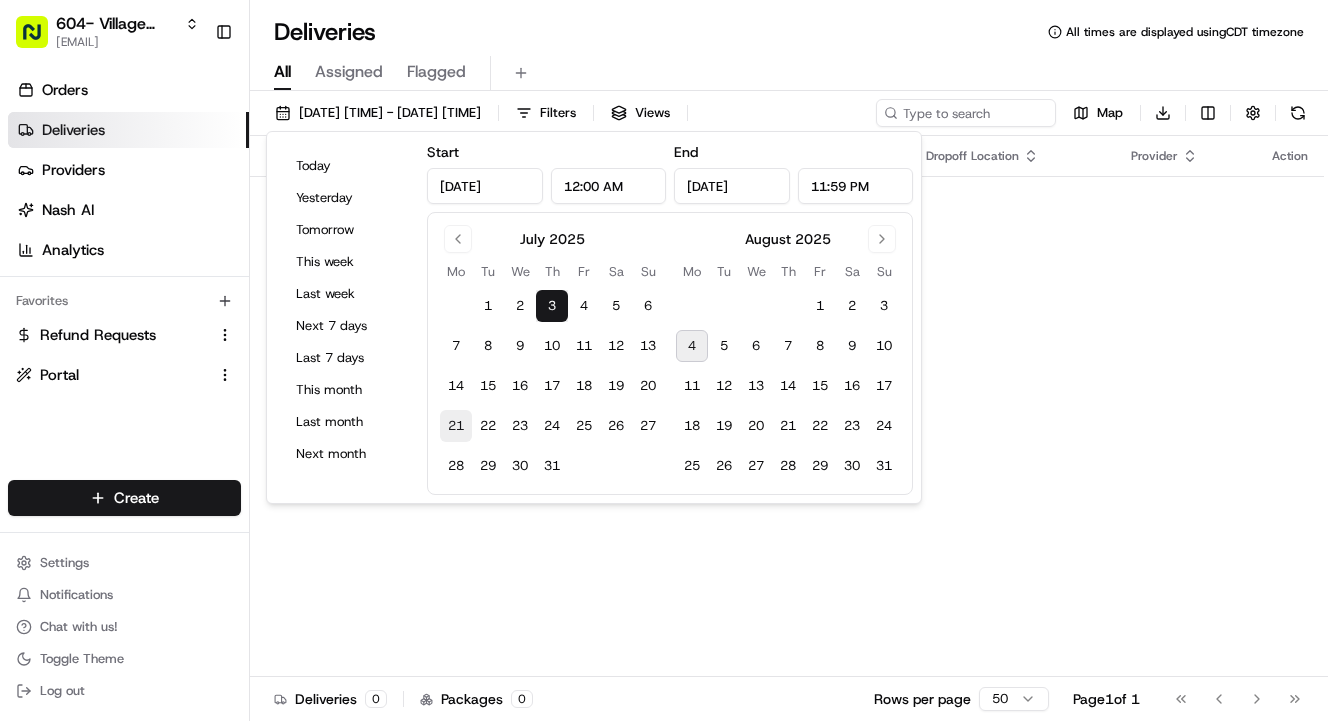 click on "21" at bounding box center (456, 426) 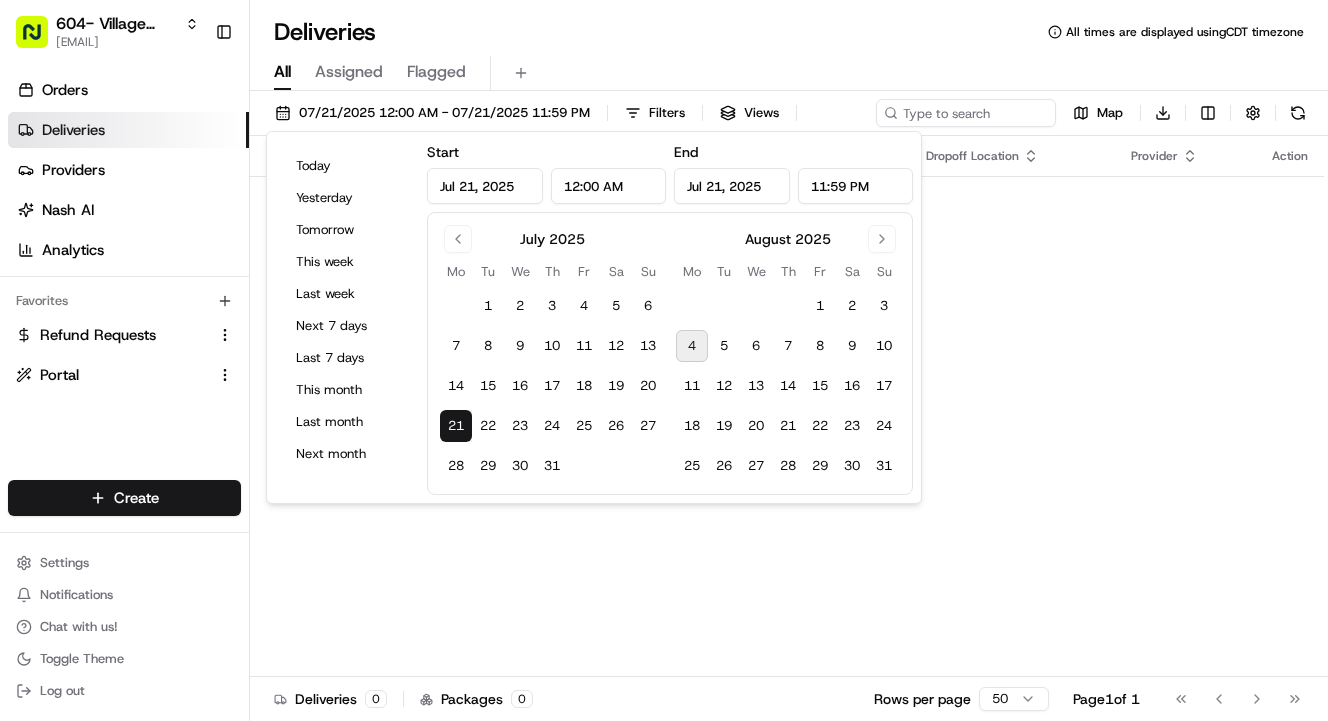 click on "Jul 21, 2025" at bounding box center [732, 186] 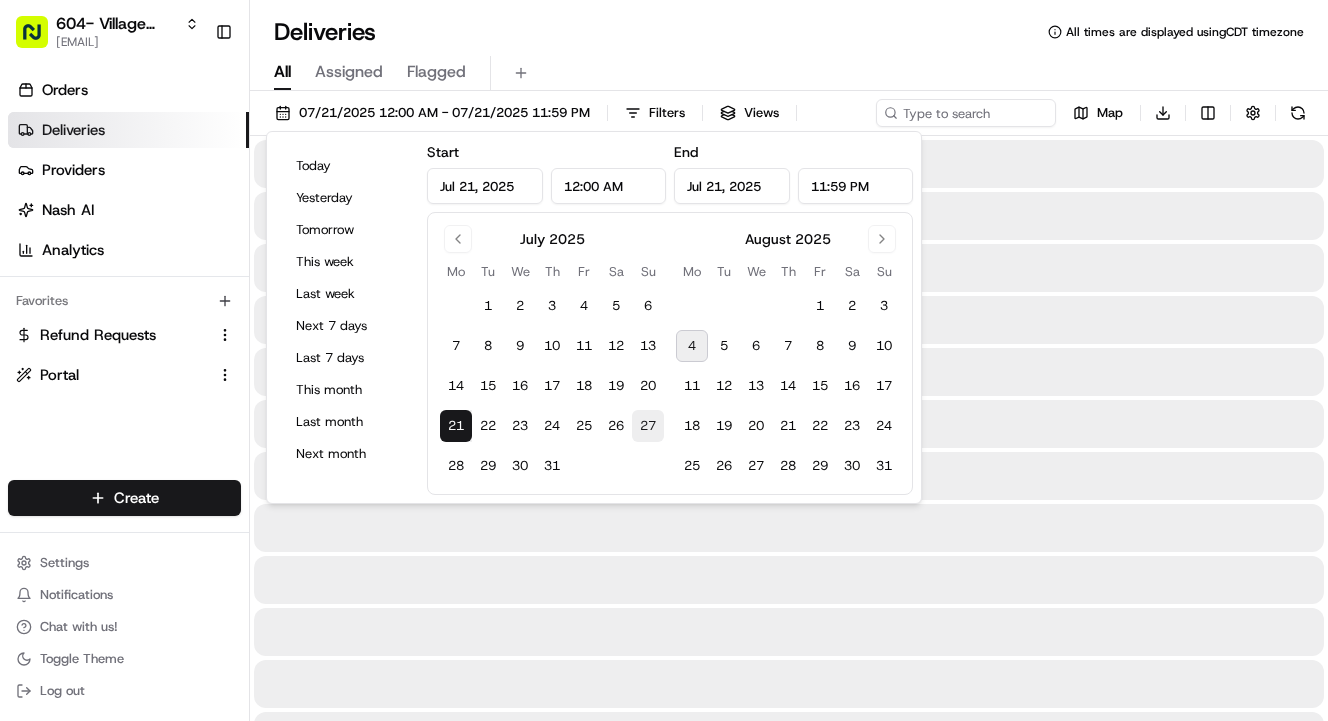 click on "27" at bounding box center (648, 426) 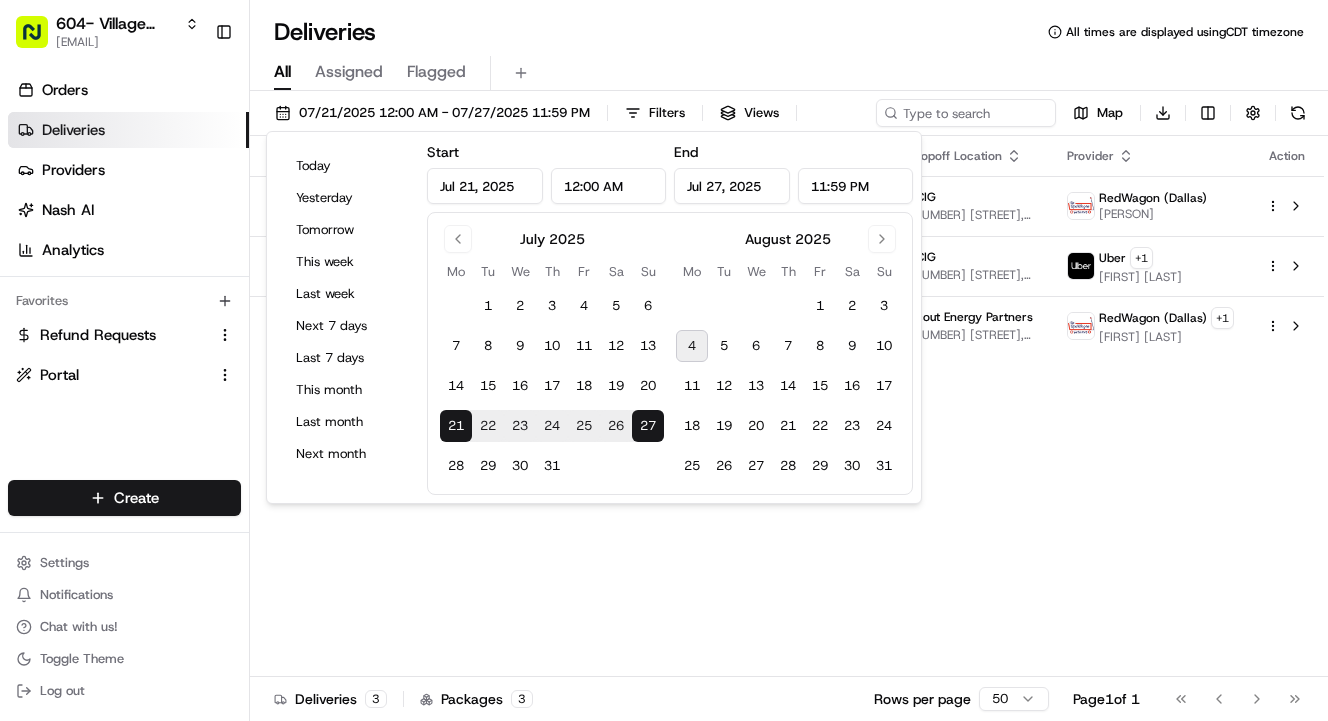 click on "Deliveries All times are displayed using  CDT   timezone" at bounding box center (789, 32) 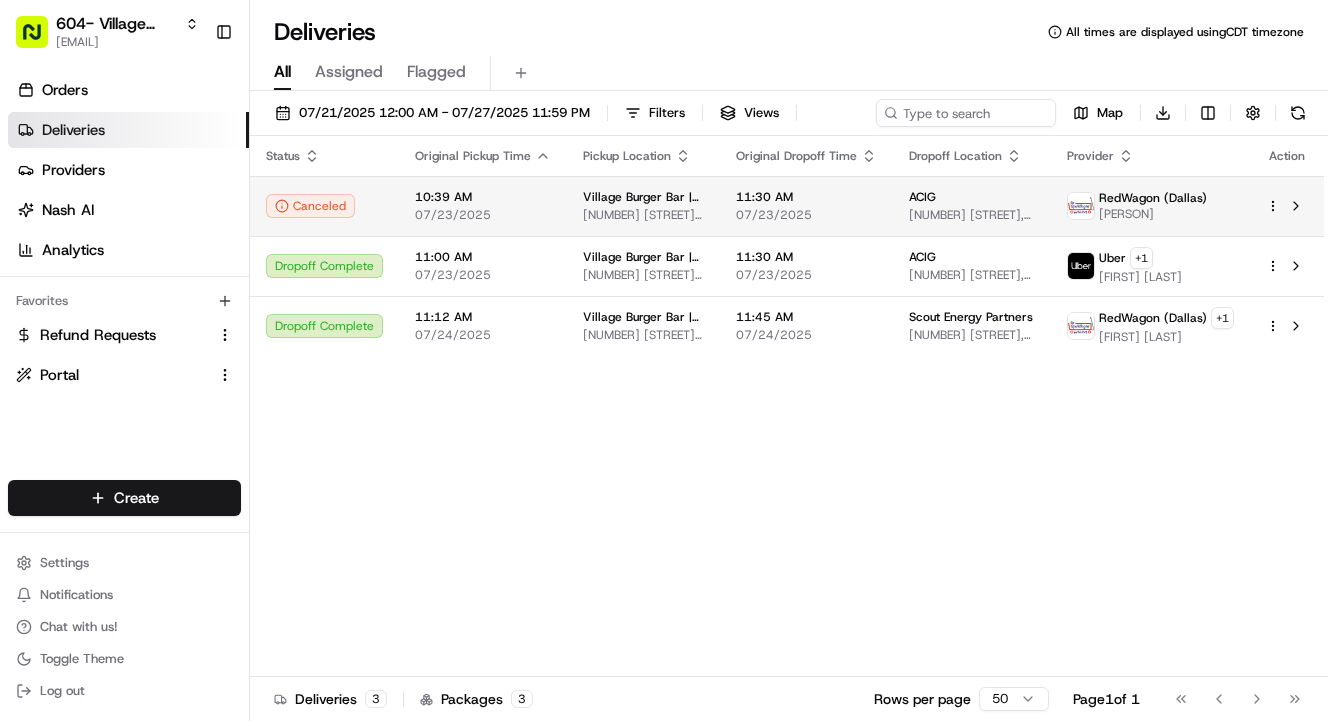 click on "2600 N Central Expy, Richardson, TX 75080, USA" at bounding box center [972, 215] 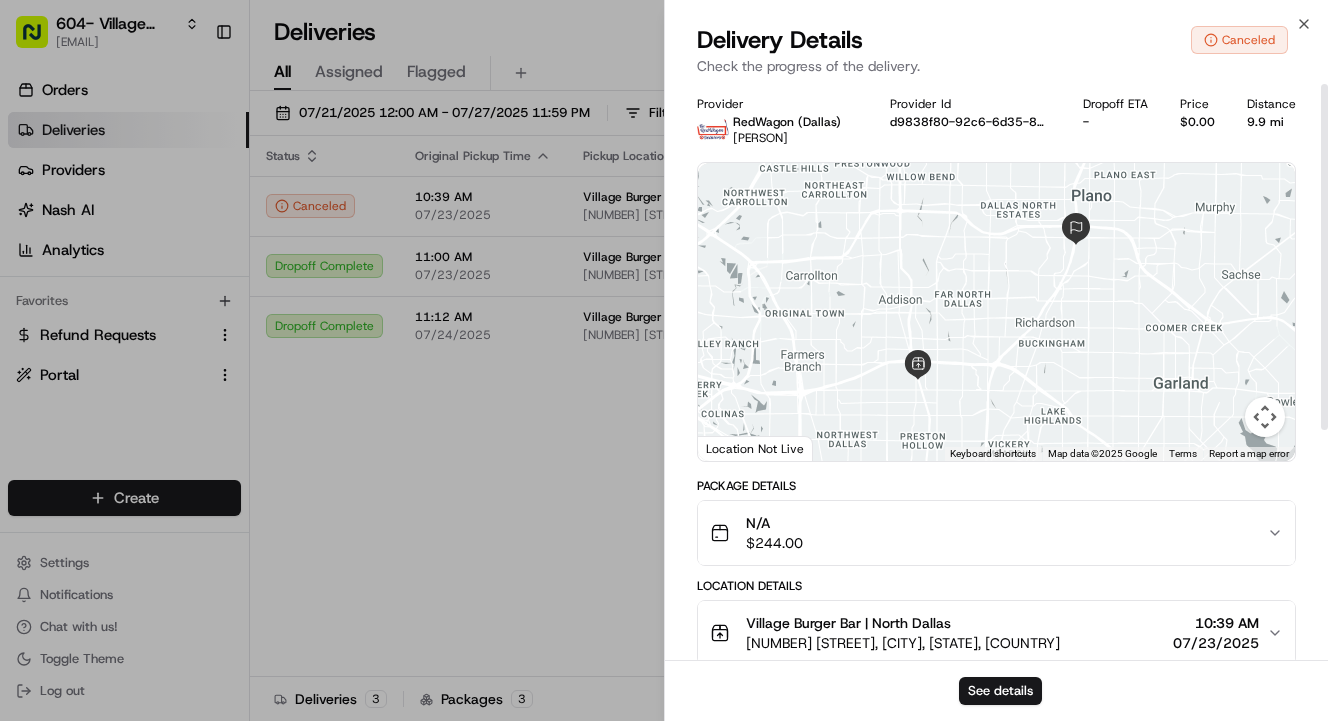 scroll, scrollTop: 0, scrollLeft: 0, axis: both 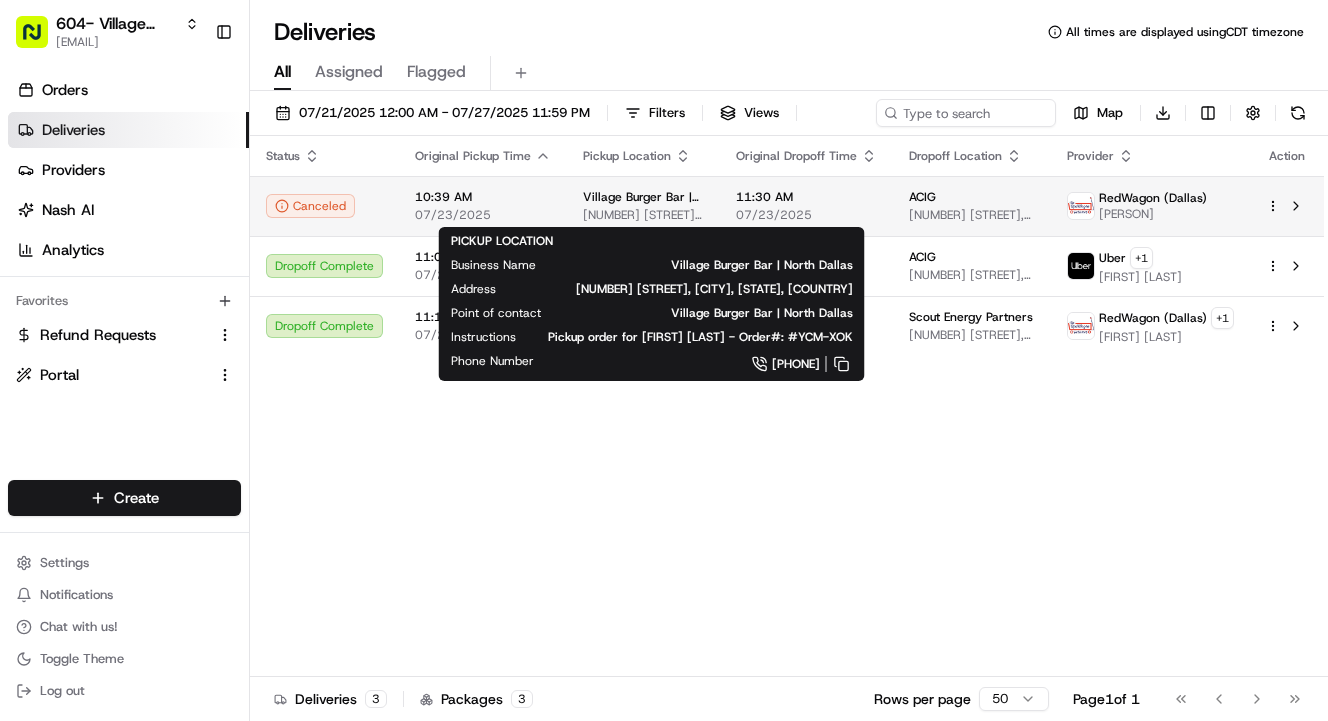 click on "12300 Inwood Rd #210, Dallas, TX 75244, USA" at bounding box center (643, 215) 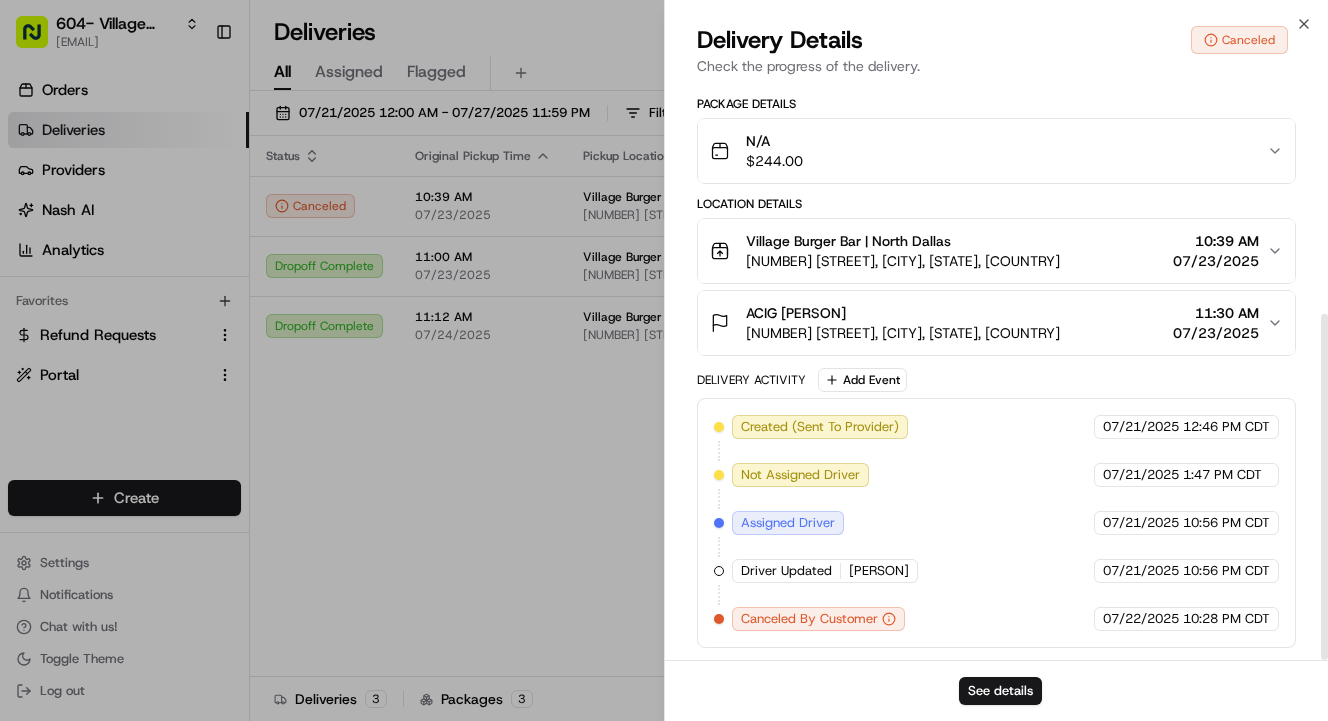 scroll, scrollTop: 382, scrollLeft: 0, axis: vertical 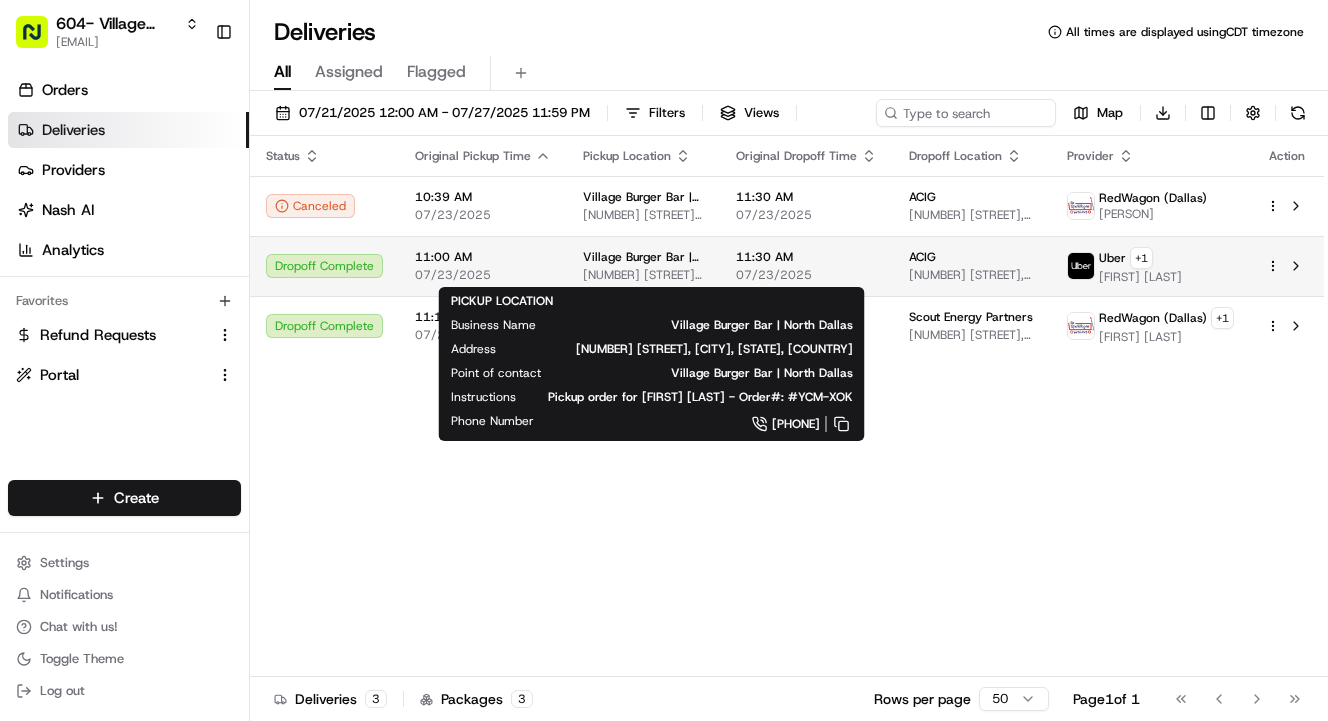 click on "12300 Inwood Rd #210, Dallas, TX 75244, USA" at bounding box center [643, 275] 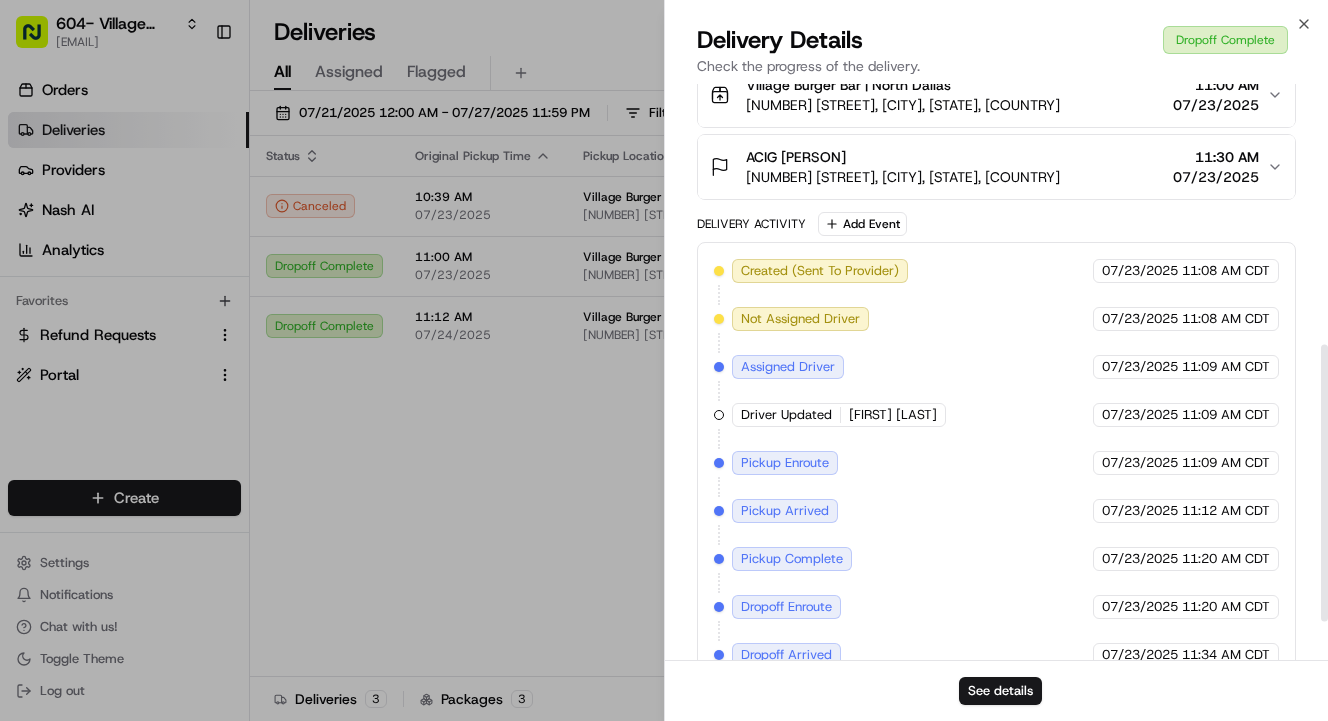 scroll, scrollTop: 542, scrollLeft: 0, axis: vertical 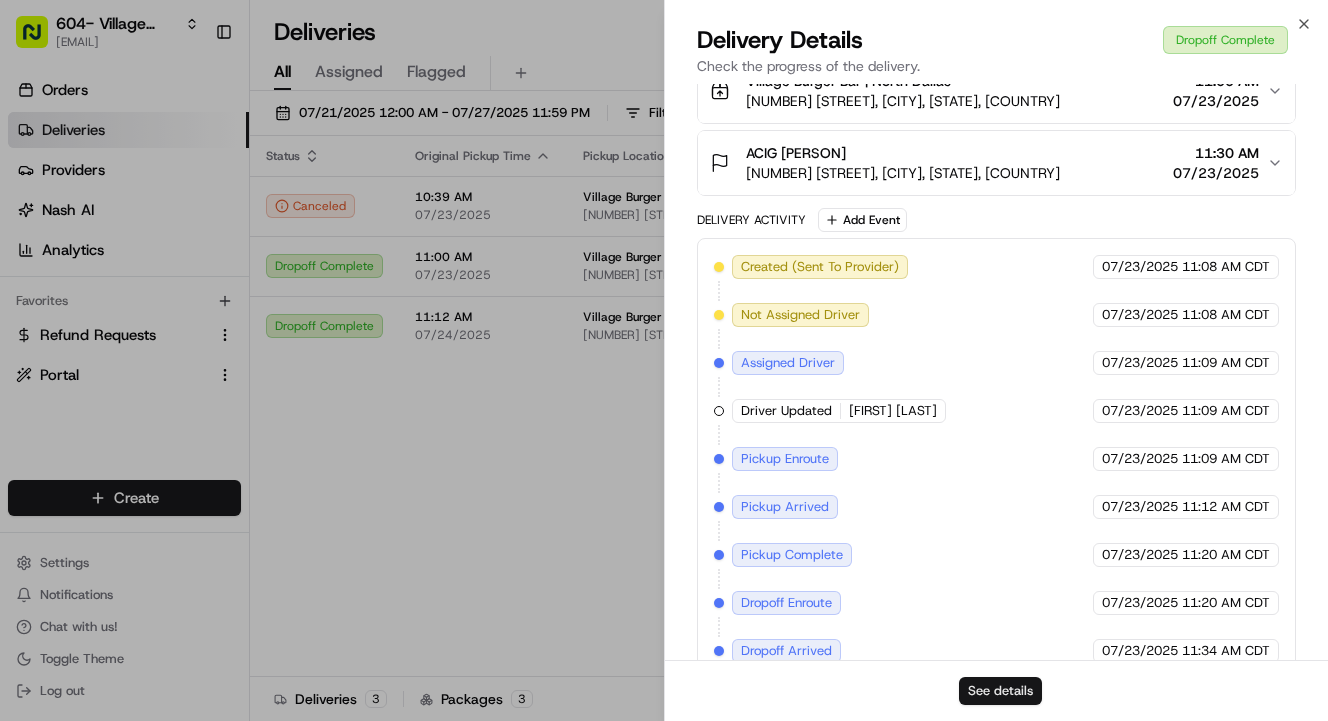 click on "See details" at bounding box center (1000, 691) 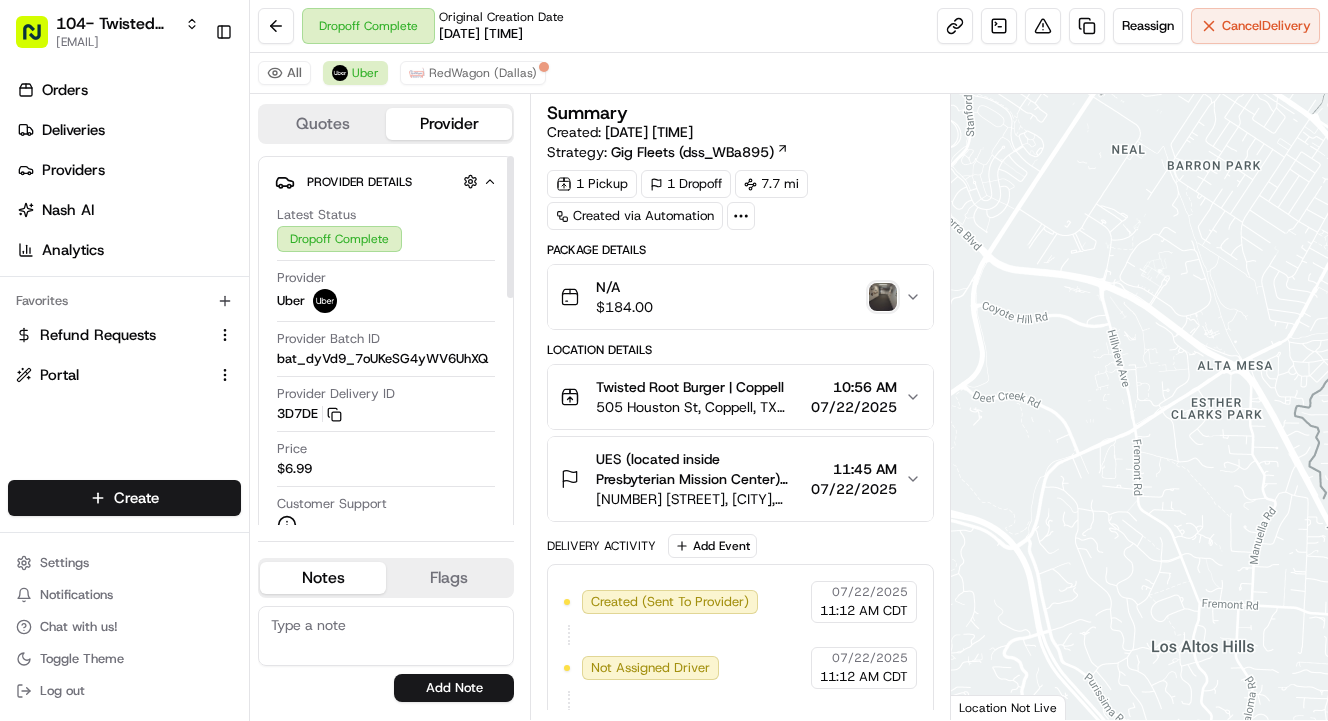 scroll, scrollTop: 0, scrollLeft: 0, axis: both 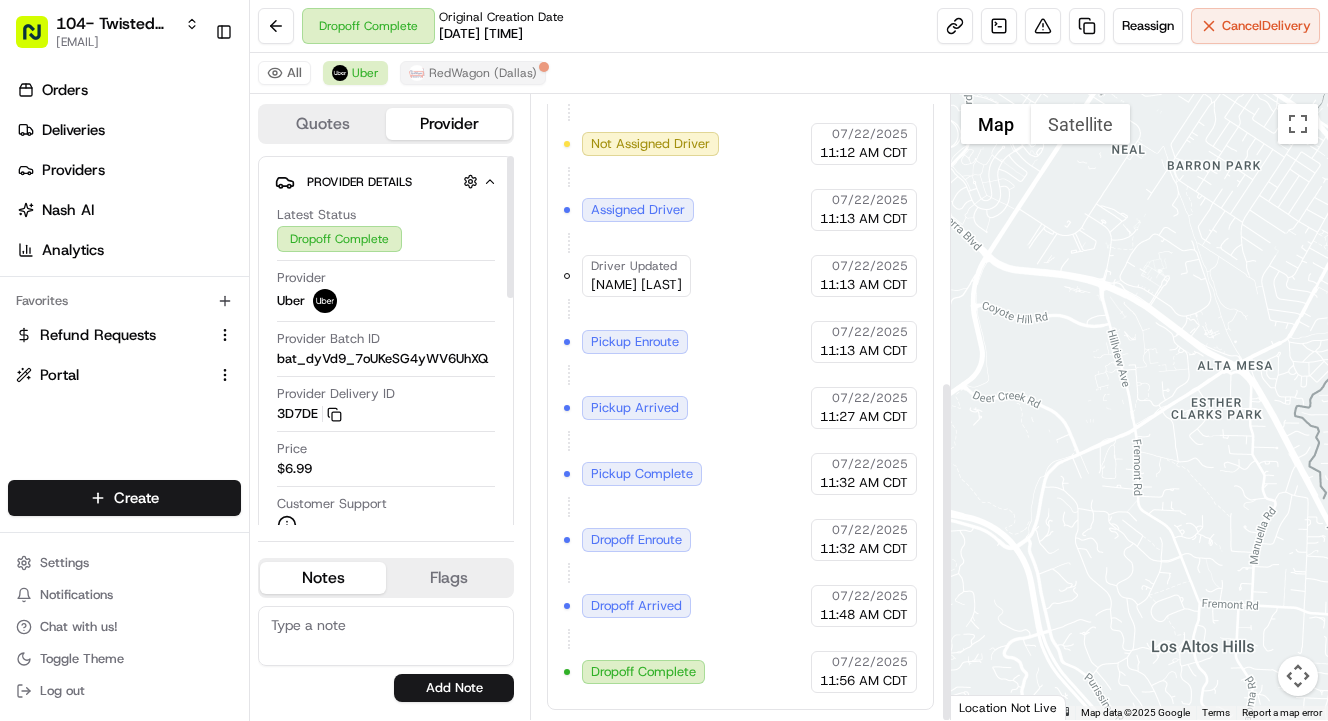 click on "RedWagon (Dallas)" at bounding box center [483, 73] 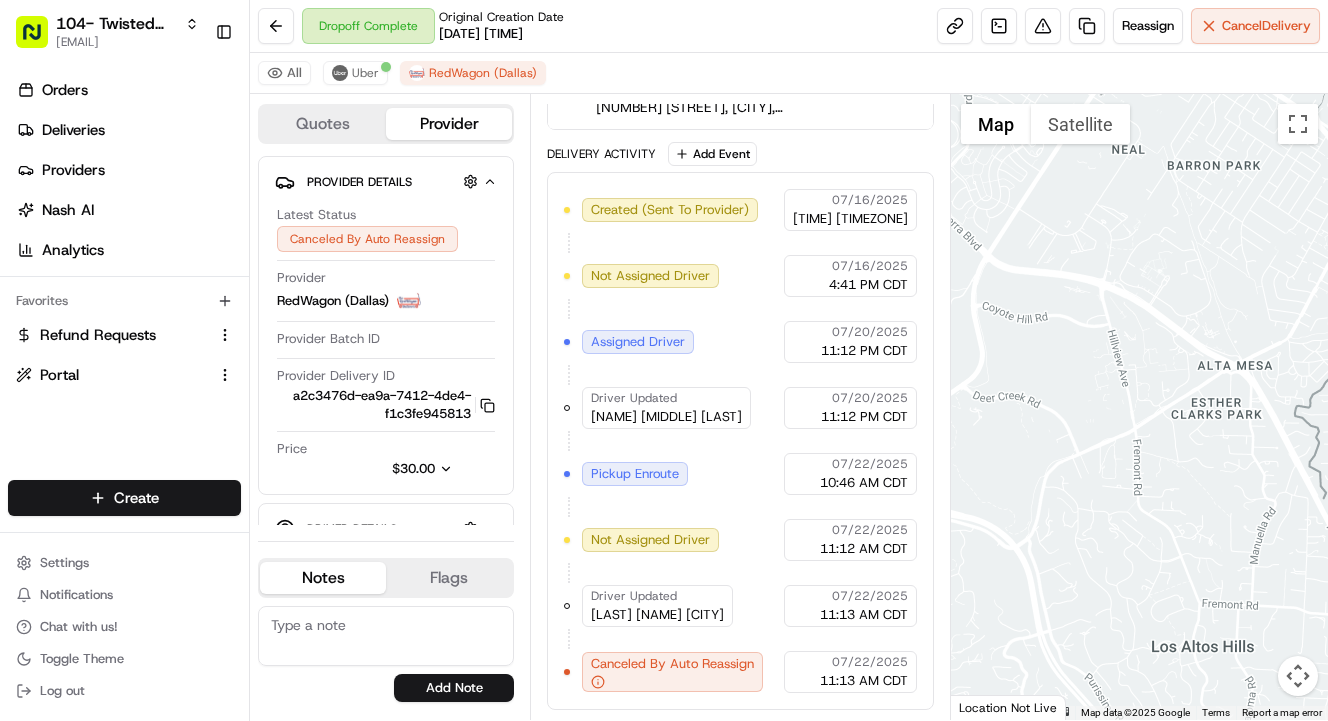 scroll, scrollTop: 412, scrollLeft: 0, axis: vertical 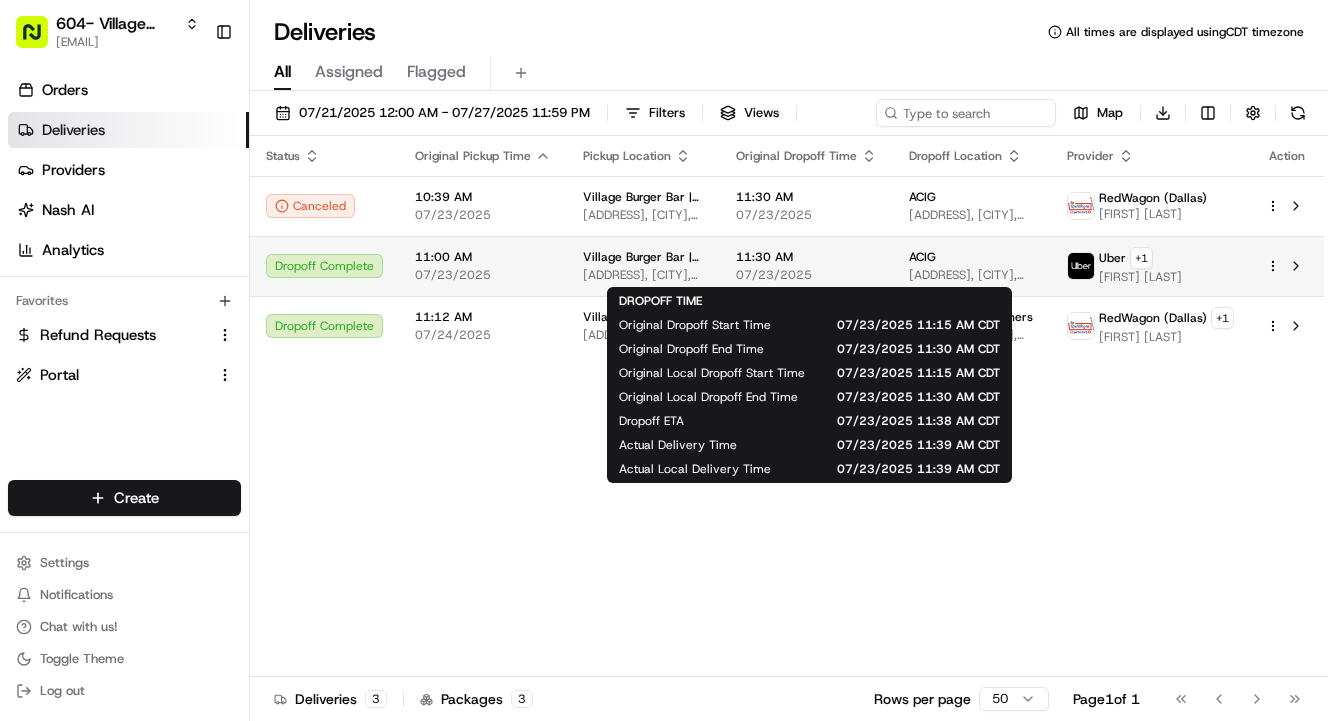 click on "07/23/2025" at bounding box center (806, 275) 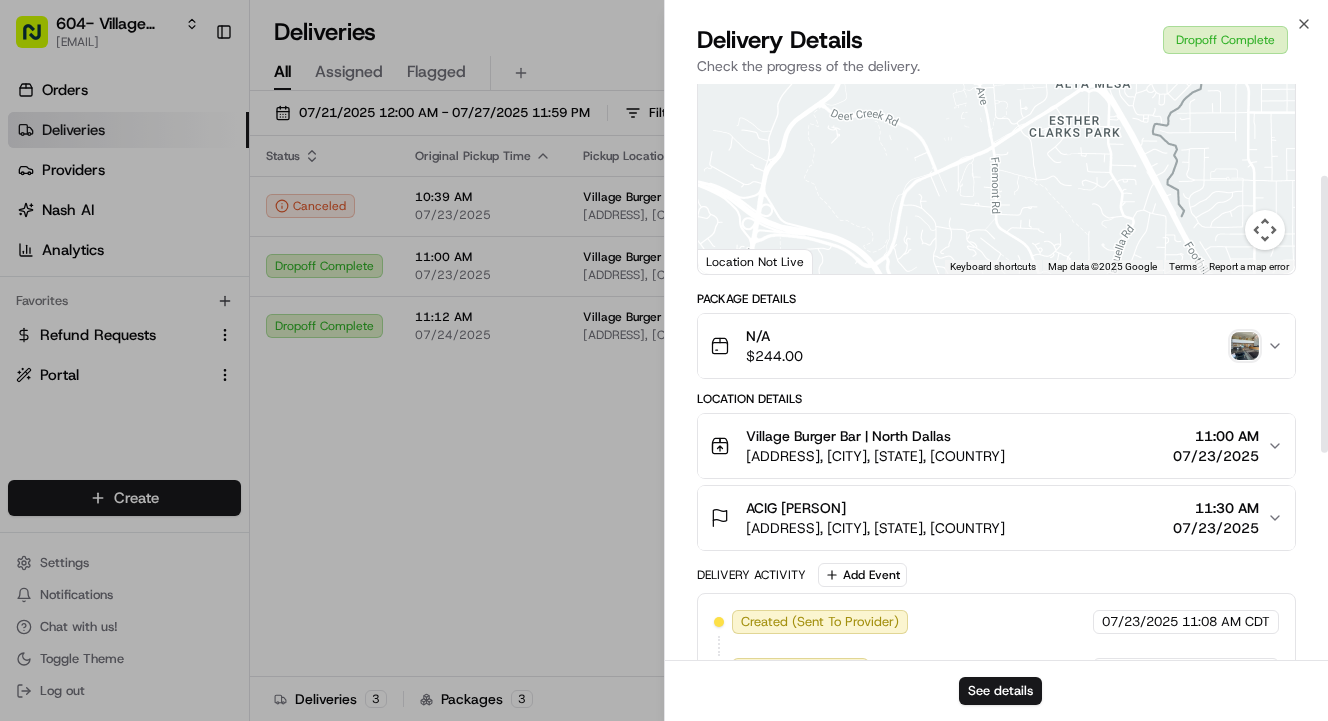 scroll, scrollTop: 191, scrollLeft: 0, axis: vertical 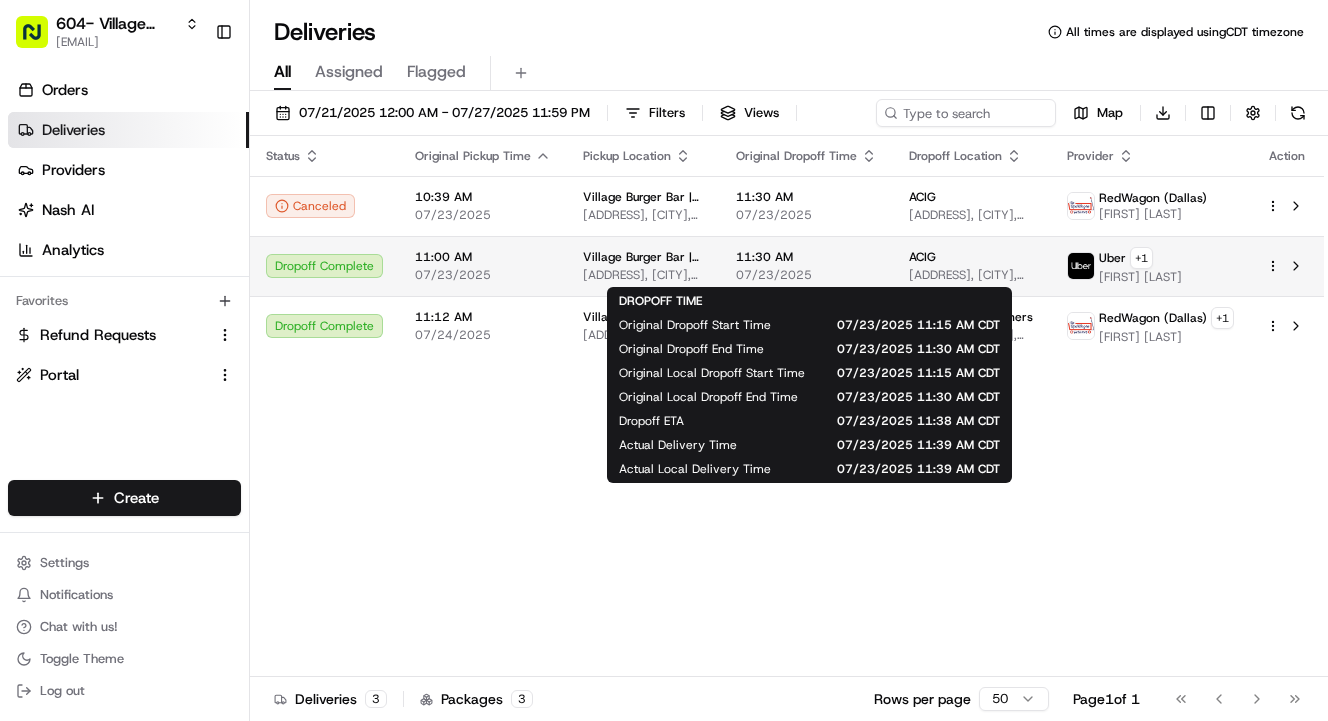 click on "07/23/2025" at bounding box center (806, 275) 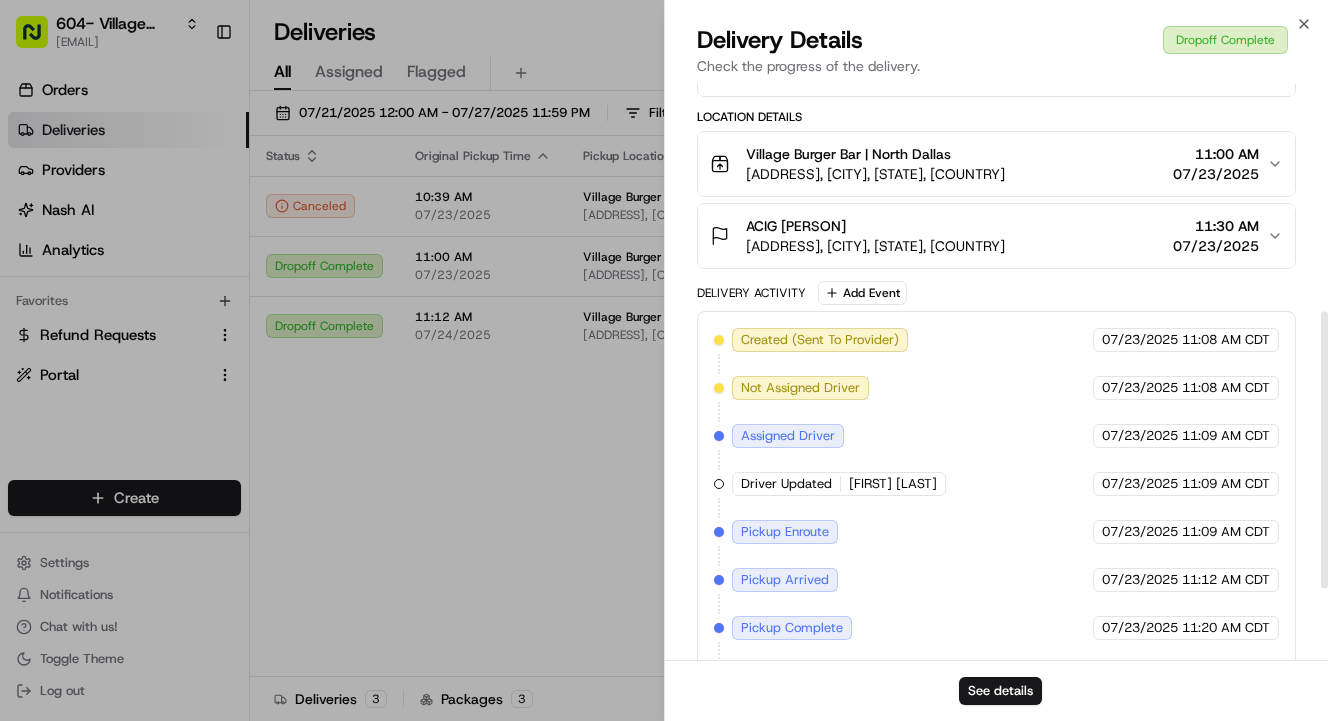 scroll, scrollTop: 460, scrollLeft: 0, axis: vertical 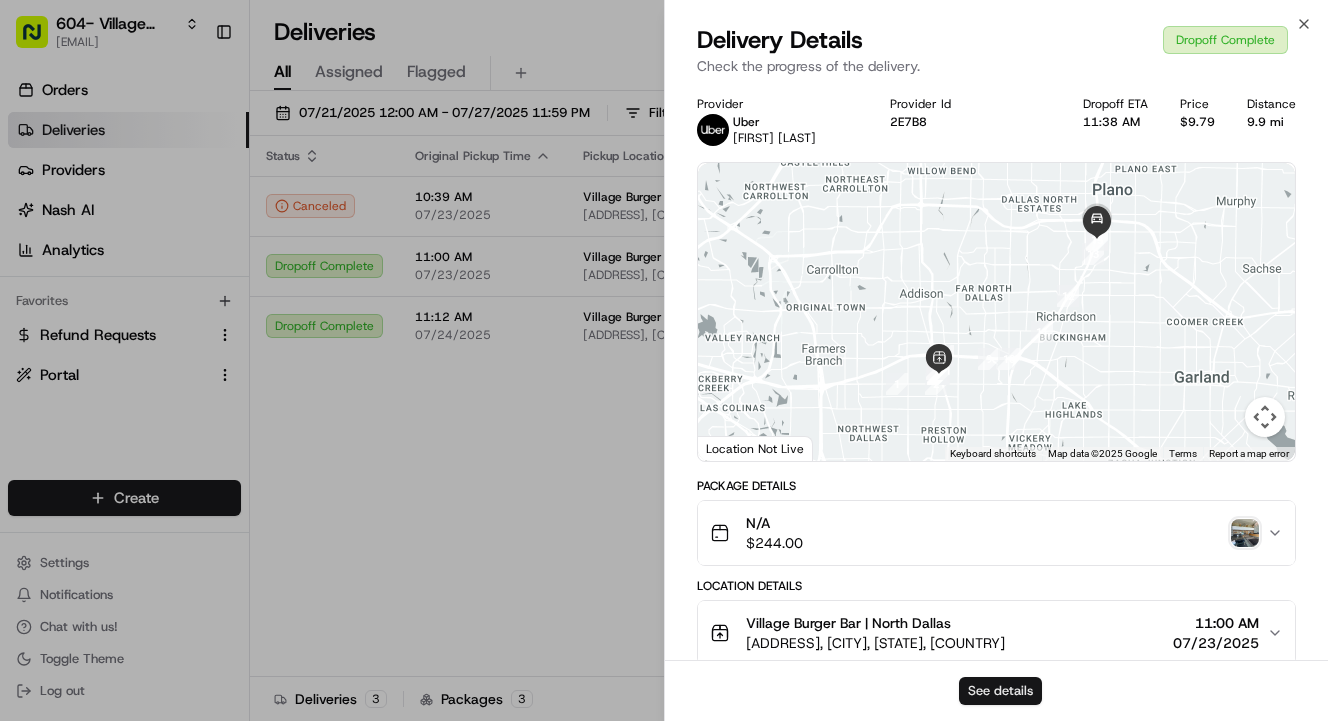 click on "See details" at bounding box center [1000, 691] 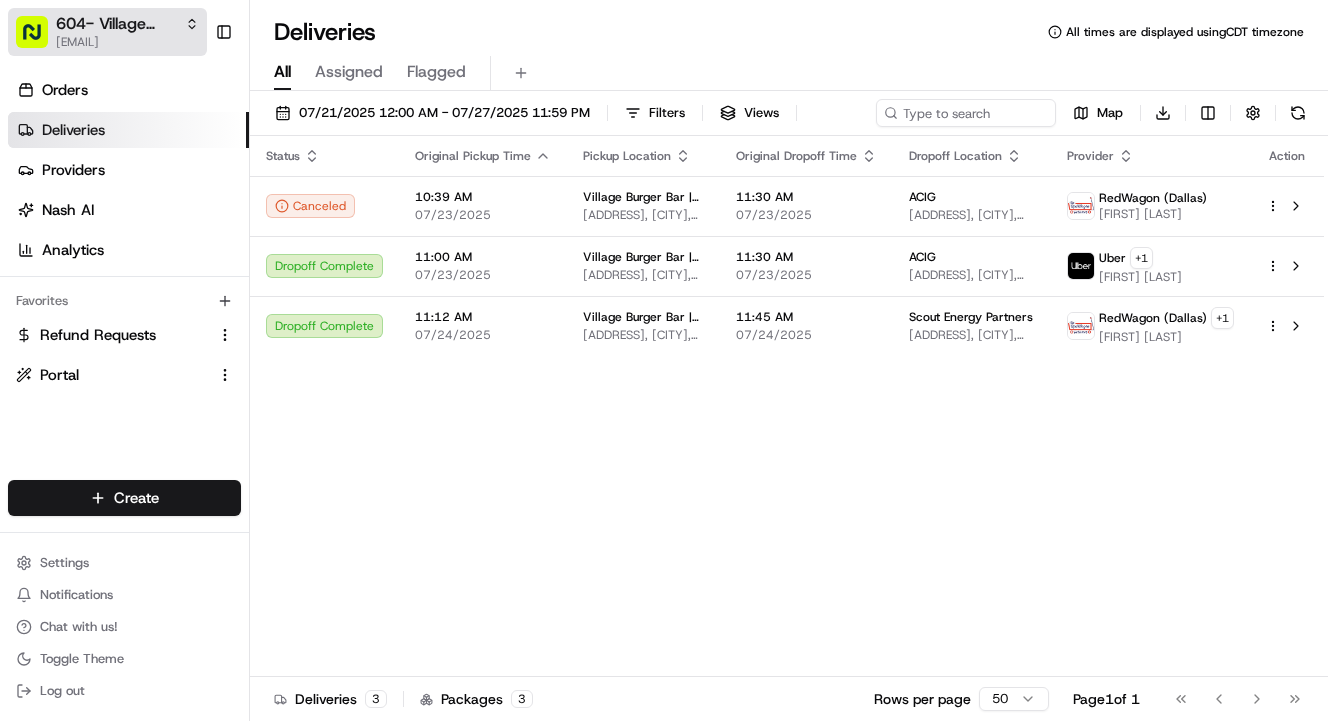 click on "[EMAIL]" at bounding box center [127, 42] 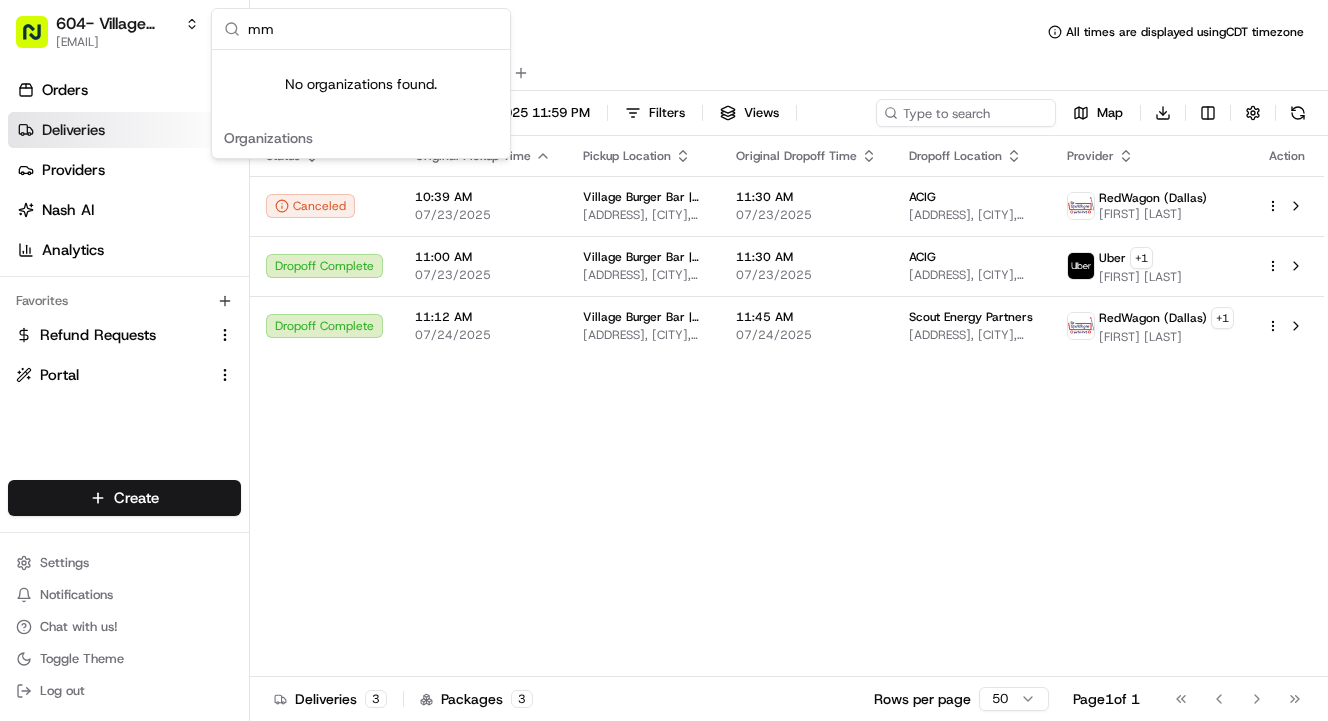 type on "m" 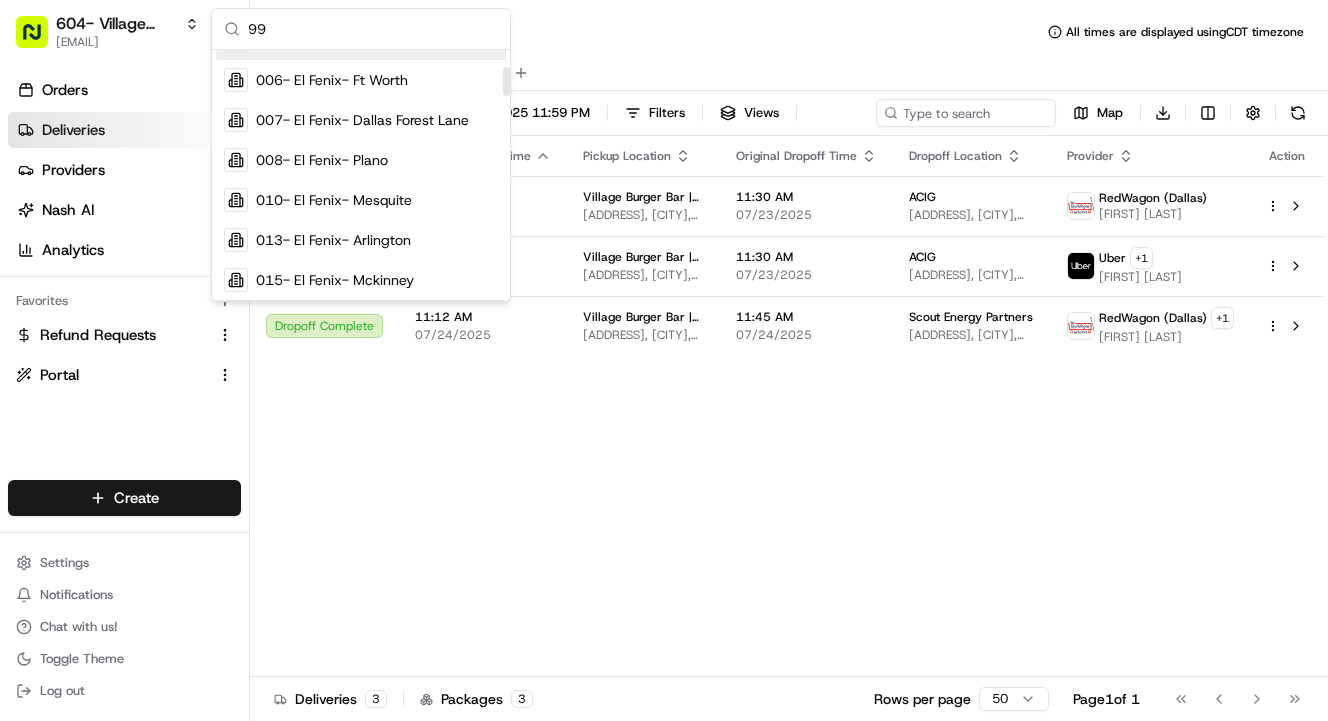 scroll, scrollTop: 0, scrollLeft: 0, axis: both 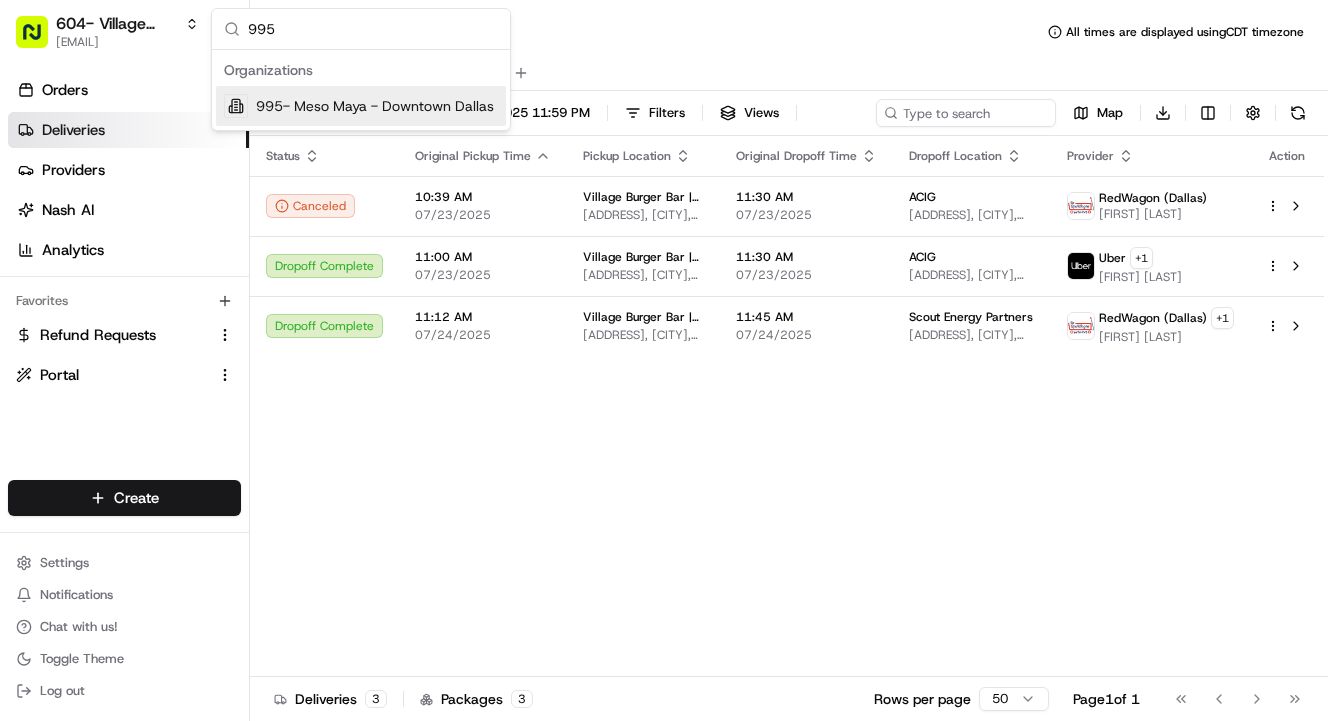 type on "995" 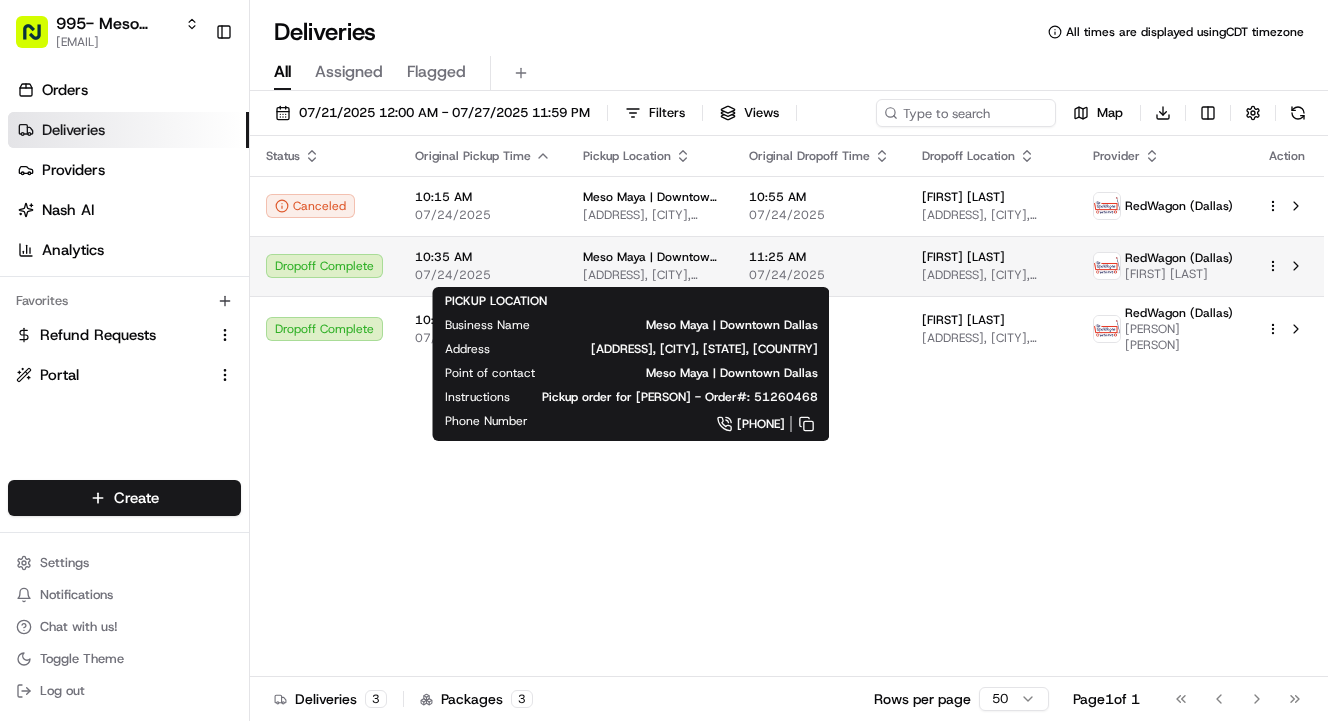 click on "Meso Maya | Downtown Dallas" at bounding box center [650, 257] 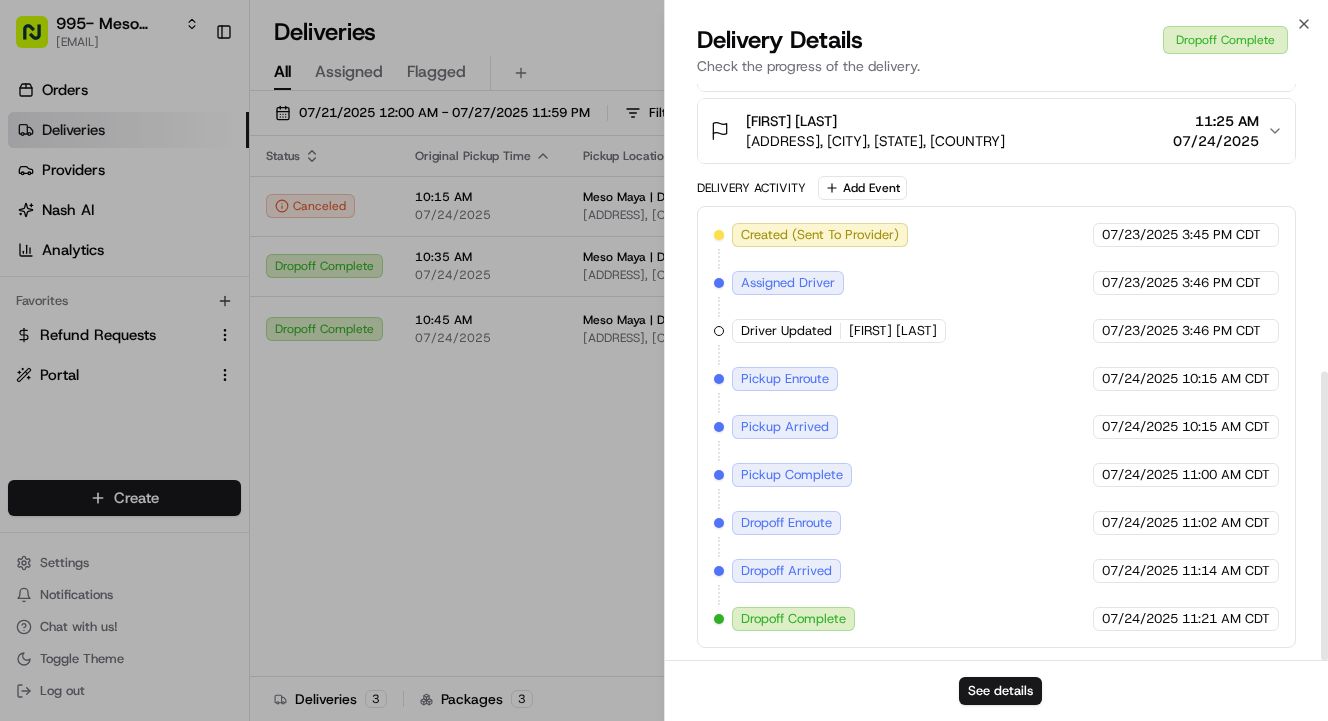 scroll, scrollTop: 574, scrollLeft: 0, axis: vertical 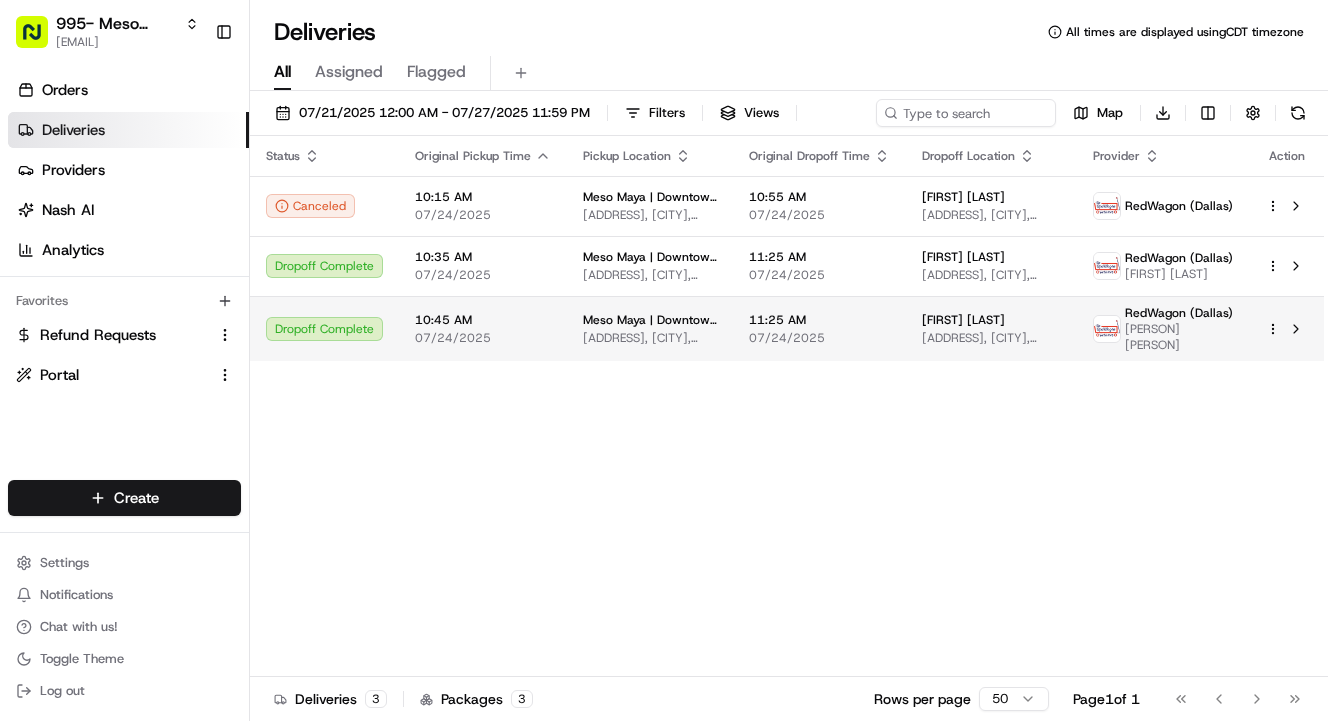 click on "1611 McKinney Ave, Dallas, TX 75202, USA" at bounding box center (650, 338) 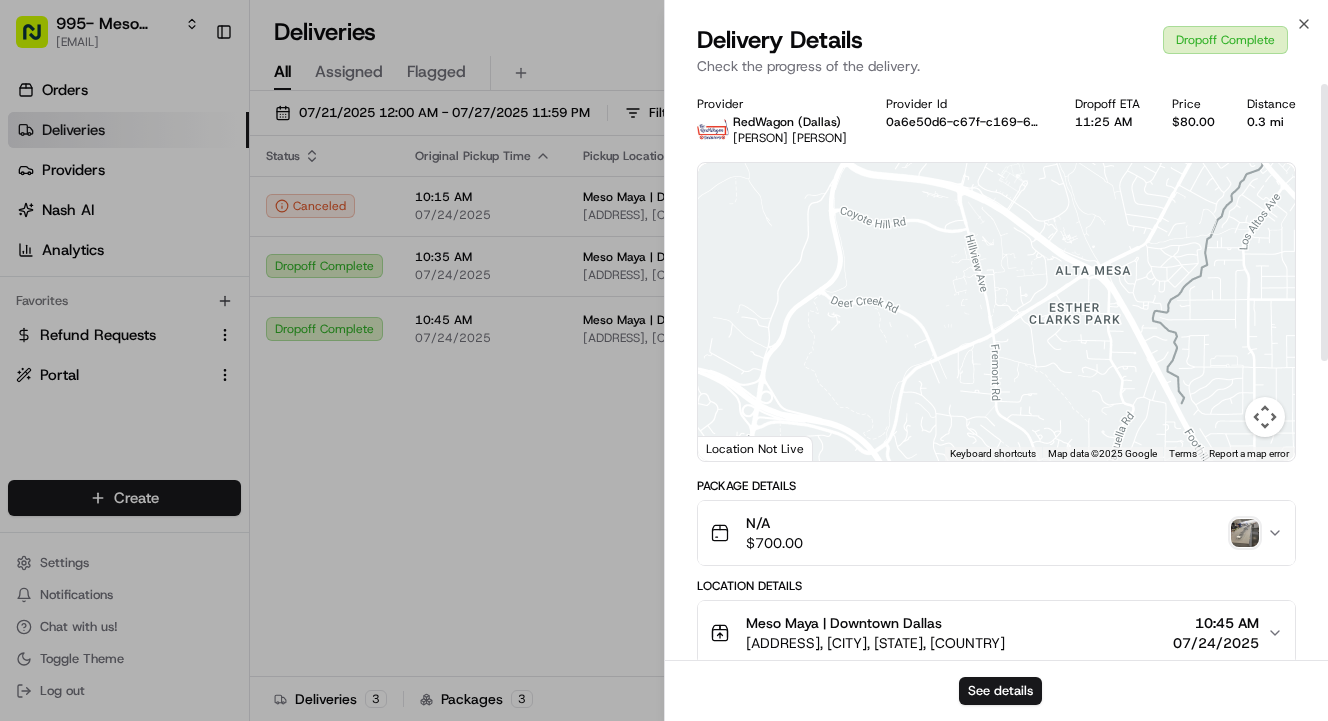 scroll, scrollTop: 0, scrollLeft: 0, axis: both 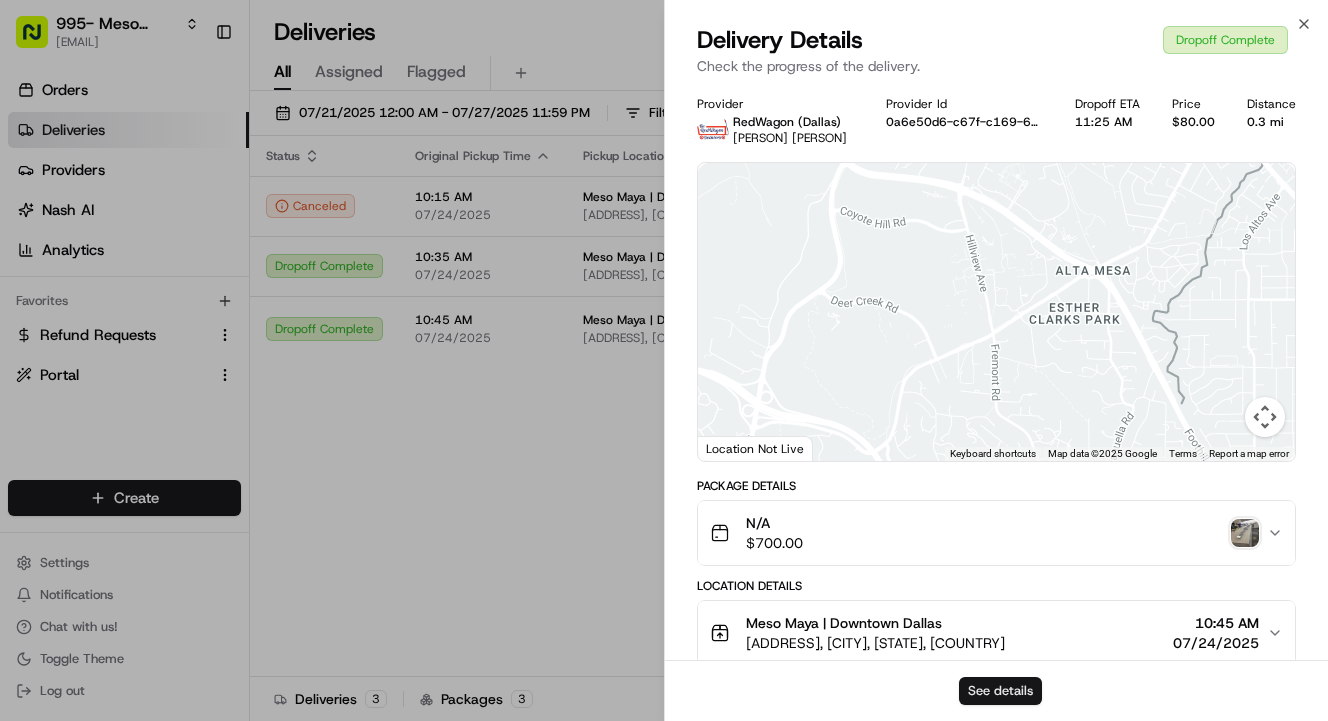 click on "See details" at bounding box center (1000, 691) 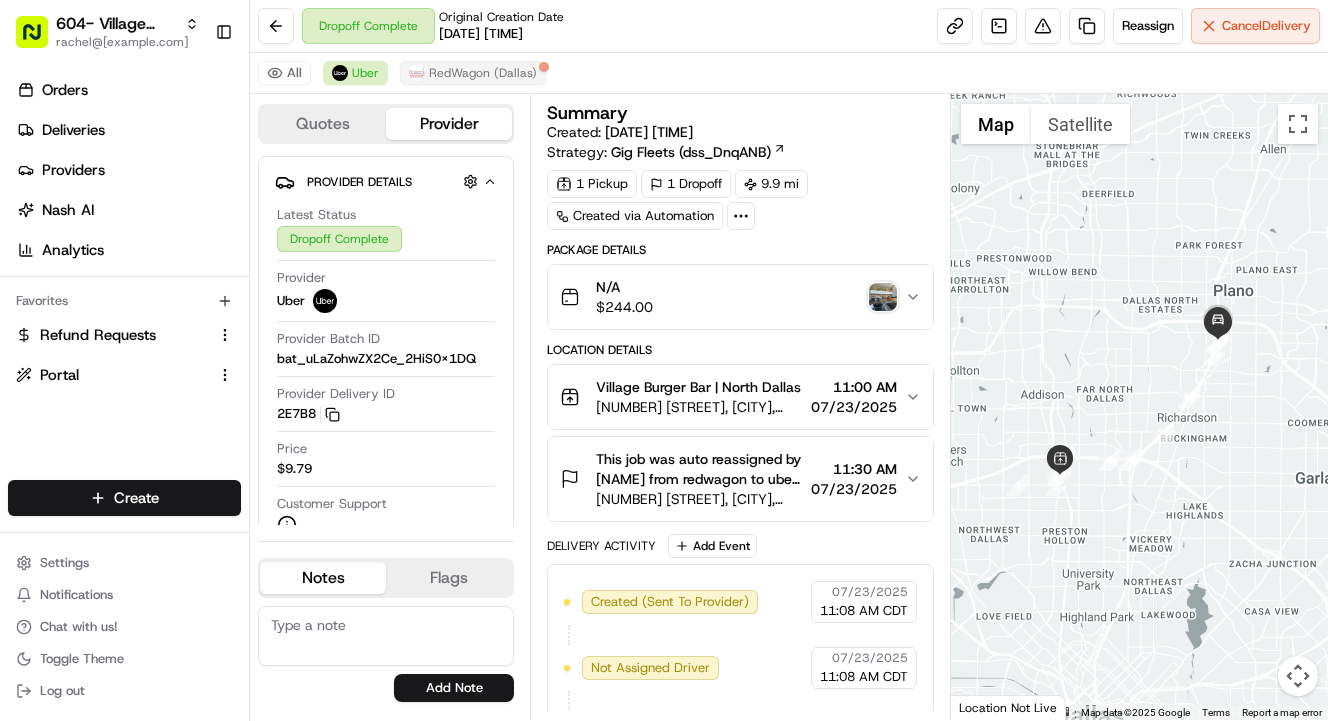 scroll, scrollTop: 0, scrollLeft: 0, axis: both 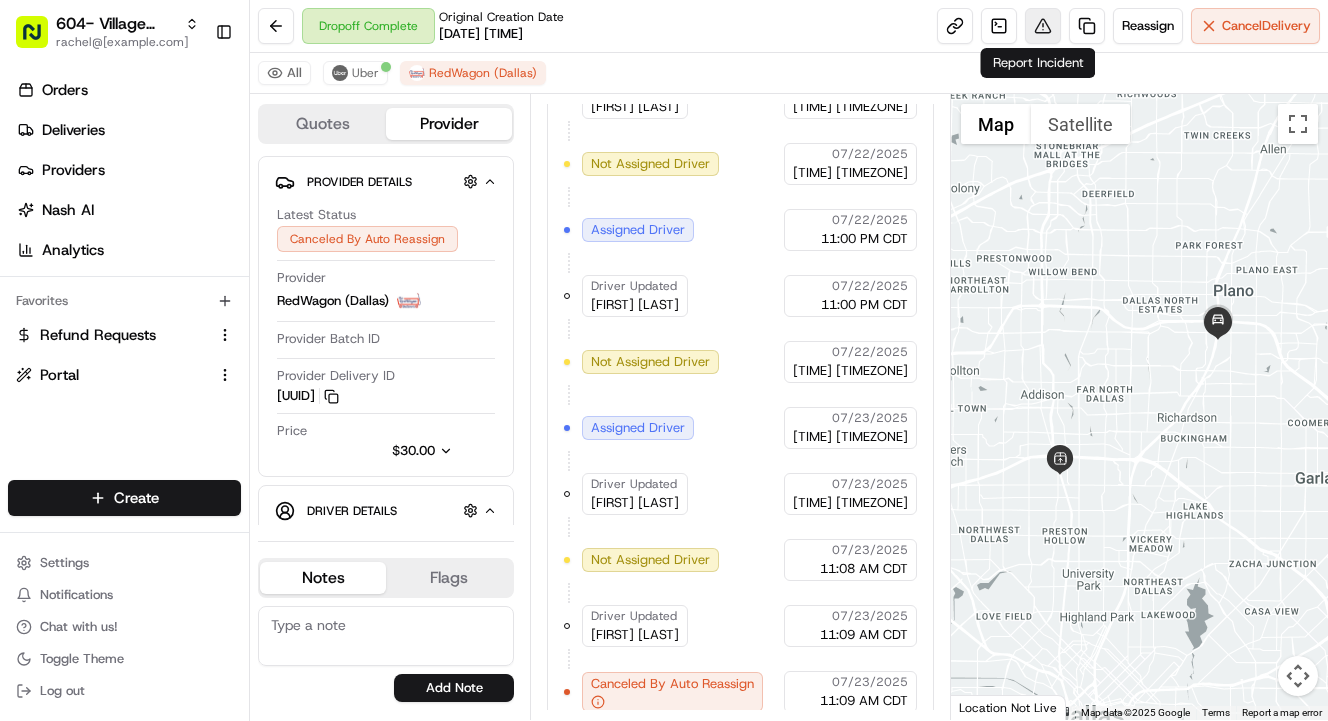 click at bounding box center (1043, 26) 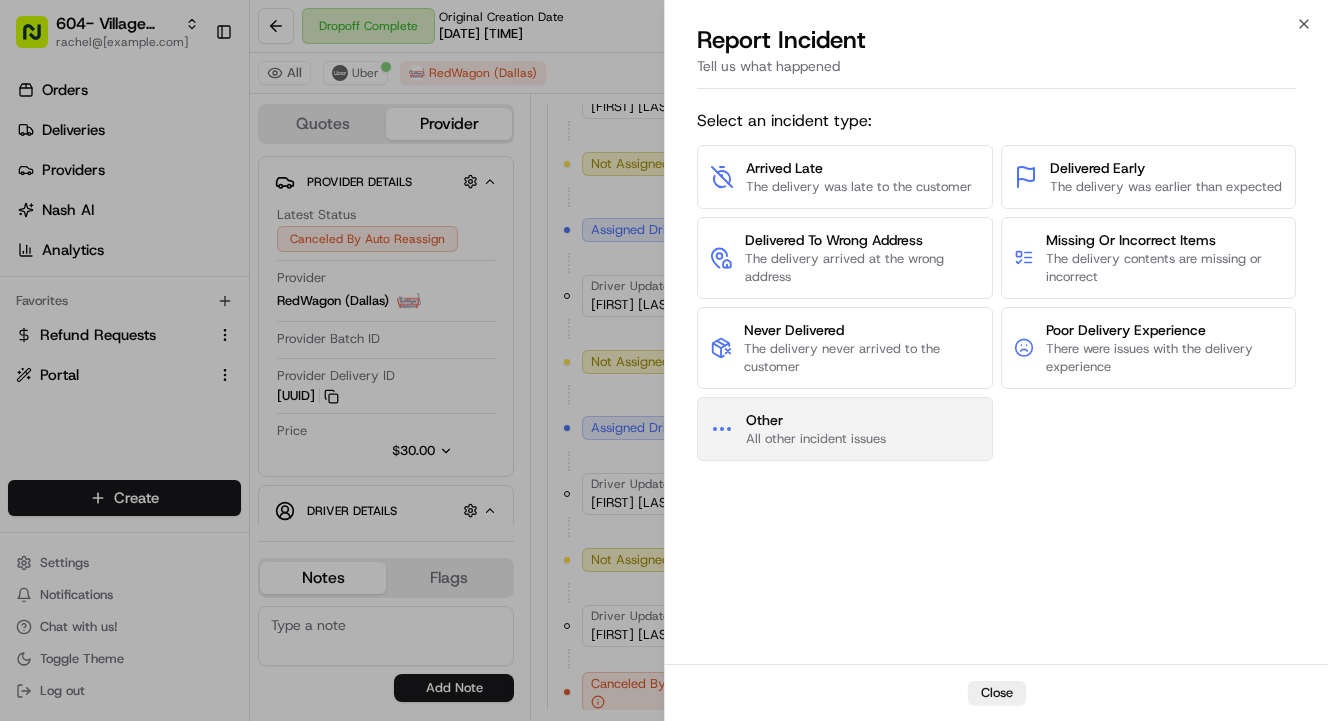 click on "Other All other incident issues" at bounding box center (845, 429) 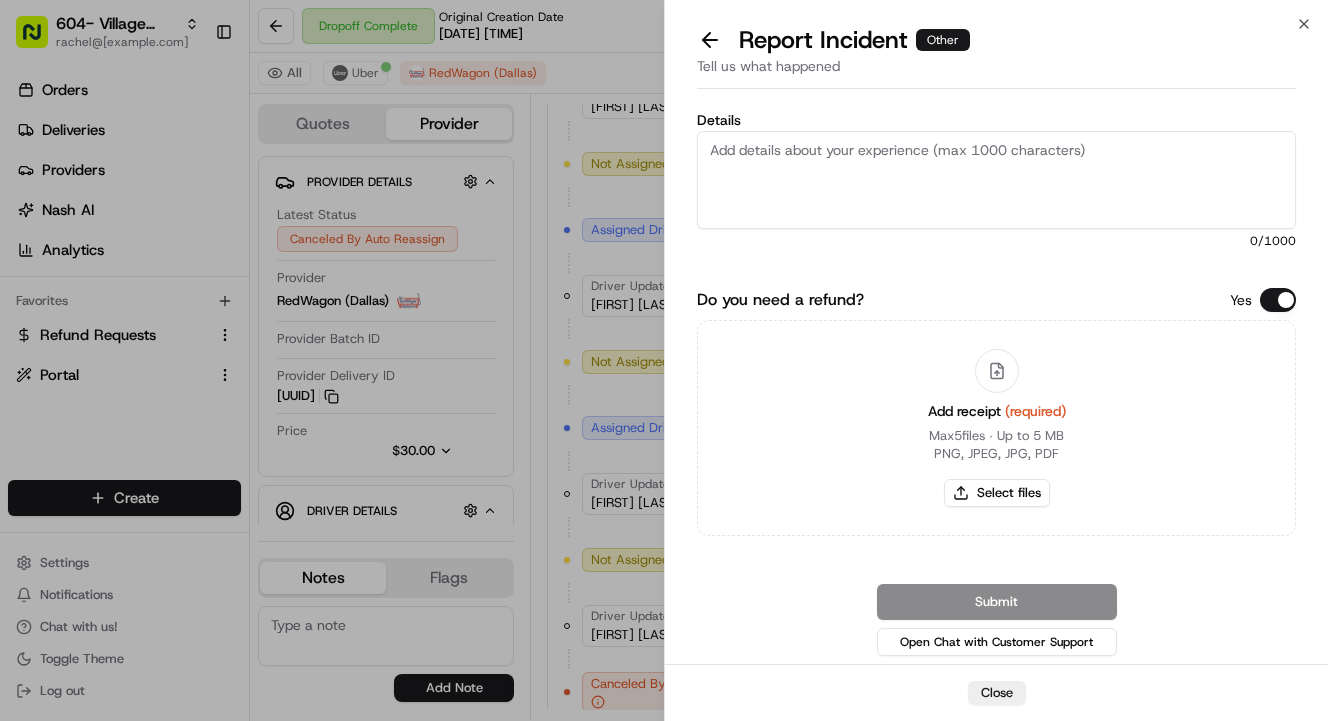 click on "Details" at bounding box center [996, 180] 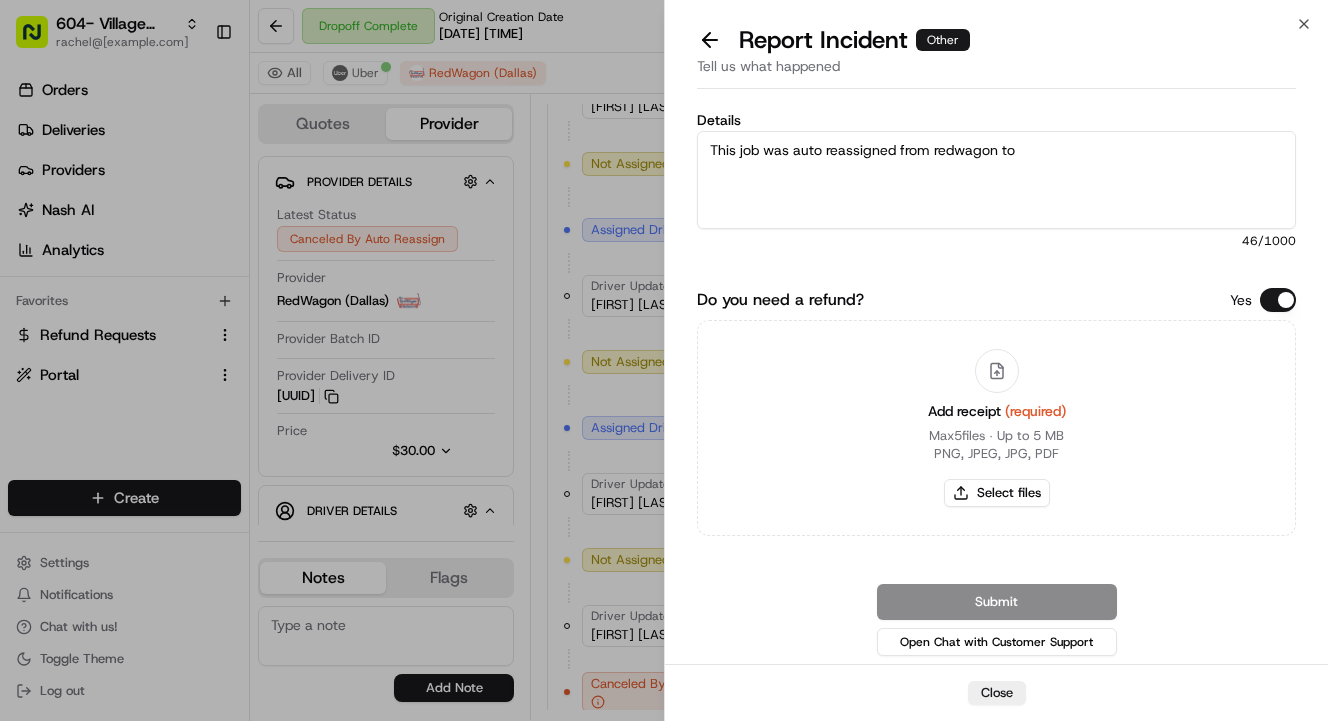 click on "This job was auto reassigned from redwagon to" at bounding box center (996, 180) 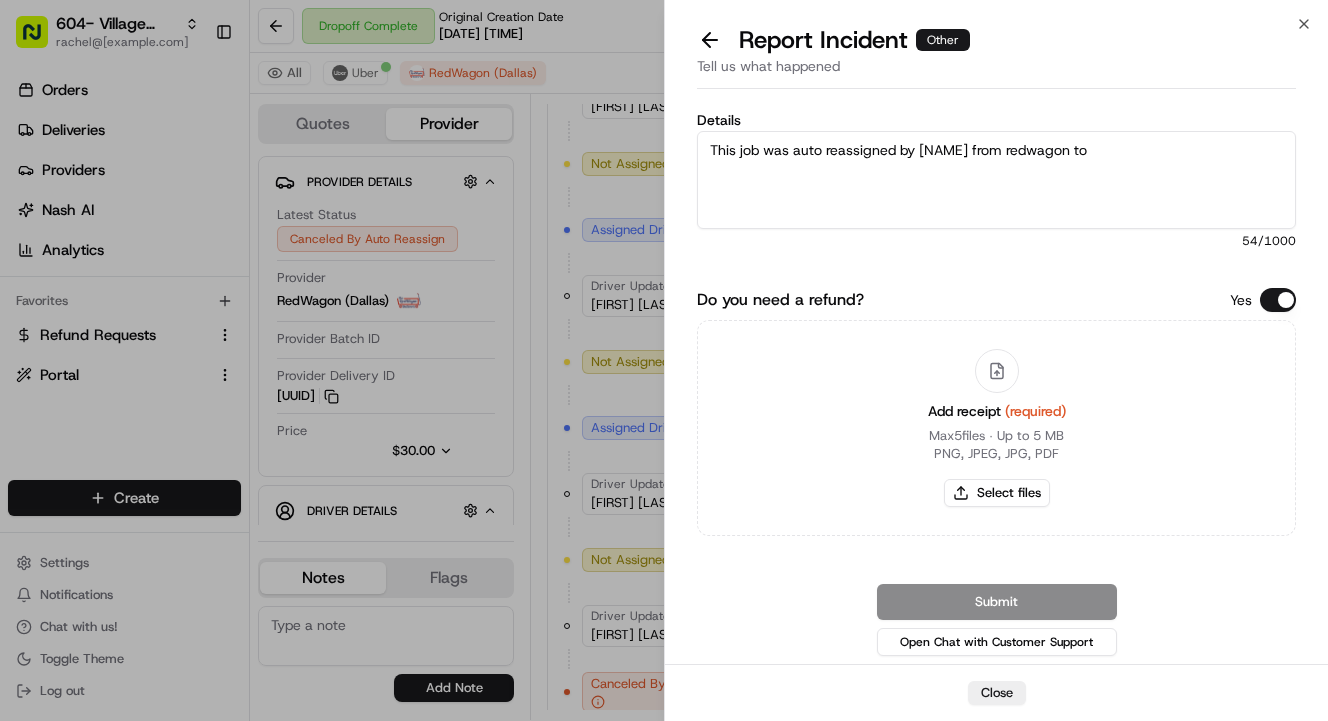 click on "This job was auto reassigned by Nash from redwagon to" at bounding box center (996, 180) 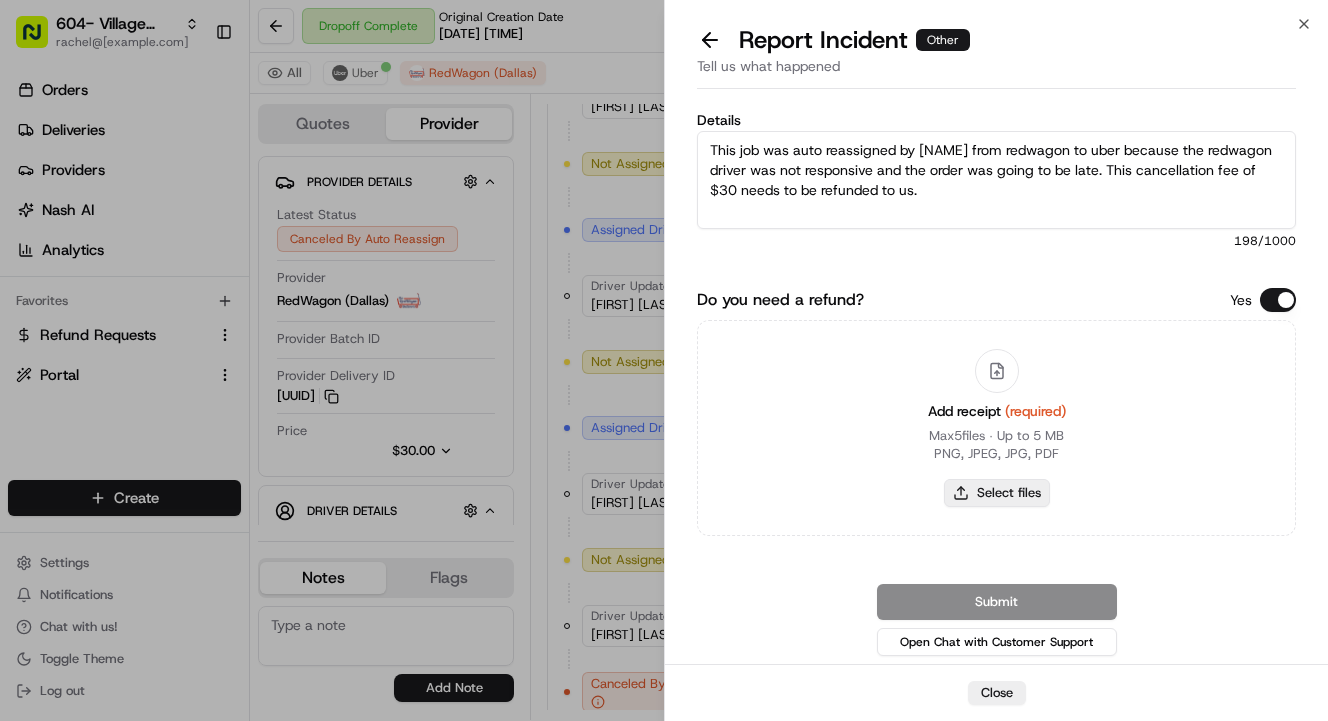 type on "This job was auto reassigned by Nash from redwagon to uber because the redwagon driver was not responsive and the order was going to be late. This cancellation fee of $30 needs to be refunded to us." 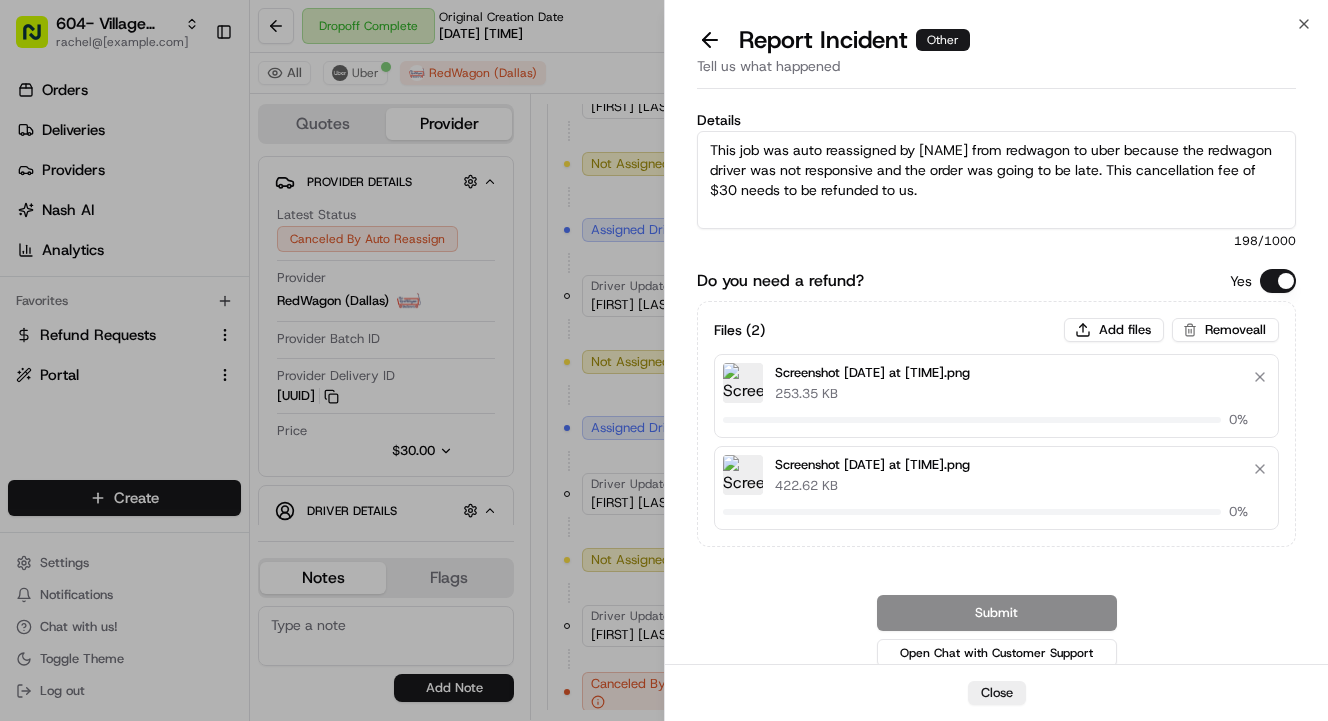 type 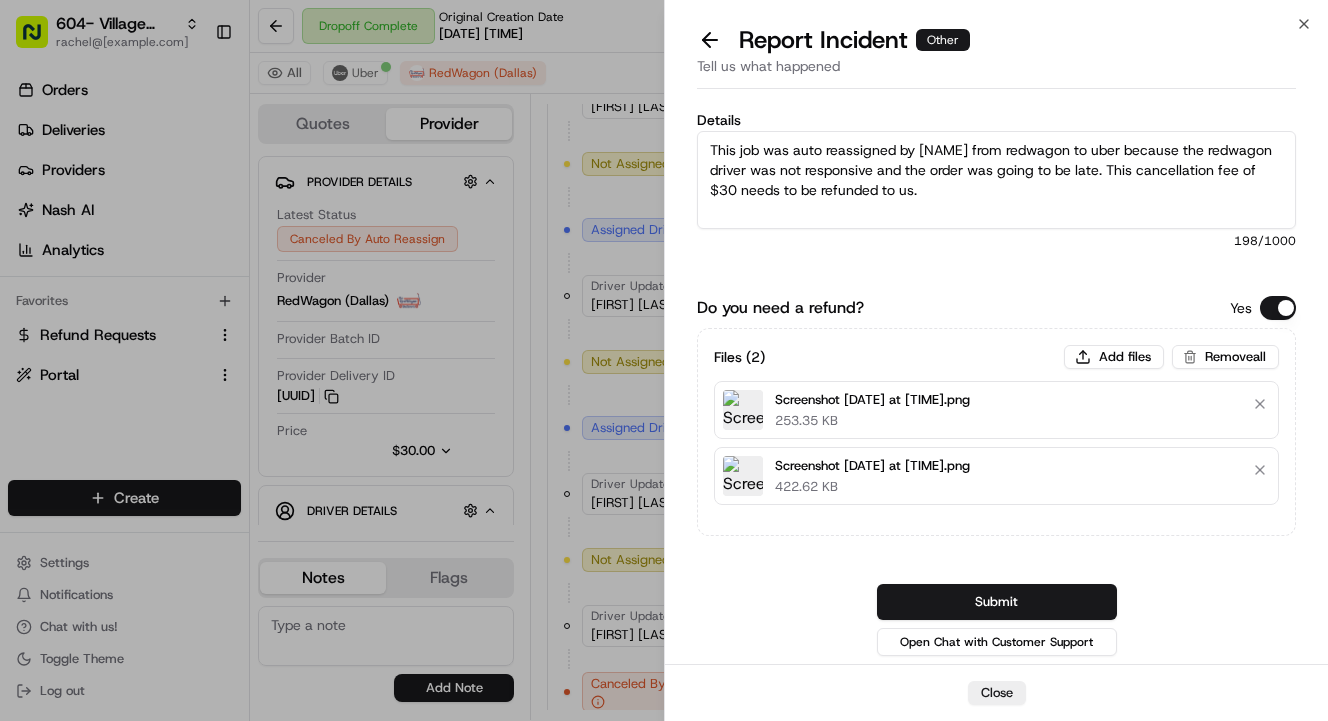 click on "This job was auto reassigned by Nash from redwagon to uber because the redwagon driver was not responsive and the order was going to be late. This cancellation fee of $30 needs to be refunded to us." at bounding box center (996, 180) 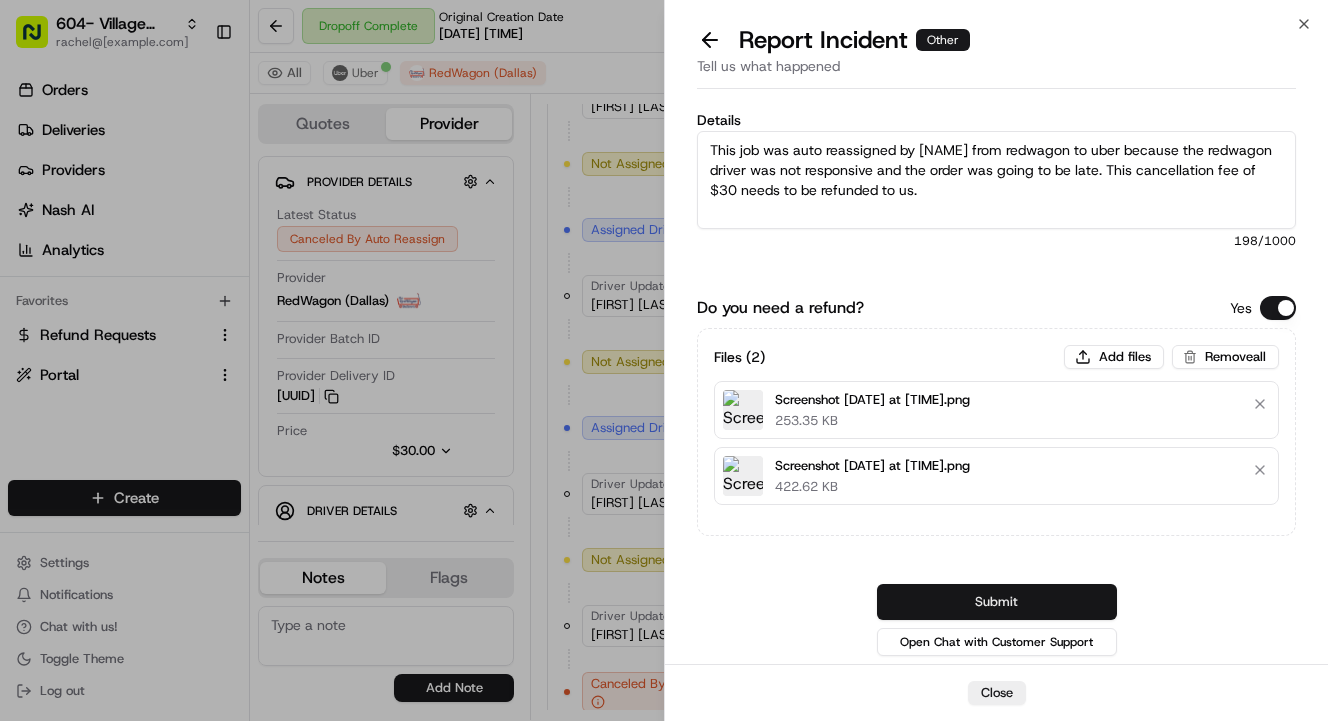 click on "Submit" at bounding box center (997, 602) 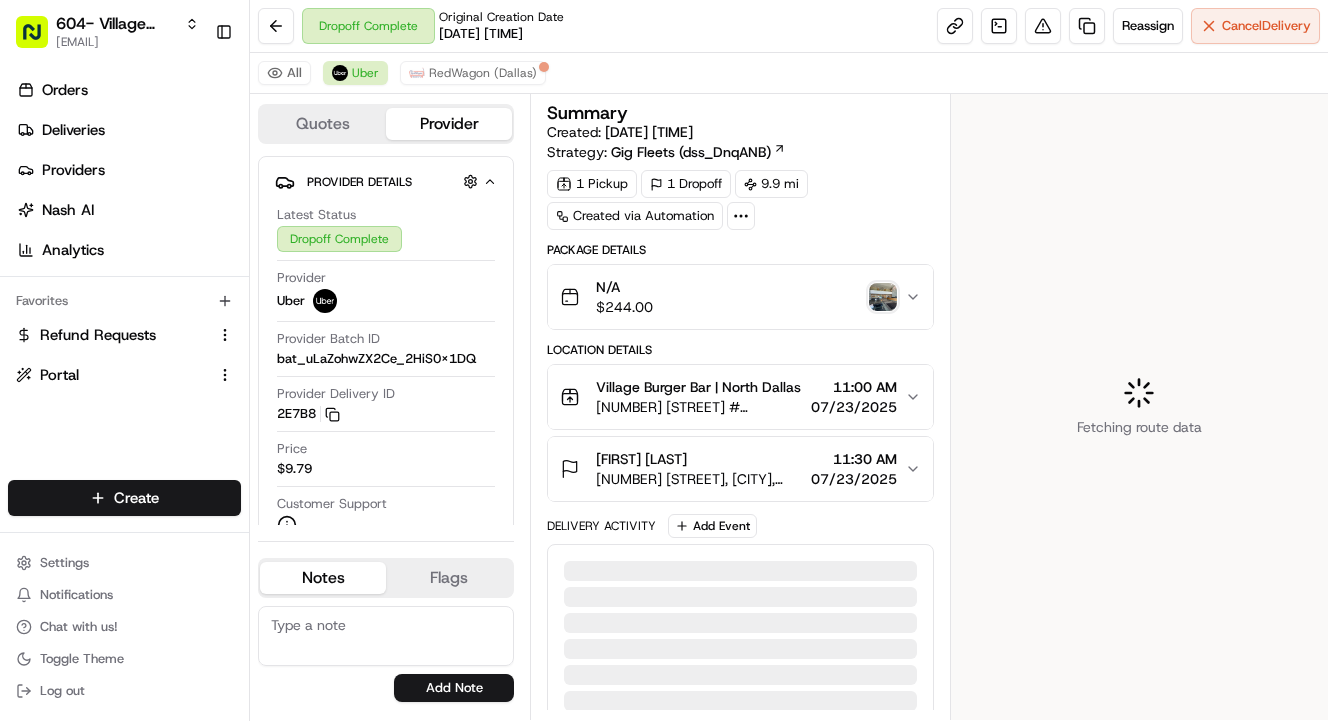scroll, scrollTop: 0, scrollLeft: 0, axis: both 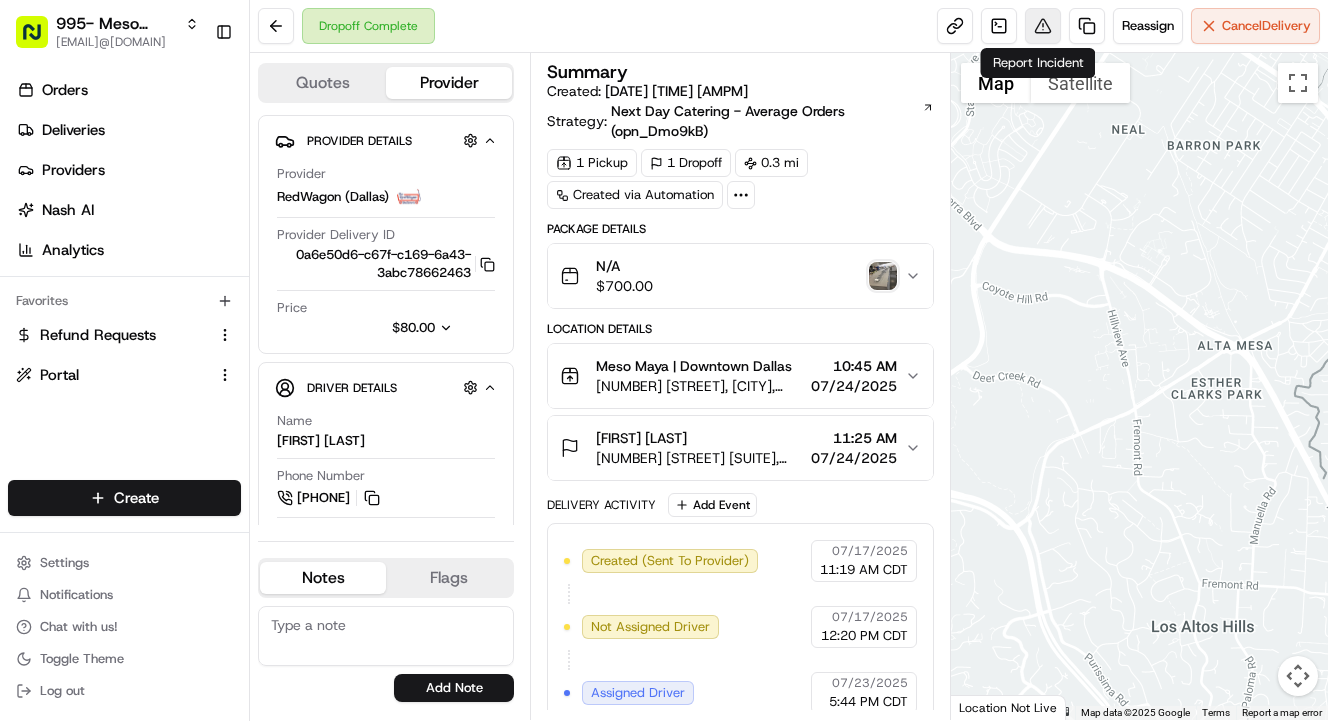click at bounding box center [1043, 26] 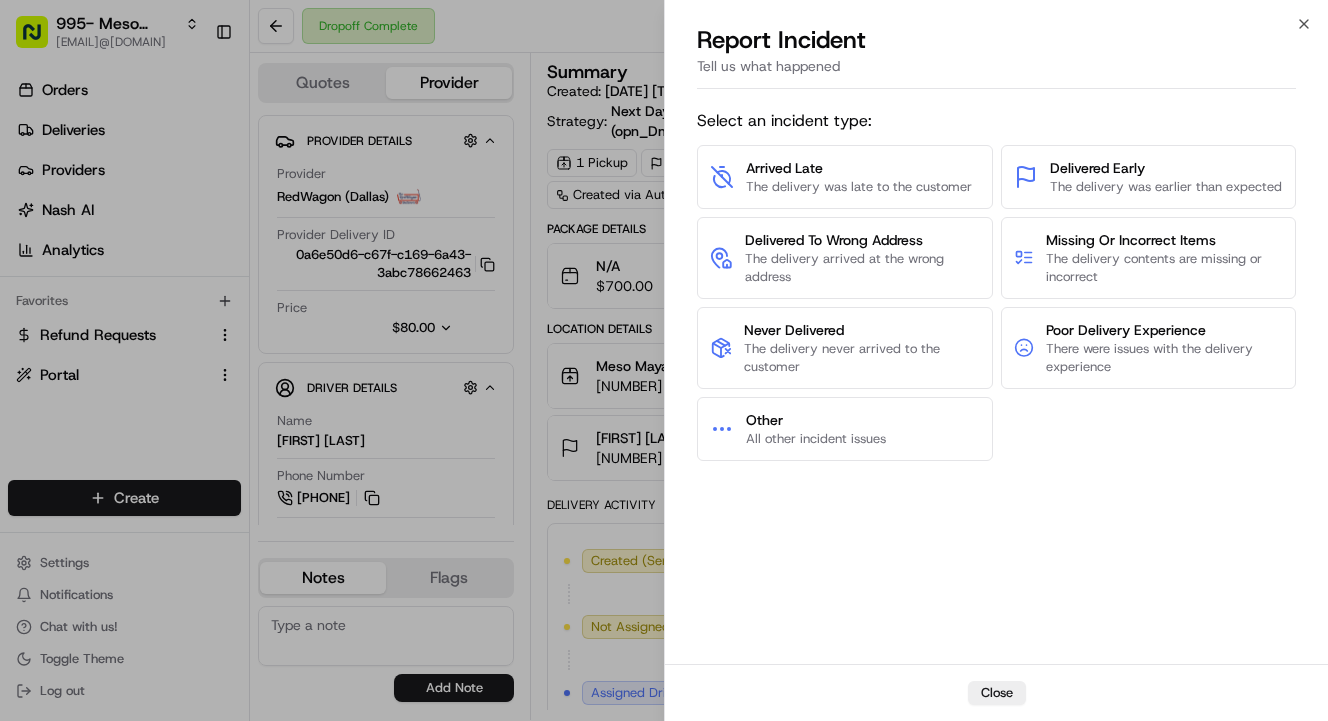 click on "Select an incident type: Arrived Late The delivery was late to the customer Delivered Early The delivery was earlier than expected Delivered To Wrong Address The delivery arrived at the wrong address Missing Or Incorrect Items The delivery contents are missing or incorrect Never Delivered The delivery never arrived to the customer Poor Delivery Experience There were issues with the delivery experience Other All other incident issues" at bounding box center (996, 380) 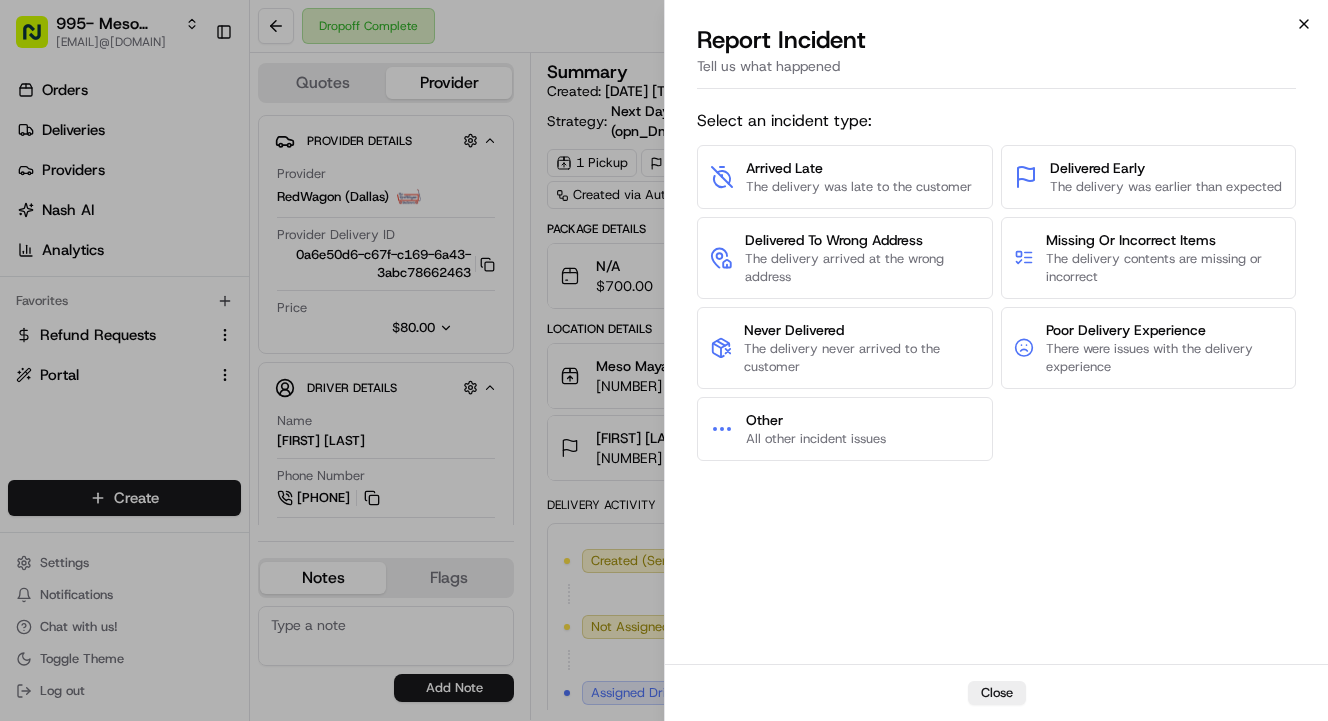 click 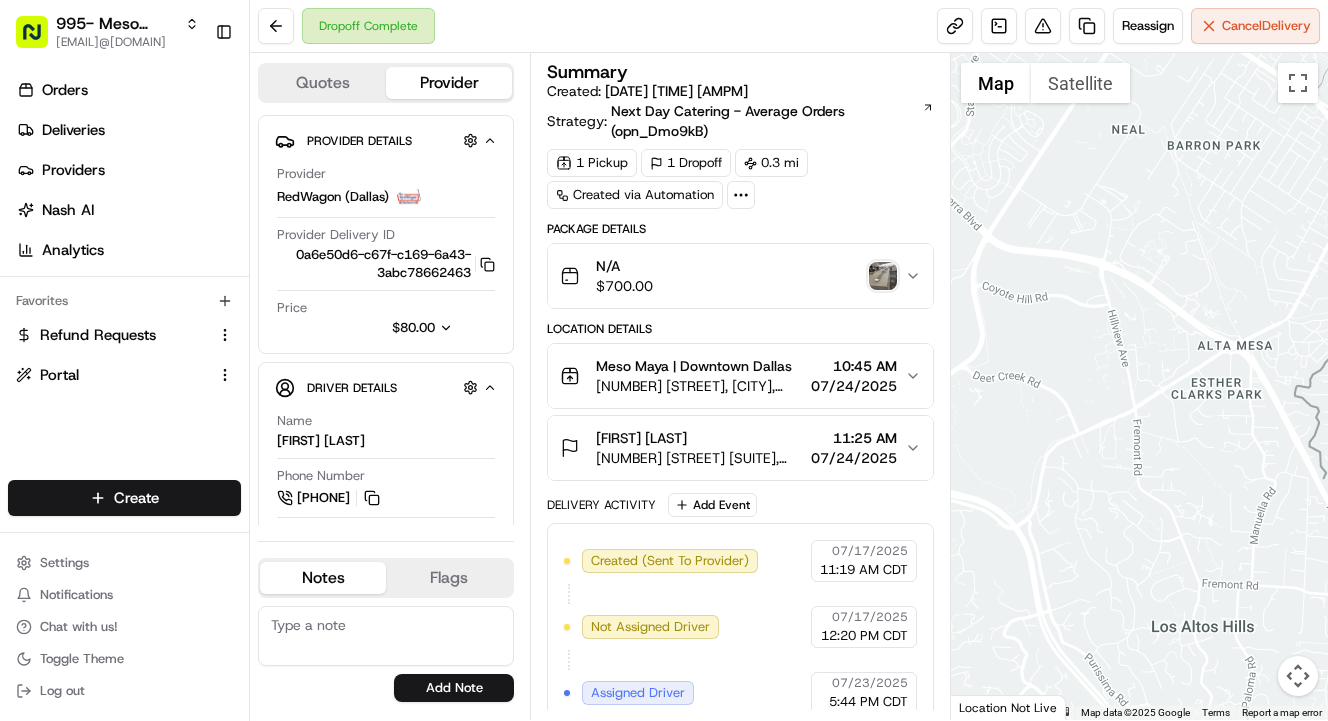 scroll, scrollTop: 0, scrollLeft: 0, axis: both 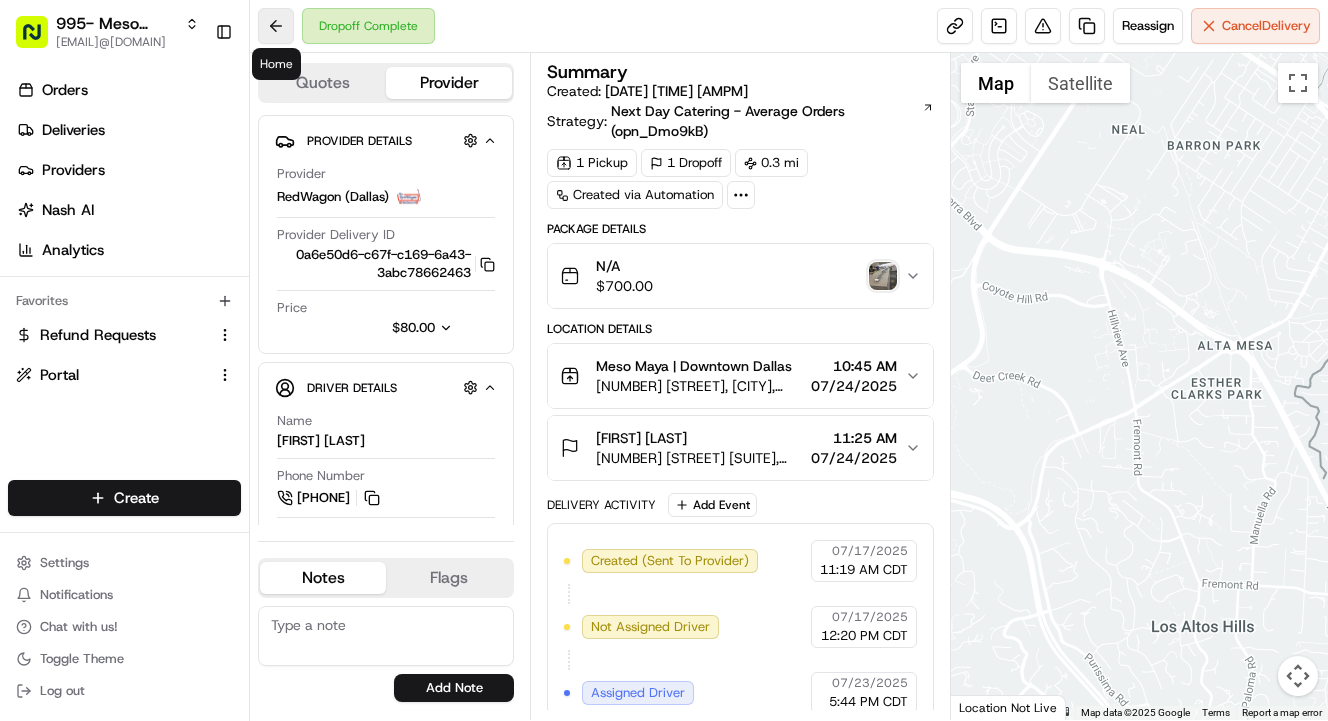 click at bounding box center [276, 26] 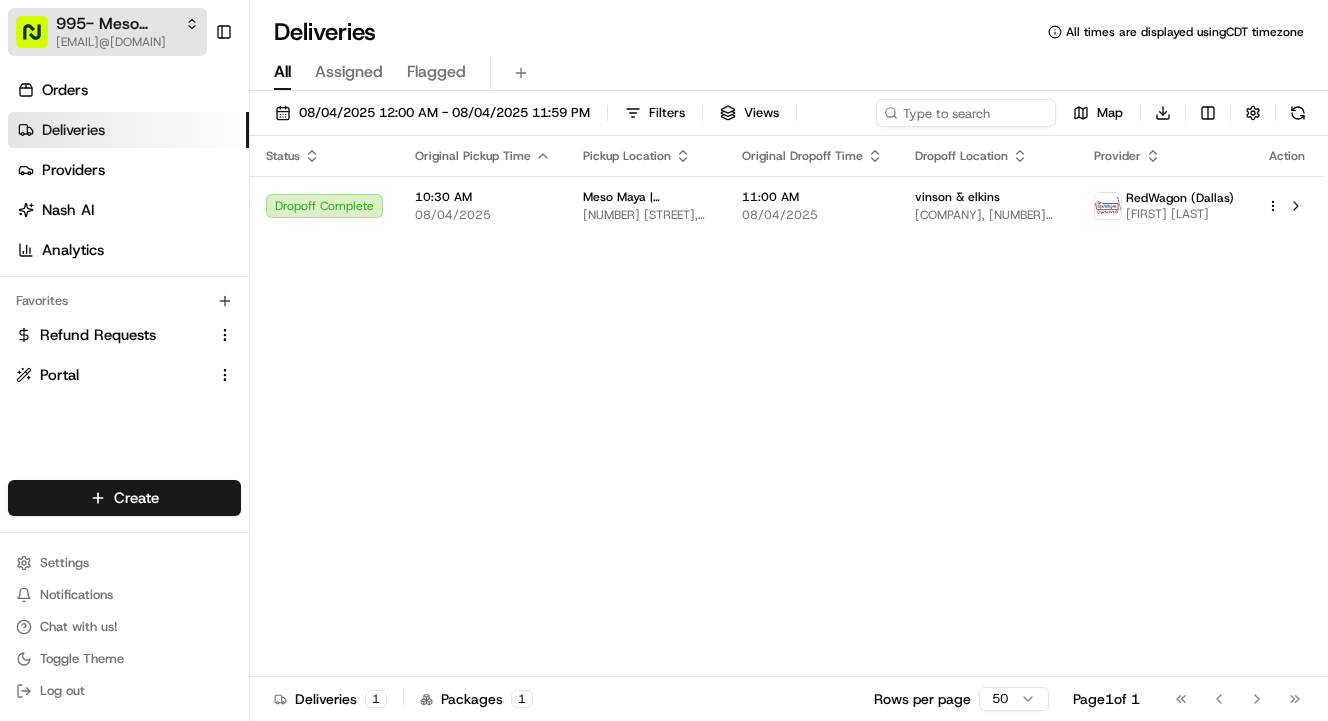 click on "995- Meso Maya - Downtown Dallas" at bounding box center (116, 24) 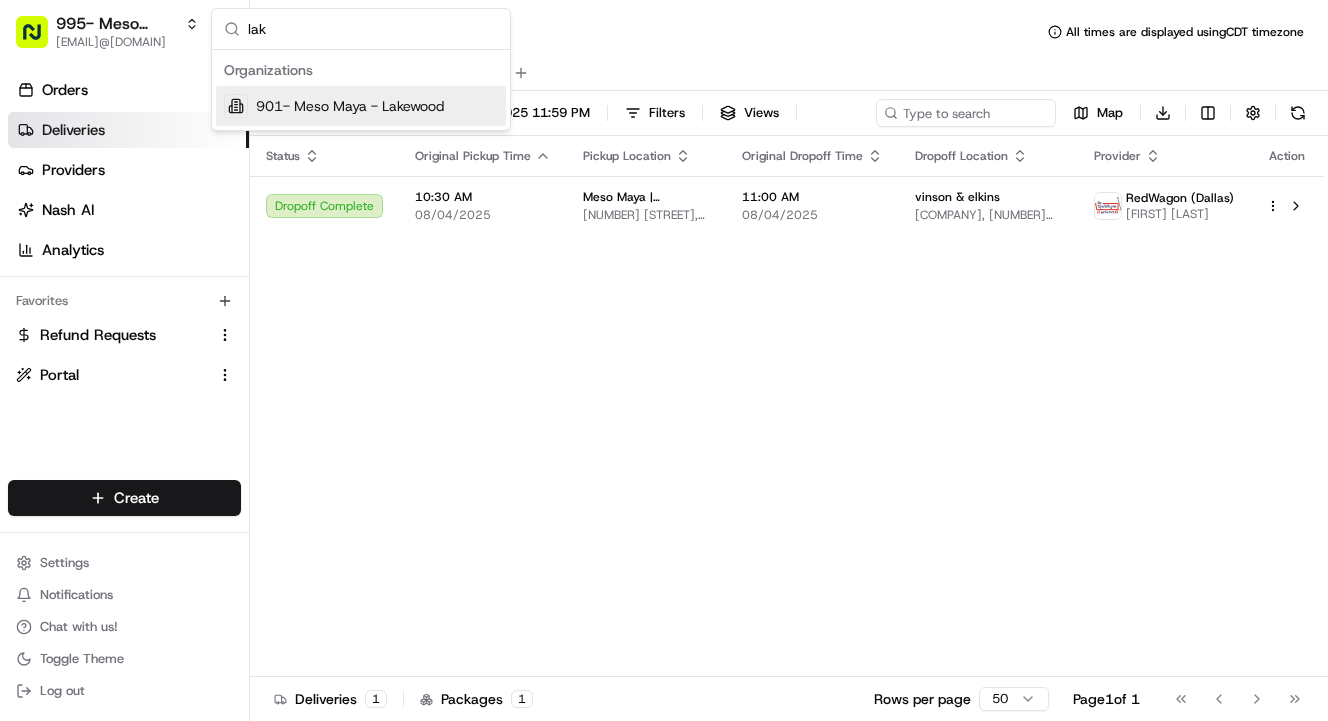 type on "lak" 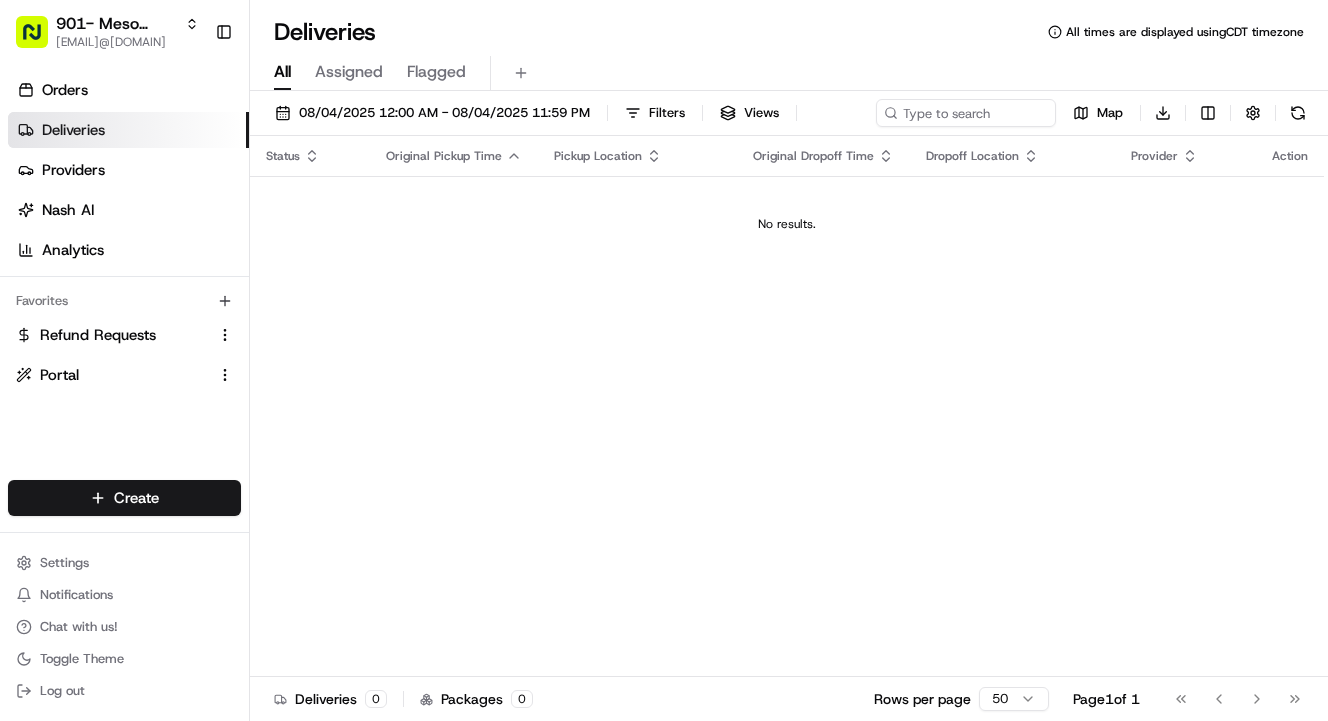 click on "08/04/2025 12:00 AM - 08/04/2025 11:59 PM" at bounding box center (444, 113) 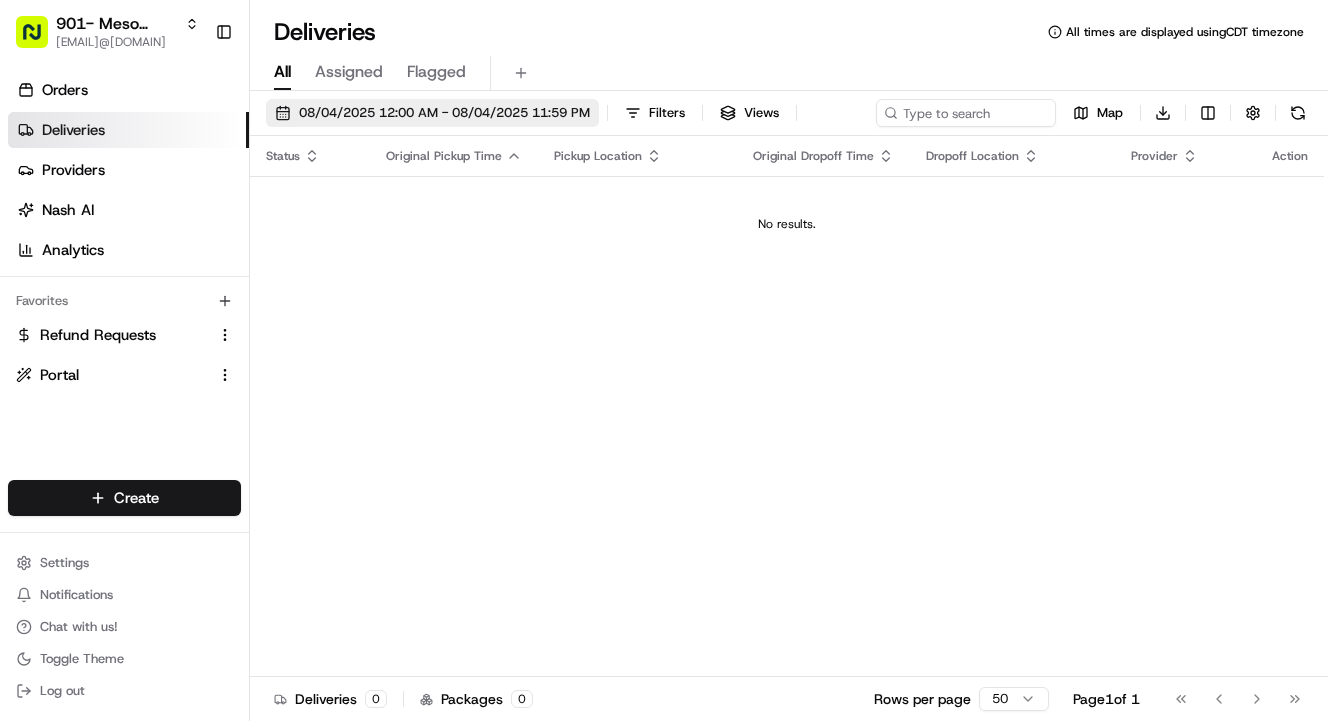 click on "08/04/2025 12:00 AM - 08/04/2025 11:59 PM" at bounding box center (444, 113) 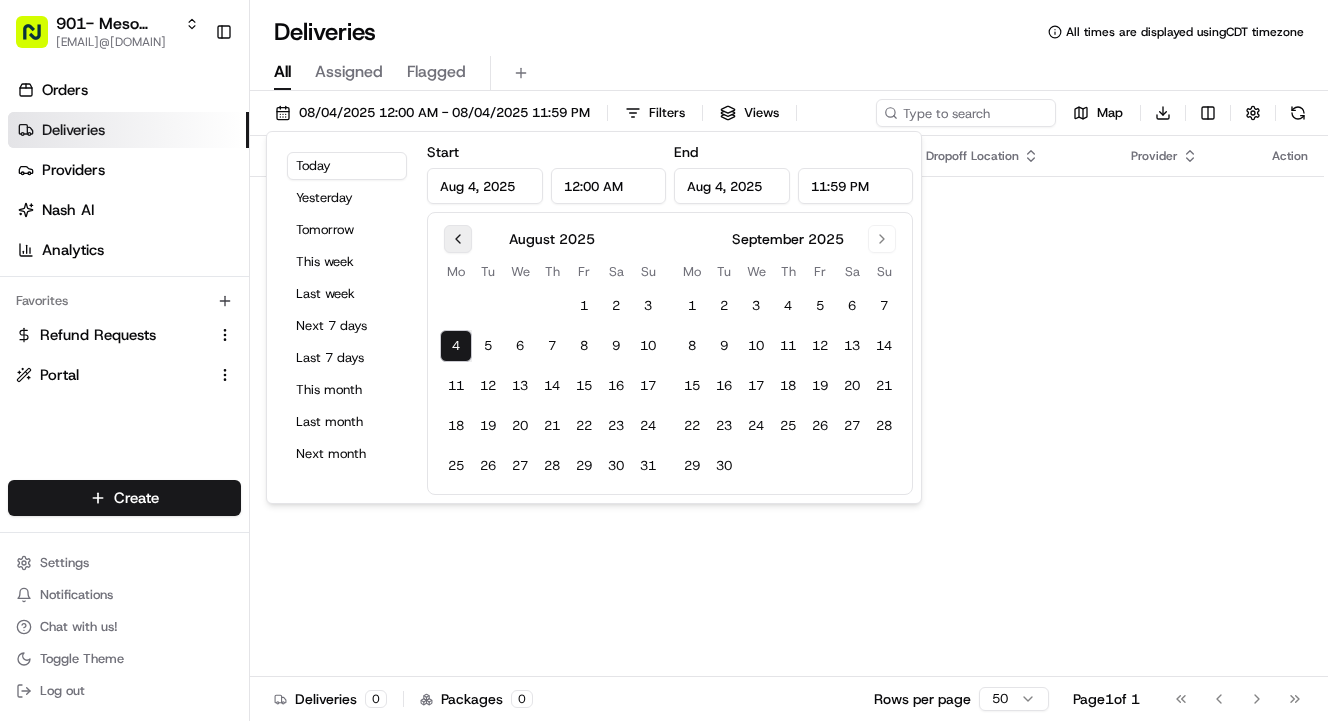 click at bounding box center [458, 239] 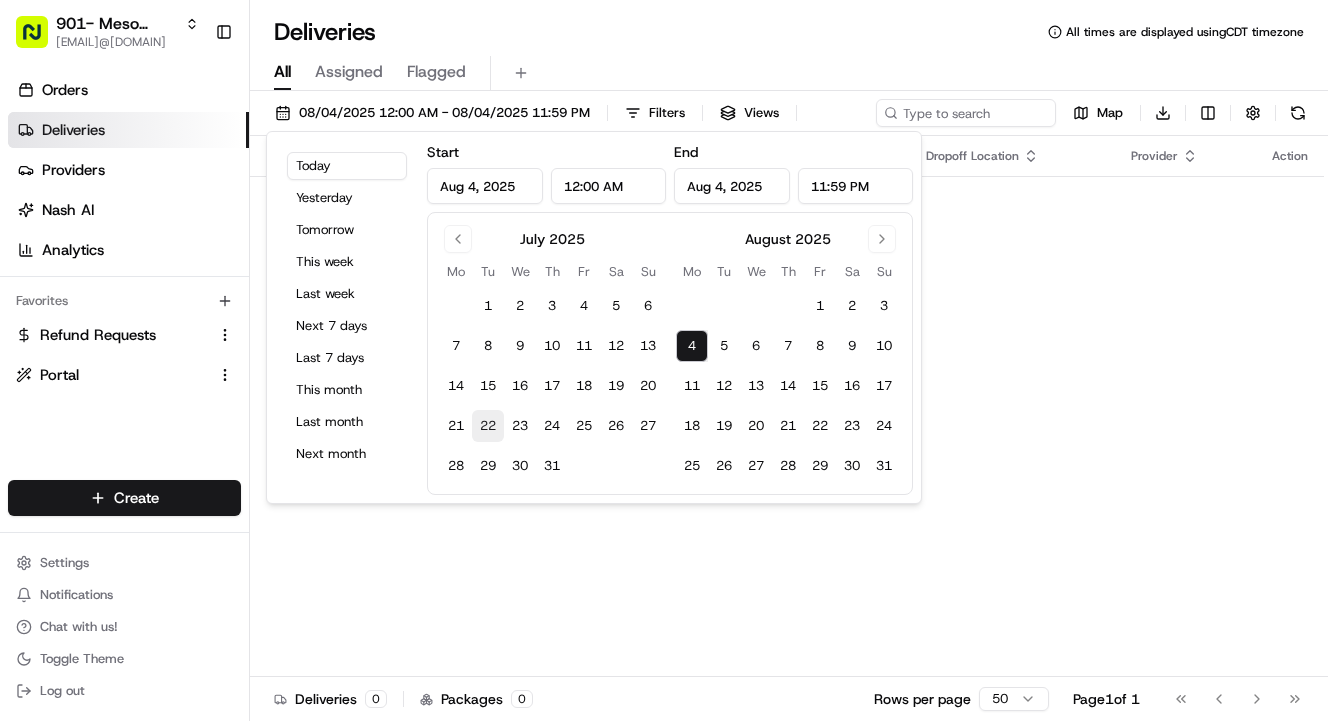 click on "22" at bounding box center (488, 426) 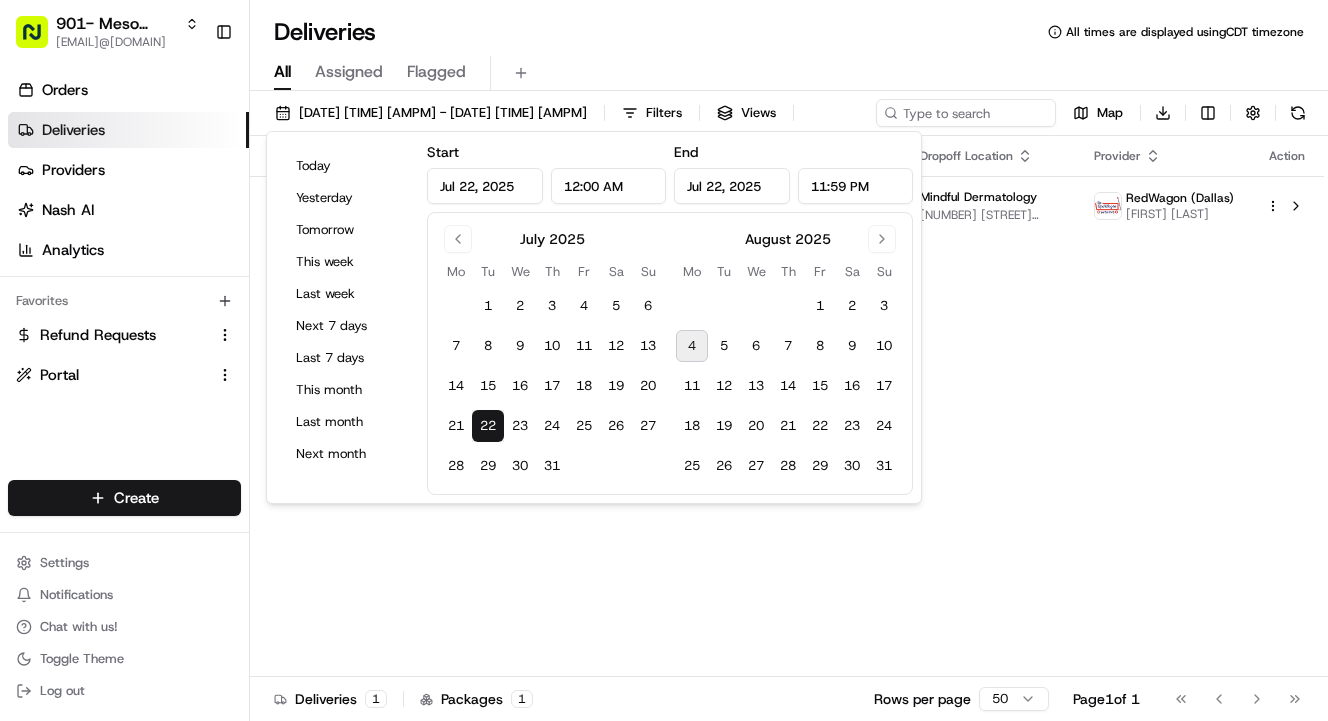 click on "22" at bounding box center (488, 426) 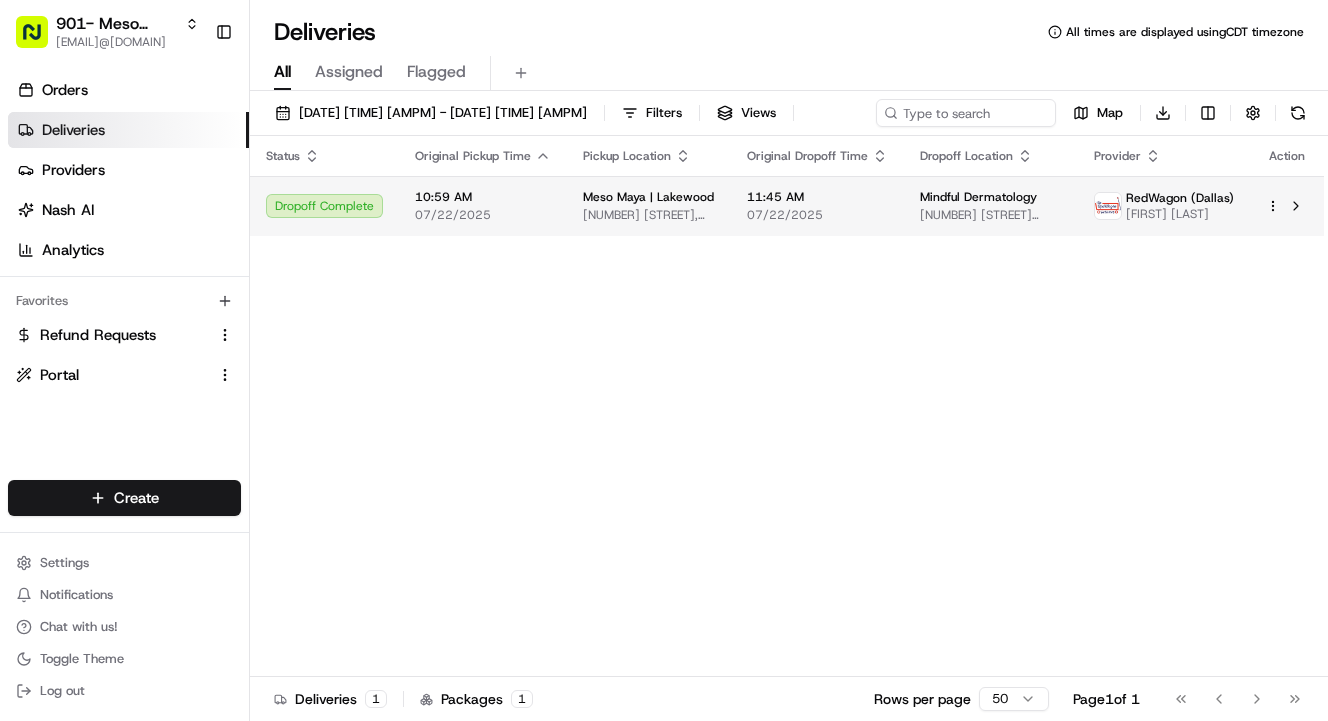 click on "9201 N Central Expy Ste. 210, Dallas, TX 75231, USA" at bounding box center [991, 215] 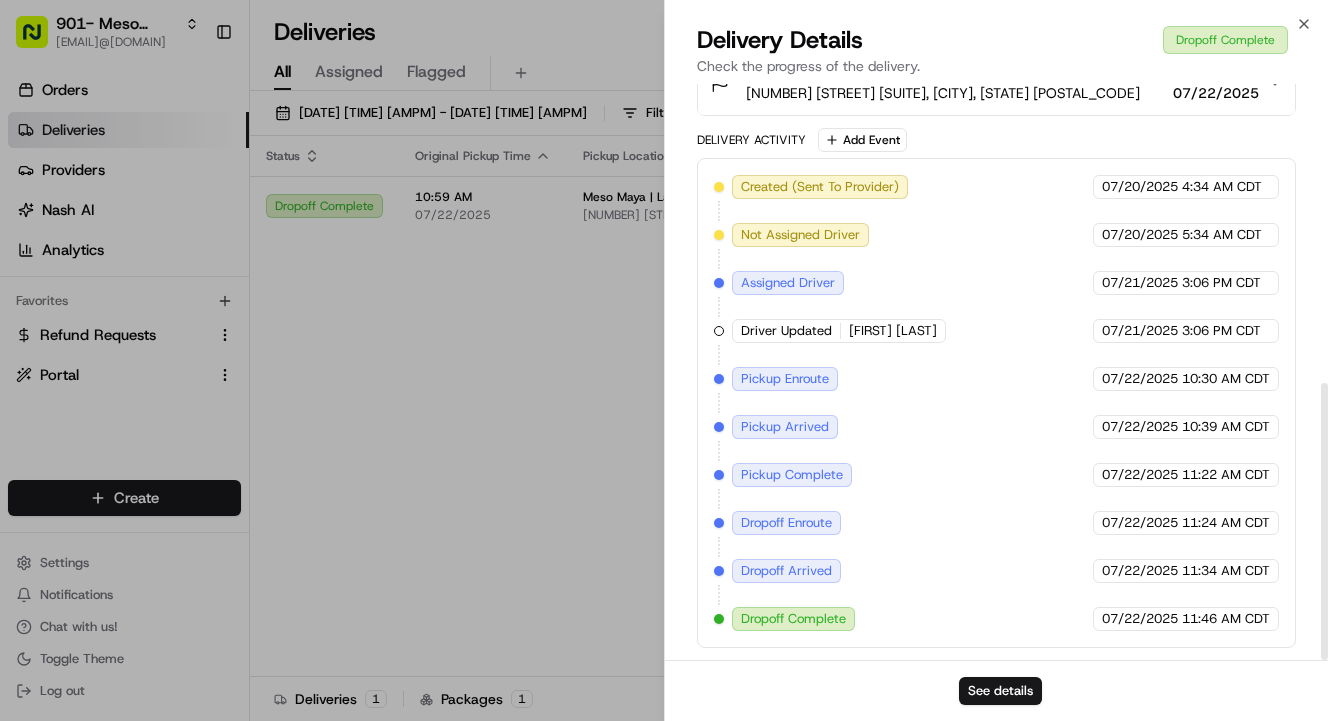 scroll, scrollTop: 622, scrollLeft: 0, axis: vertical 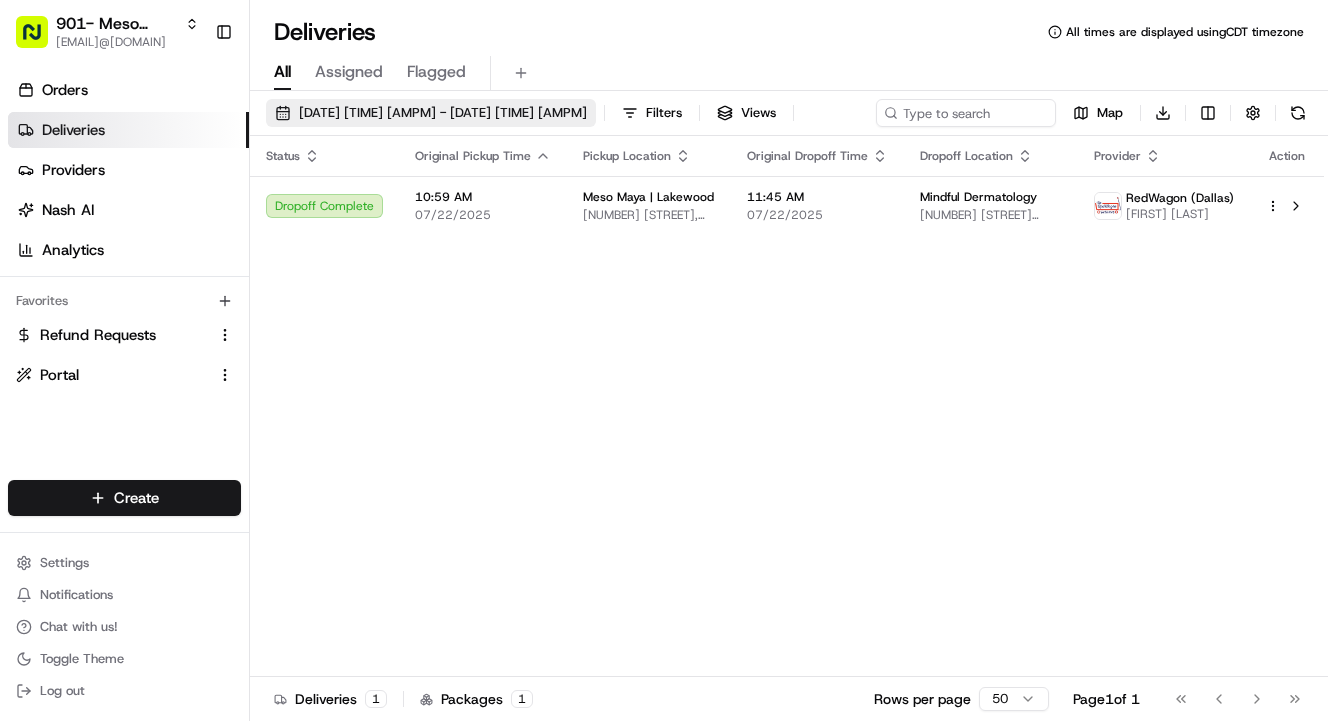 click on "07/22/2025 12:00 AM - 07/22/2025 11:59 PM" at bounding box center (443, 113) 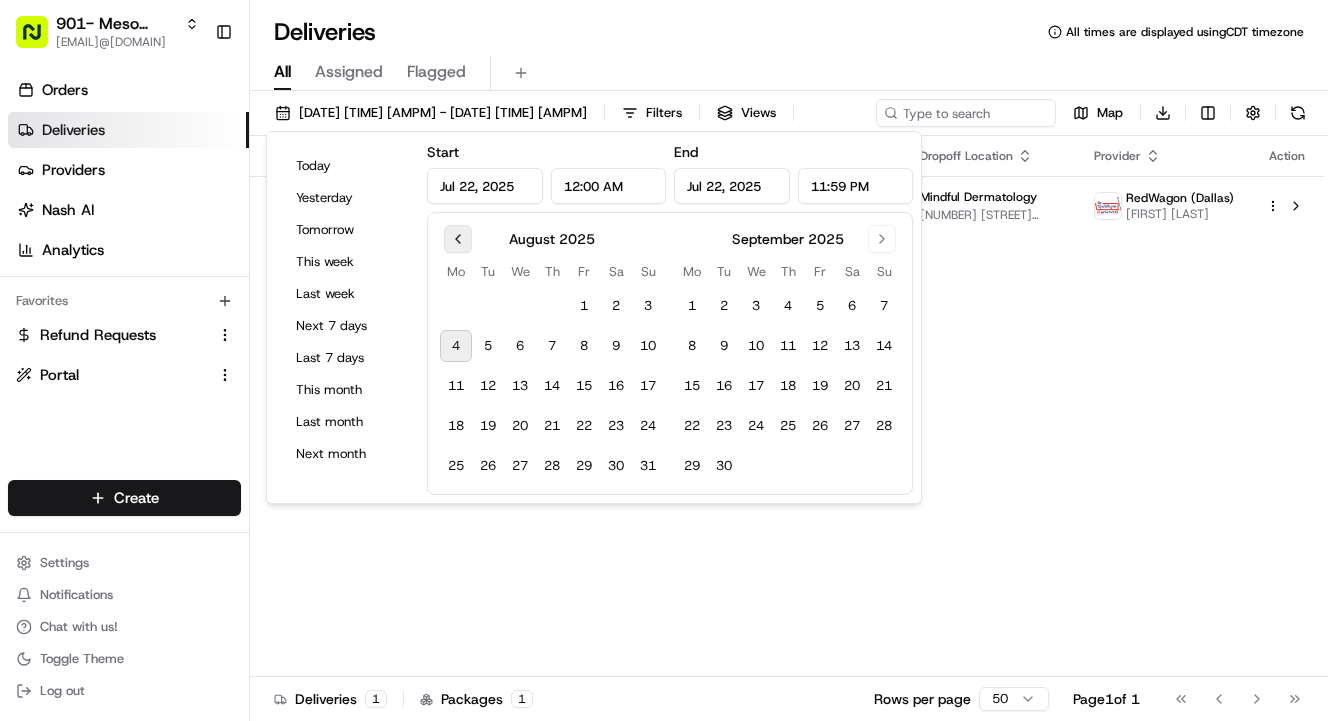 click at bounding box center (458, 239) 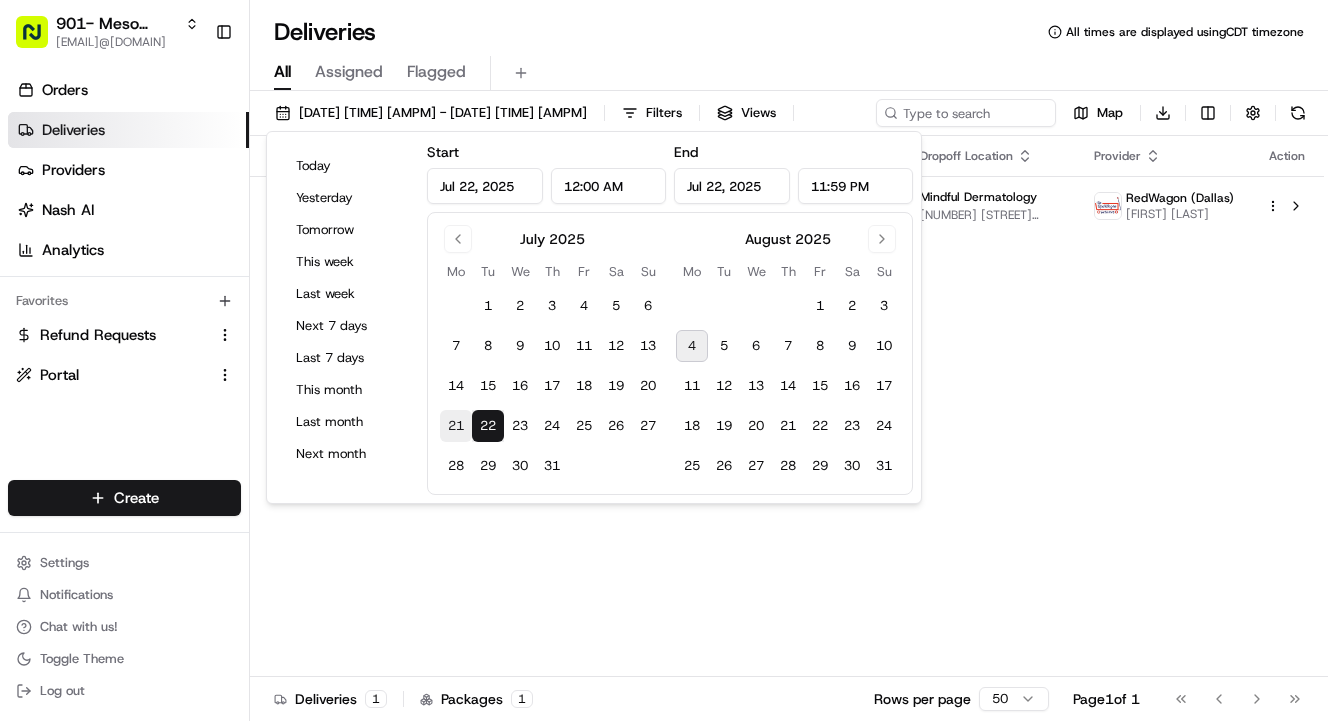 click on "21" at bounding box center (456, 426) 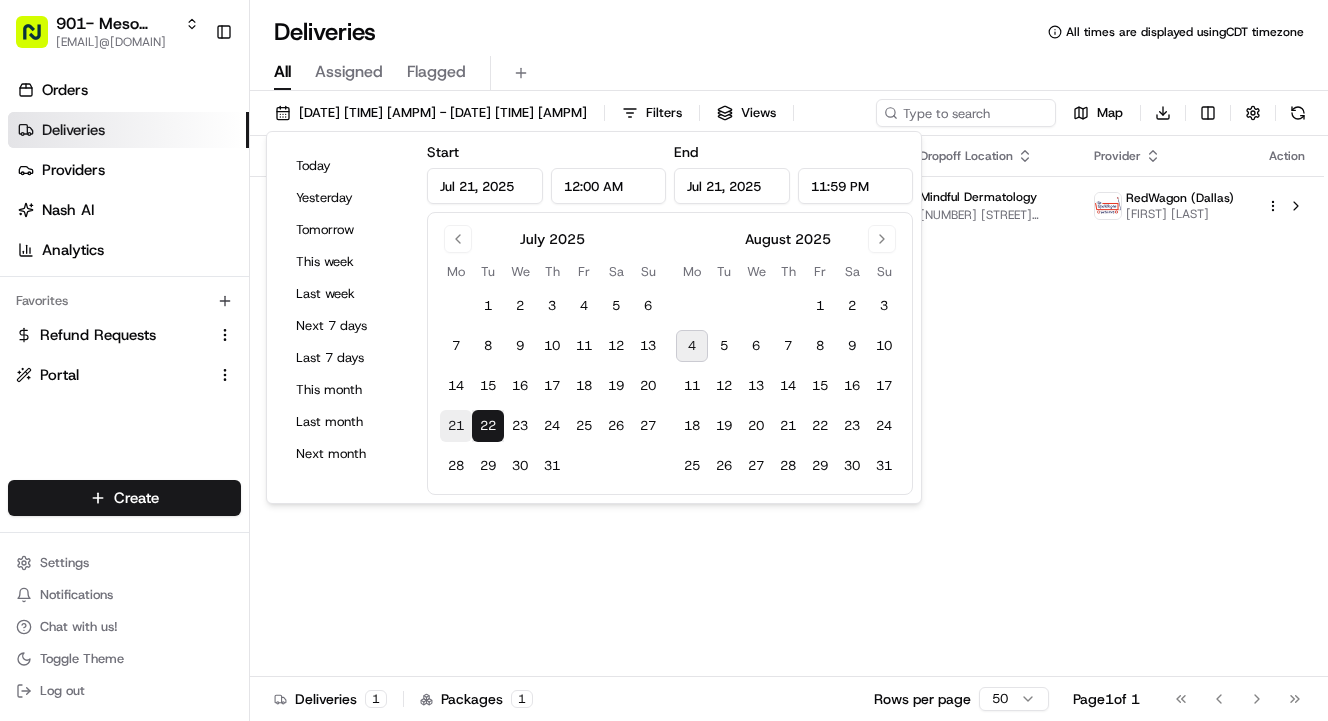 click on "21" at bounding box center [456, 426] 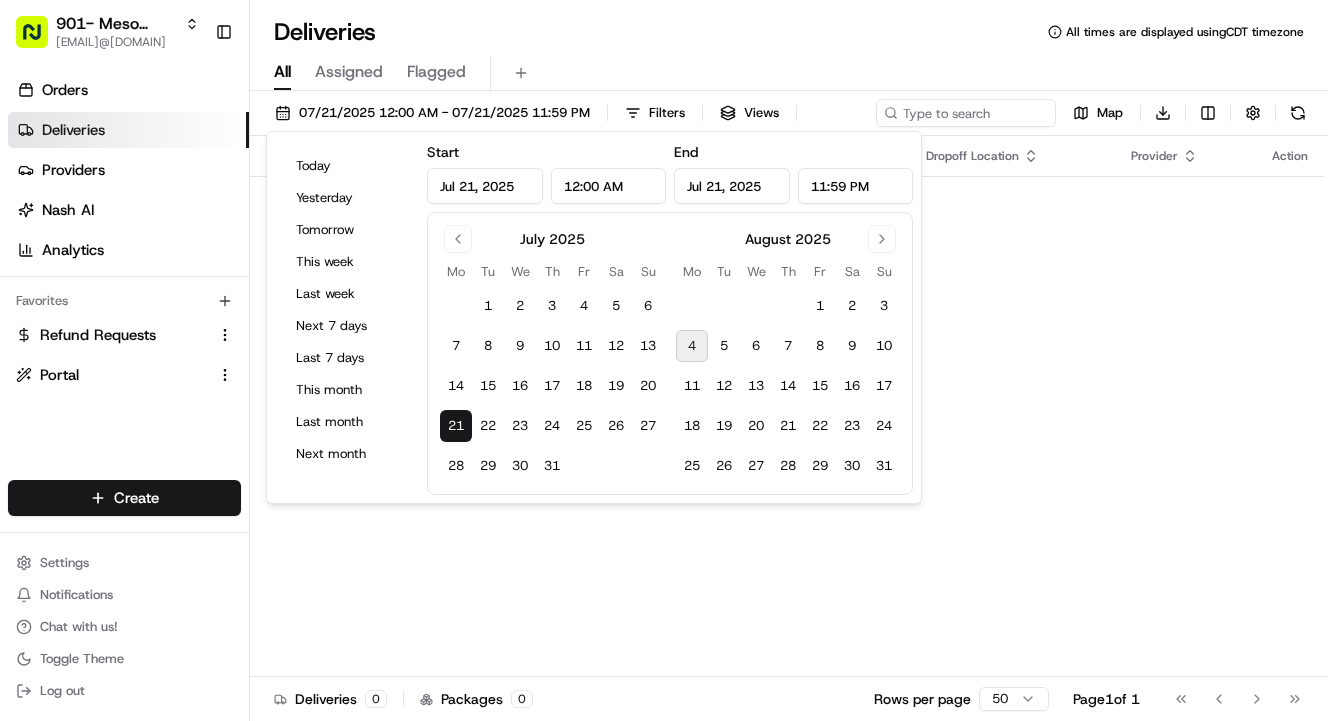 click on "All Assigned Flagged" at bounding box center [789, 69] 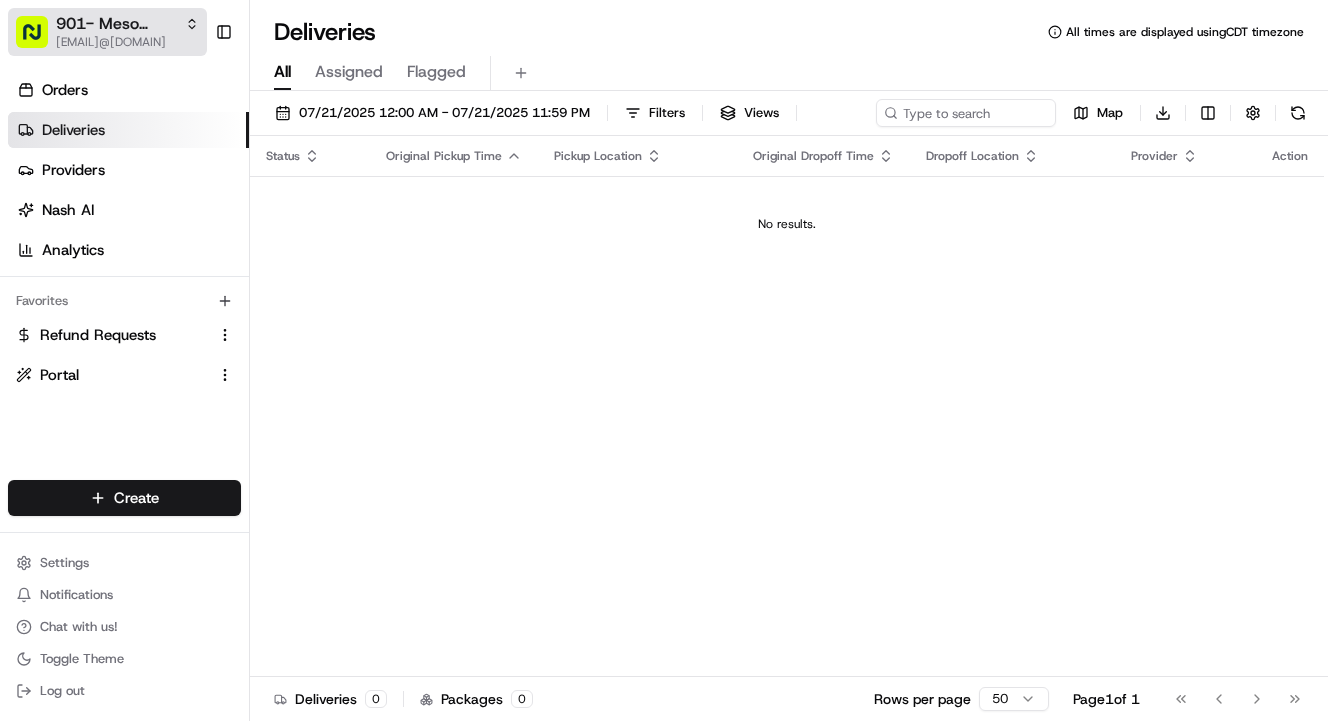 click on "rachel@localfavorite.com" at bounding box center (127, 42) 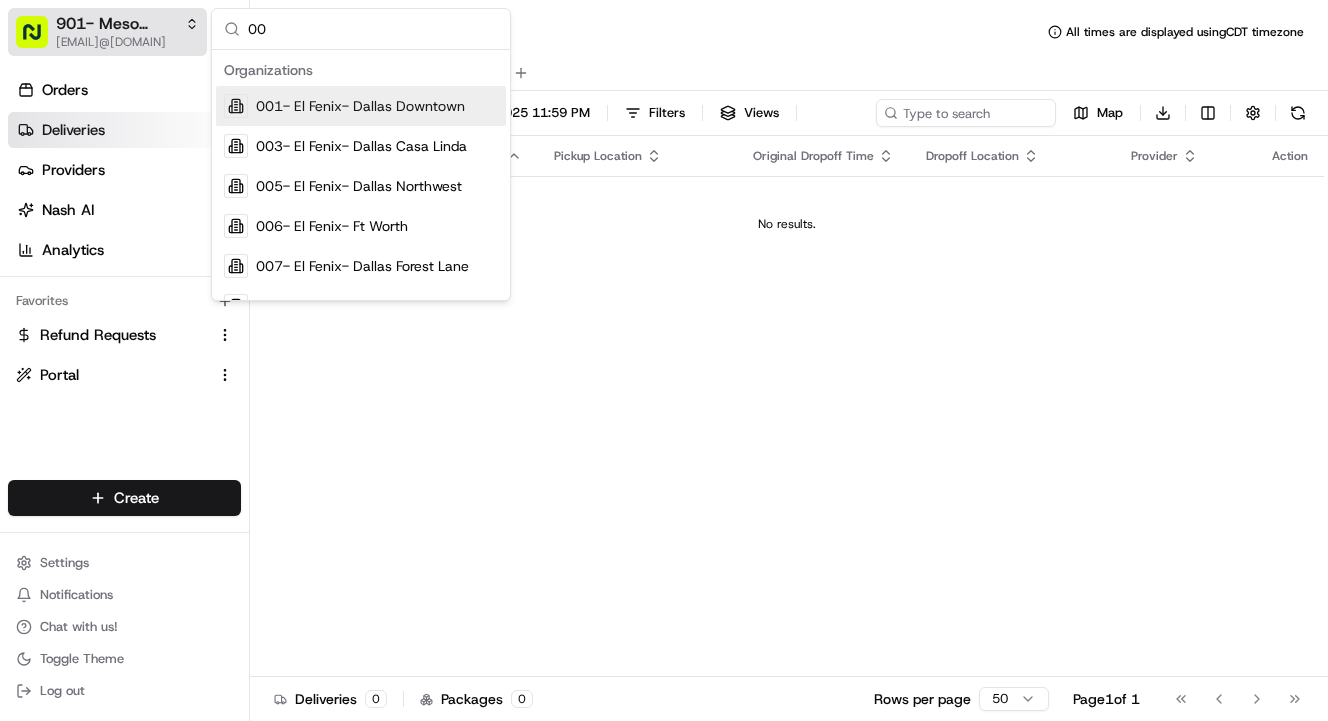 type on "001" 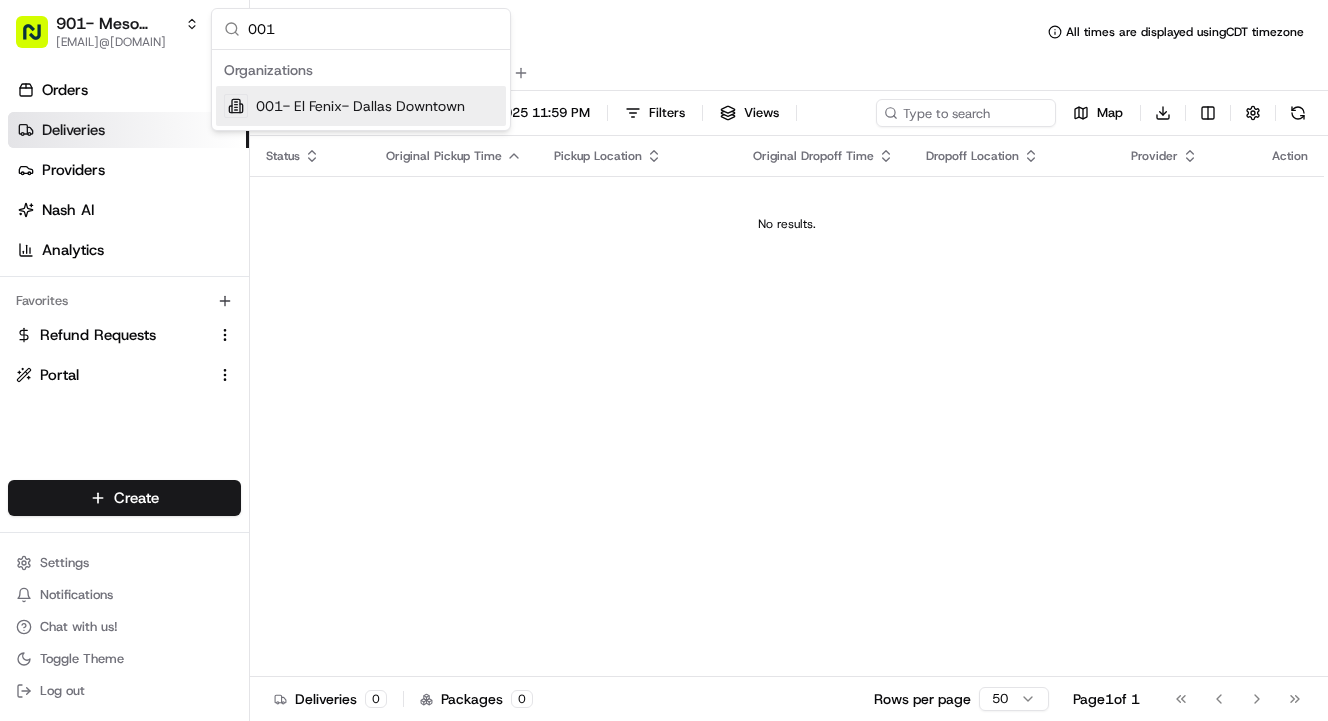 click on "001- El Fenix- Dallas Downtown" at bounding box center (360, 106) 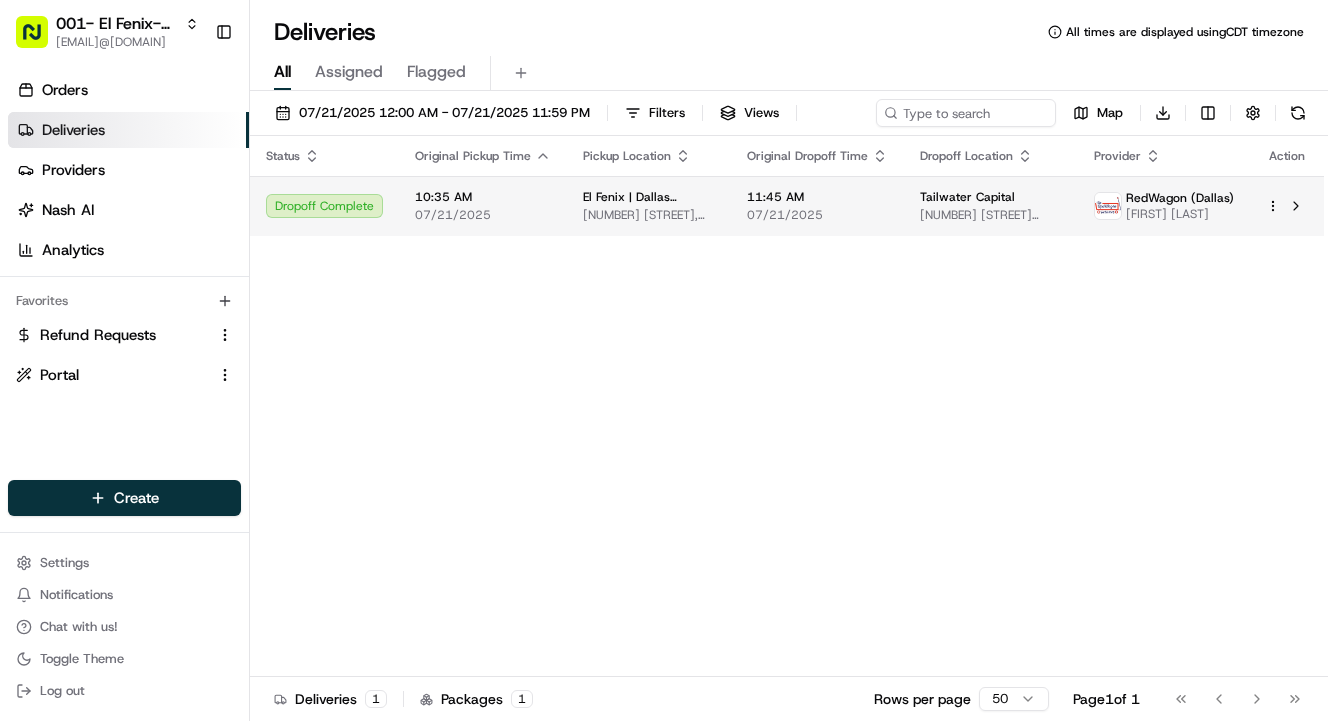 click on "10:35 AM 07/21/2025" at bounding box center (483, 206) 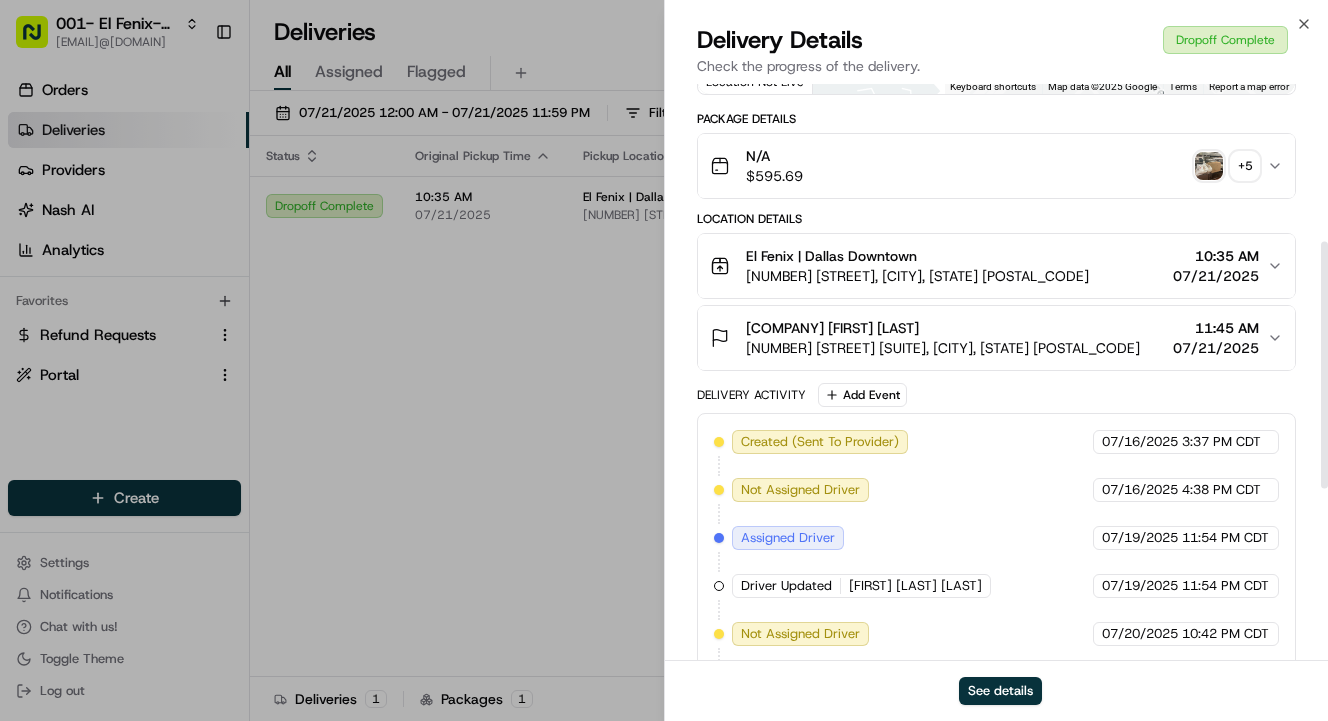scroll, scrollTop: 368, scrollLeft: 0, axis: vertical 